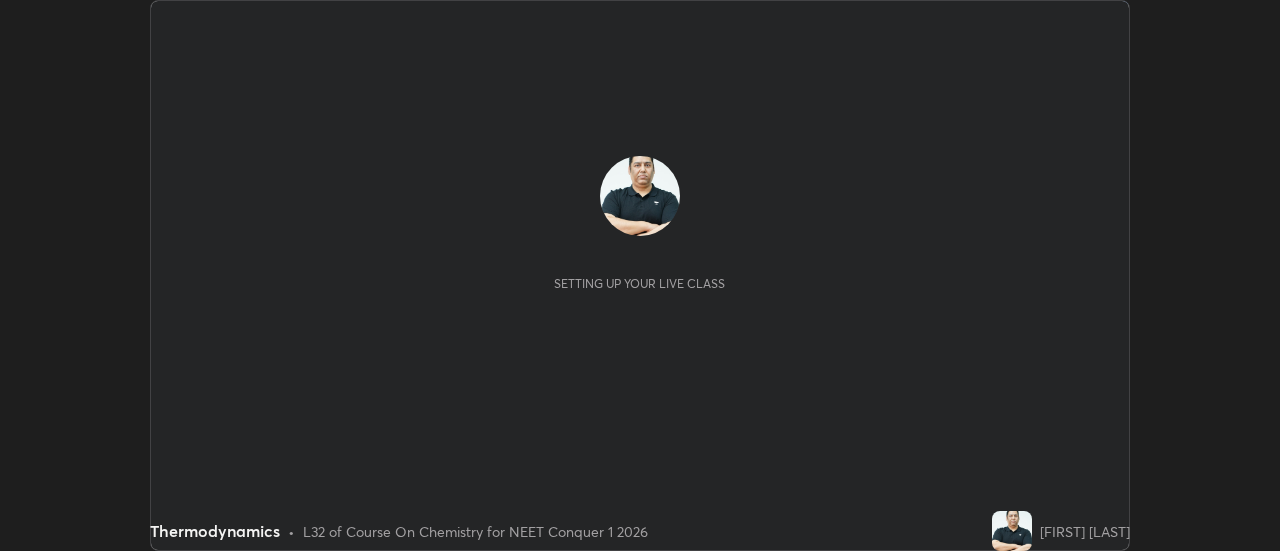 scroll, scrollTop: 0, scrollLeft: 0, axis: both 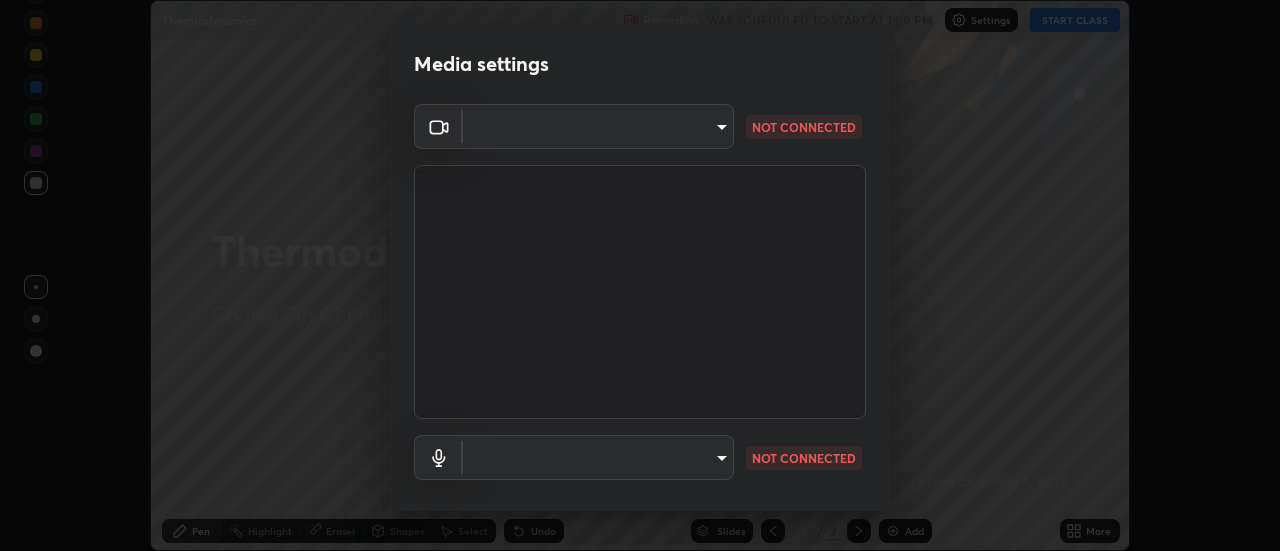 click on "Erase all Thermodynamics Recording WAS SCHEDULED TO START AT  1:00 PM Settings START CLASS Setting up your live class Thermodynamics • L32 of Course On Chemistry for NEET Conquer 1 2026 [FIRST] [LAST] Pen Highlight Eraser Shapes Select Undo Slides 2 / 2 Add More No doubts shared Encourage your learners to ask a doubt for better clarity Report an issue Reason for reporting Buffering Chat not working Audio - Video sync issue Educator video quality low ​ Attach an image Report Media settings ​ NOT CONNECTED ​ NOT CONNECTED 1 / 5 Next" at bounding box center [640, 275] 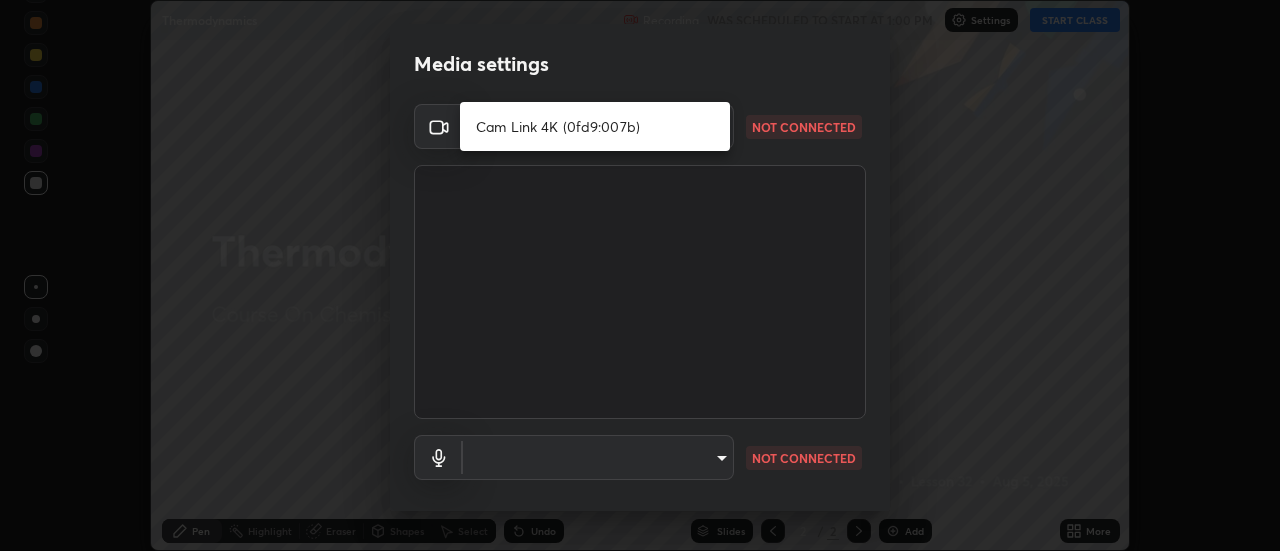 click on "Cam Link 4K (0fd9:007b)" at bounding box center [595, 126] 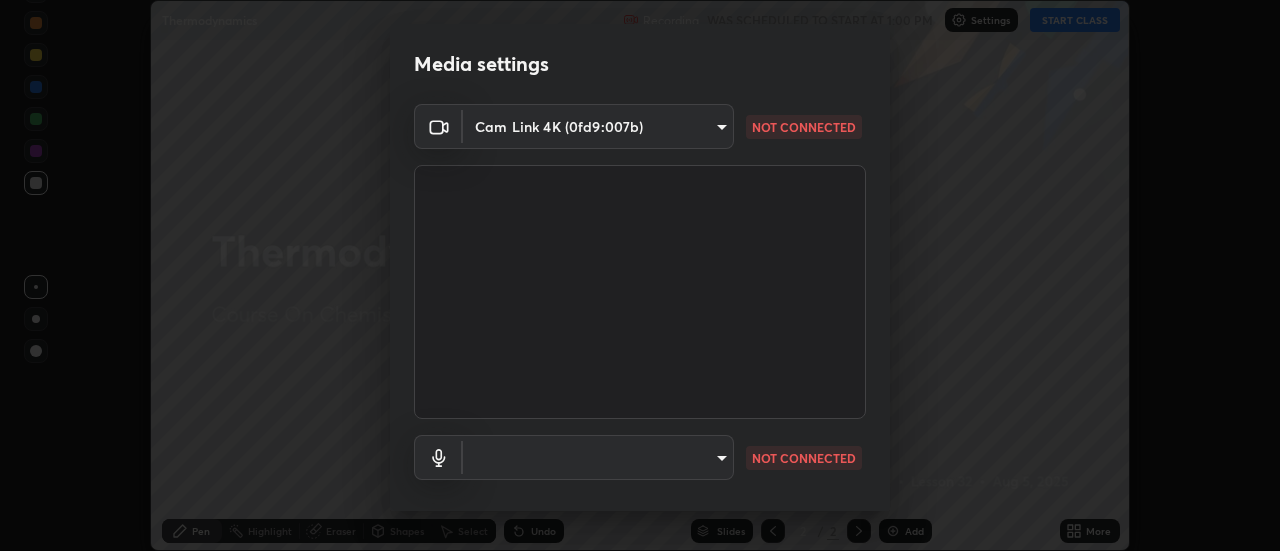 type on "be503e2b9e98457c39b07b3074c89b8039a25085f56711412d6fa7782781f0ec" 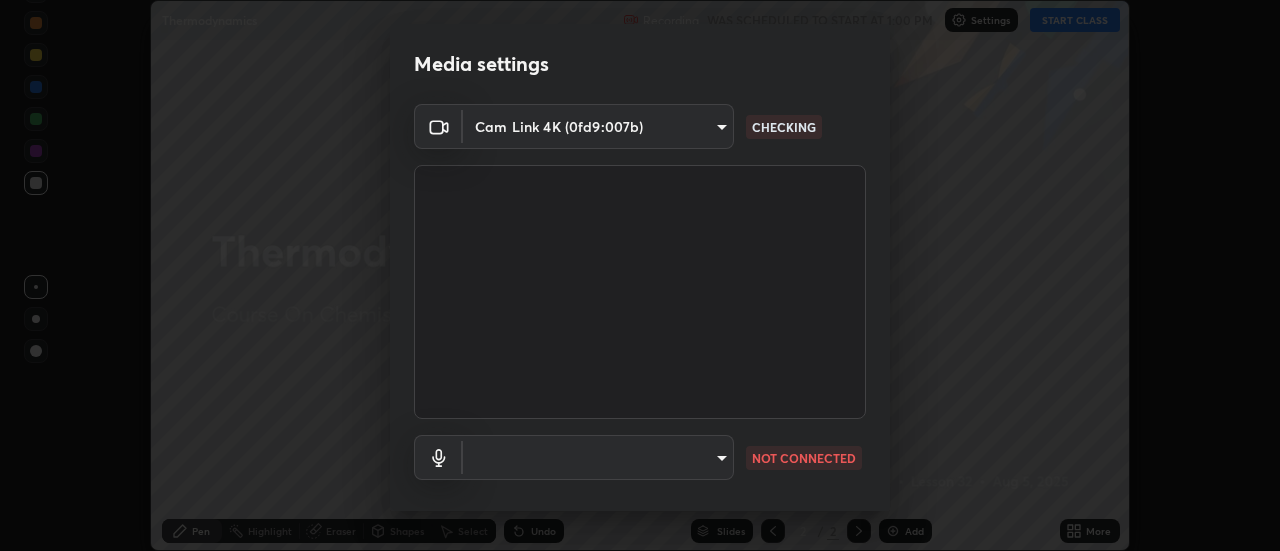 click on "Erase all Thermodynamics Recording WAS SCHEDULED TO START AT  1:00 PM Settings START CLASS Setting up your live class Thermodynamics • L32 of Course On Chemistry for NEET Conquer 1 2026 [FIRST] [LAST] Pen Highlight Eraser Shapes Select Undo Slides 2 / 2 Add More No doubts shared Encourage your learners to ask a doubt for better clarity Report an issue Reason for reporting Buffering Chat not working Audio - Video sync issue Educator video quality low ​ Attach an image Report Media settings Cam Link 4K (0fd9:007b) be503e2b9e98457c39b07b3074c89b8039a25085f56711412d6fa7782781f0ec CHECKING ​ NOT CONNECTED 1 / 5 Next" at bounding box center [640, 275] 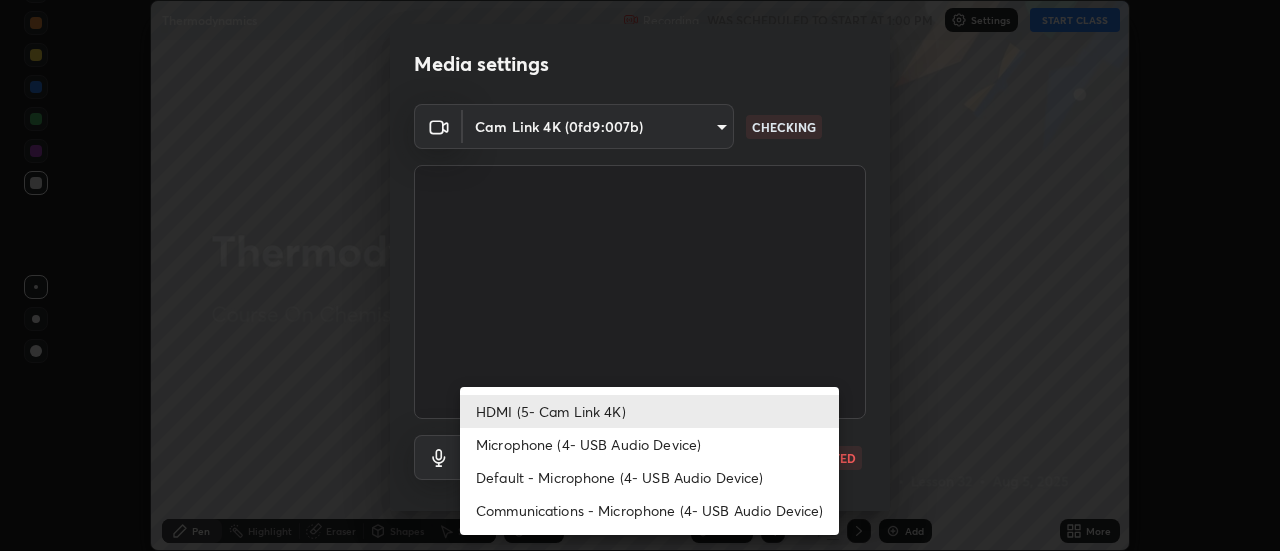 click on "Microphone (4- USB Audio Device)" at bounding box center (649, 444) 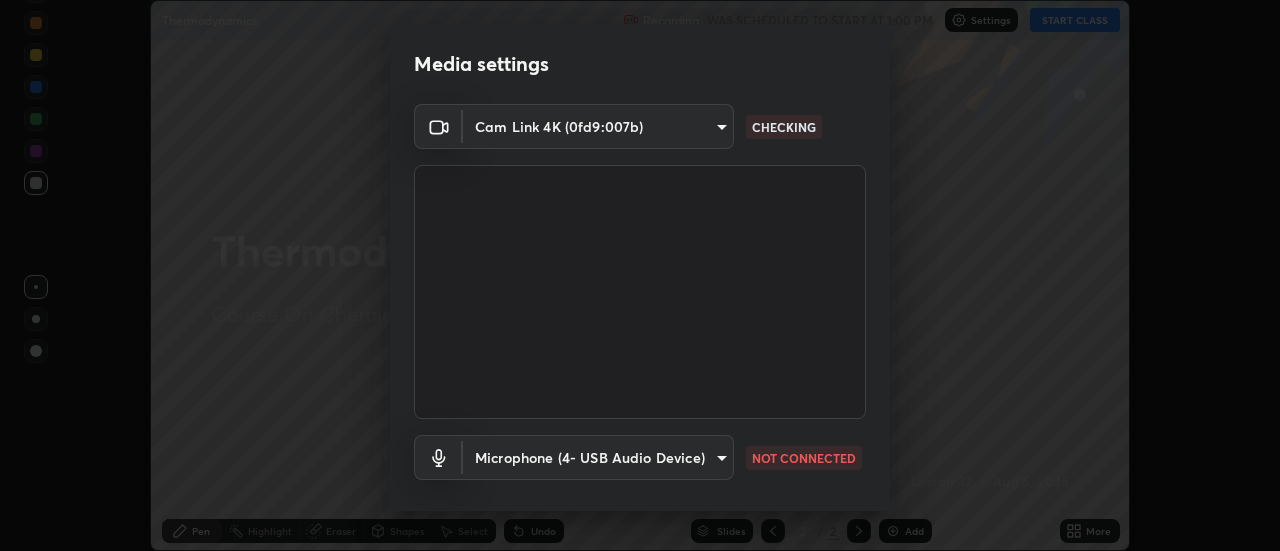 type on "0b8f52e704ab2bea10ad4662a69abe71965ac4ebd2b92a02f5d3f2fbd56962a8" 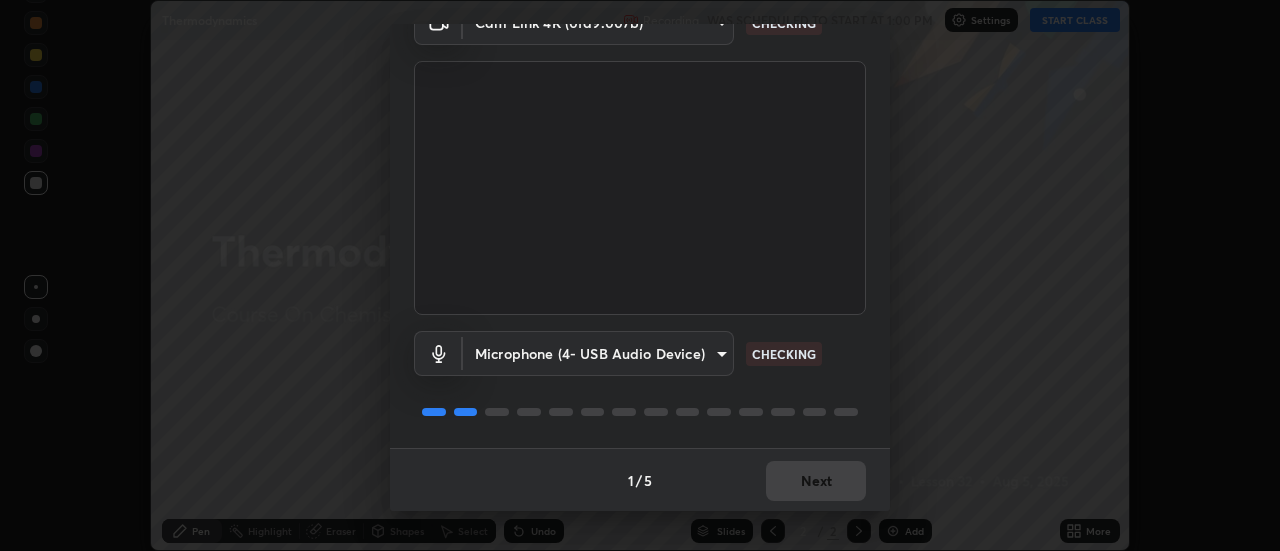 scroll, scrollTop: 105, scrollLeft: 0, axis: vertical 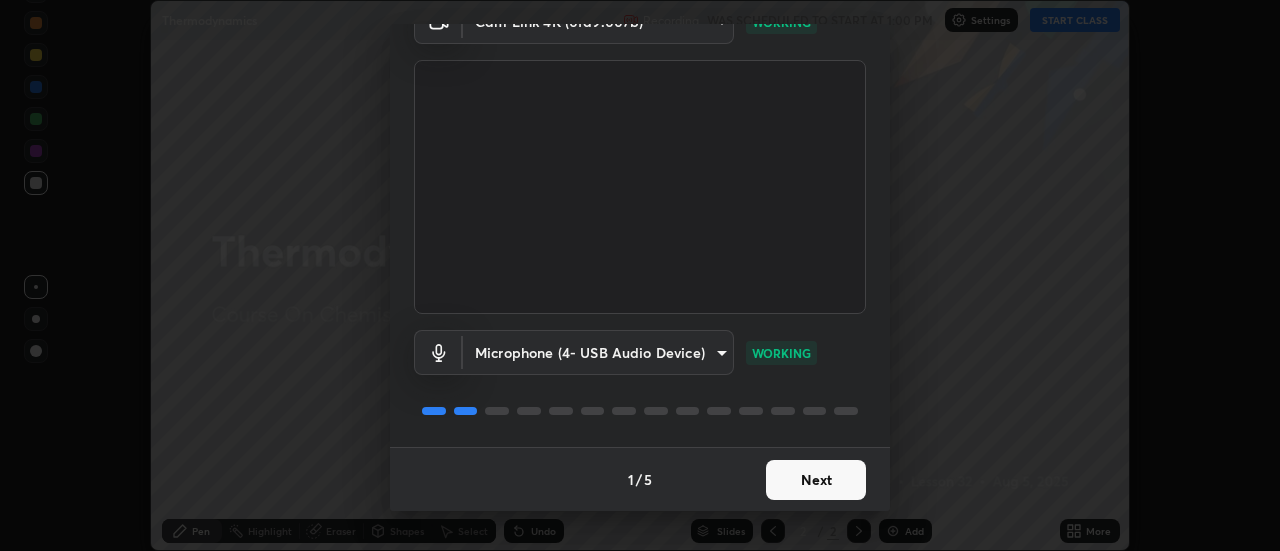 click on "Next" at bounding box center (816, 480) 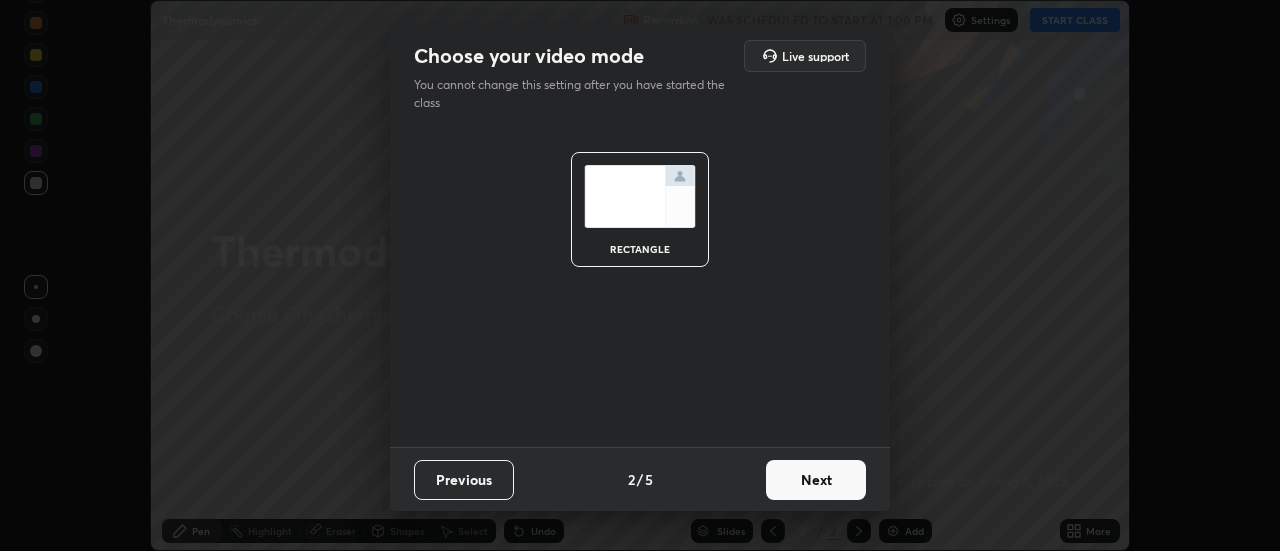 scroll, scrollTop: 0, scrollLeft: 0, axis: both 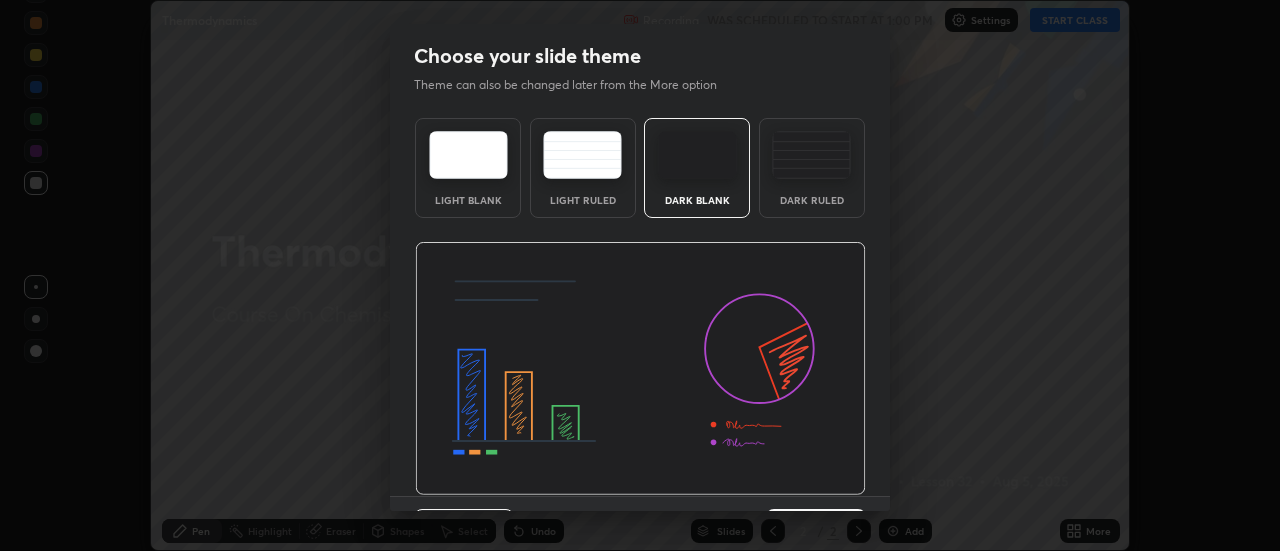 click at bounding box center (811, 155) 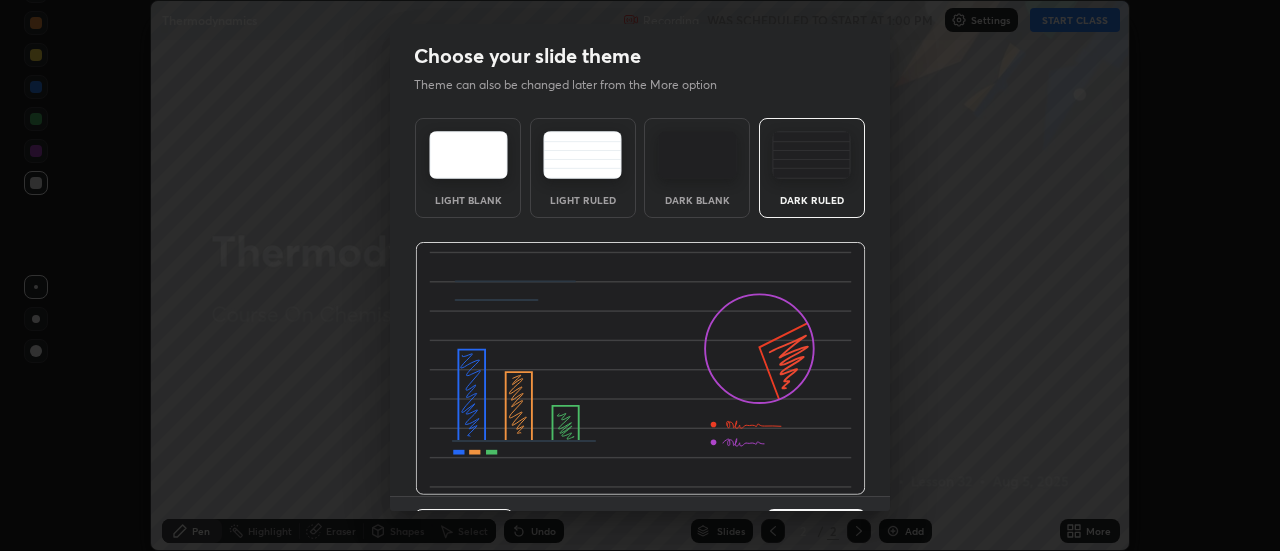 scroll, scrollTop: 49, scrollLeft: 0, axis: vertical 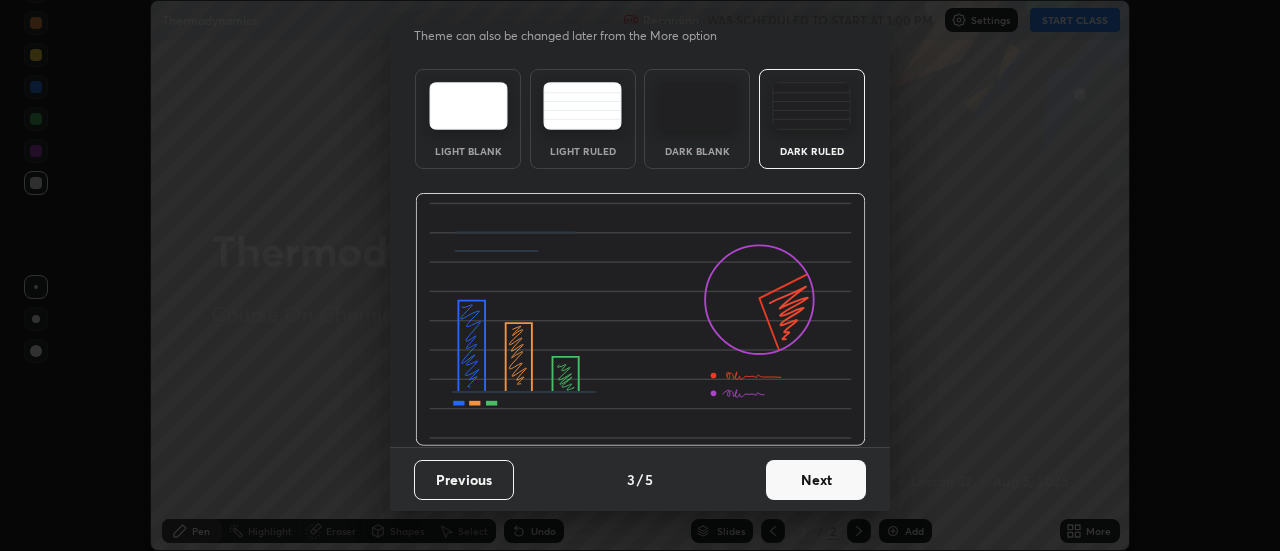 click on "Next" at bounding box center (816, 480) 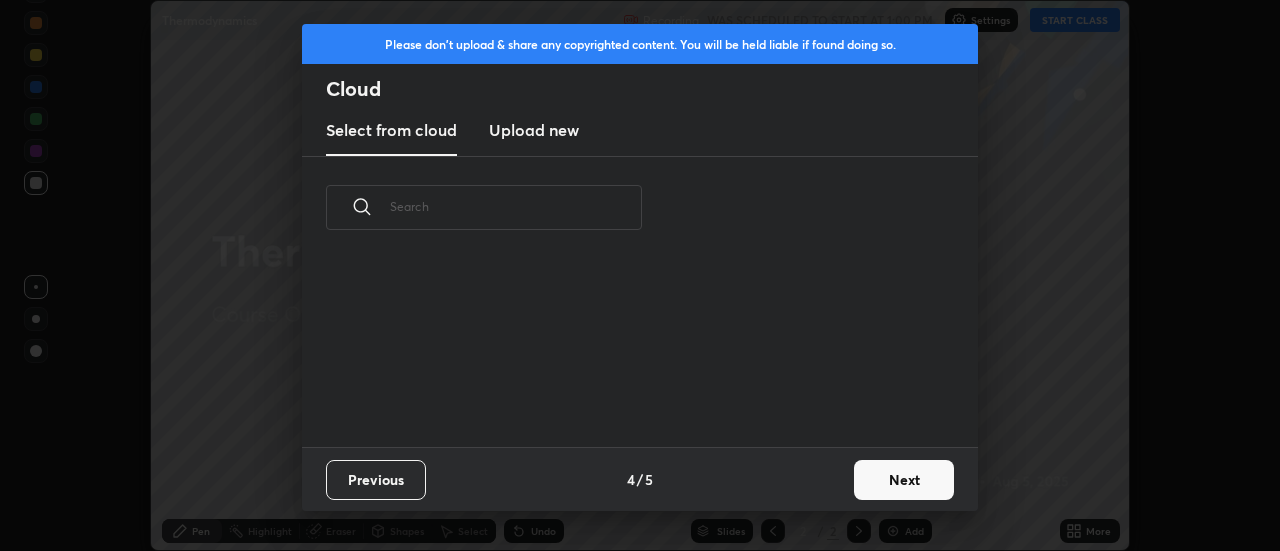 scroll, scrollTop: 0, scrollLeft: 0, axis: both 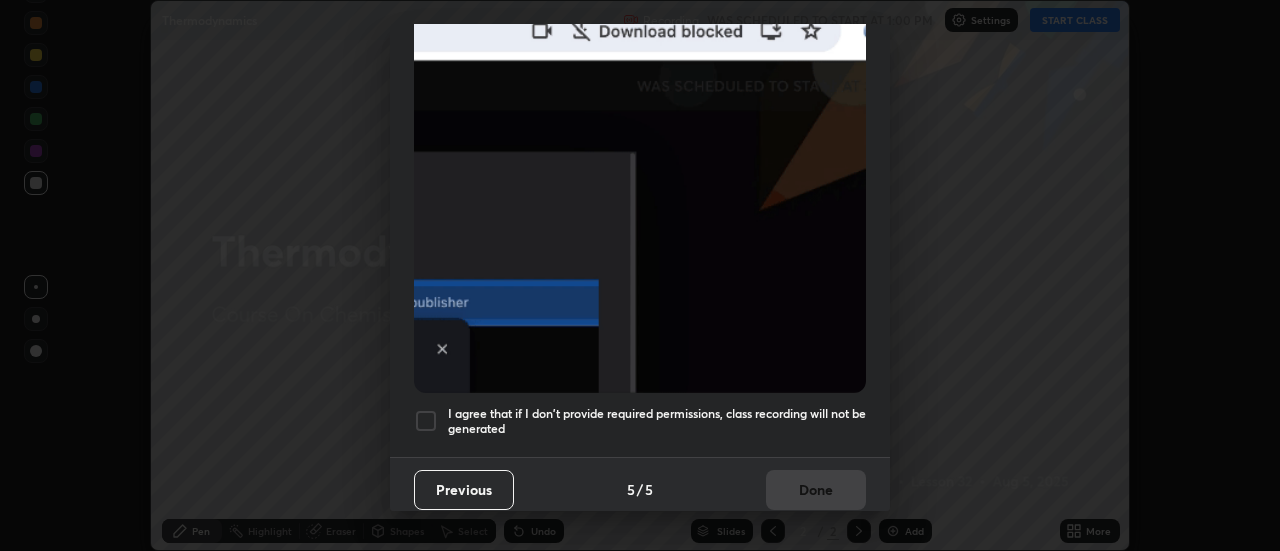 click on "I agree that if I don't provide required permissions, class recording will not be generated" at bounding box center [657, 421] 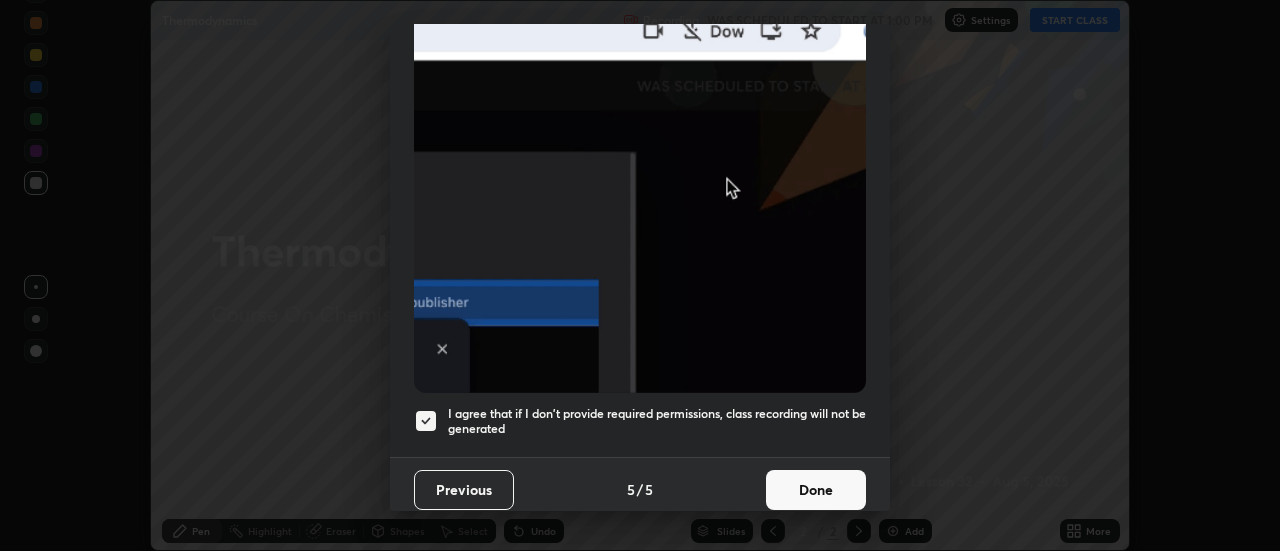 click on "Done" at bounding box center (816, 490) 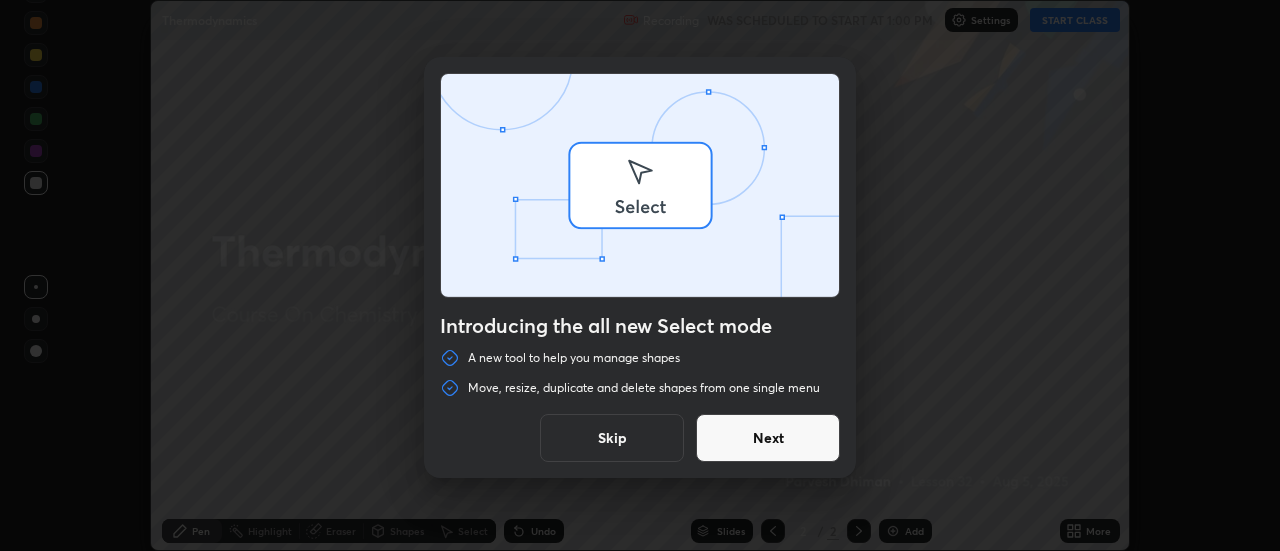 click on "Introducing the all new Select mode A new tool to help you manage shapes Move, resize, duplicate and delete shapes from one single menu Skip Next" at bounding box center [640, 275] 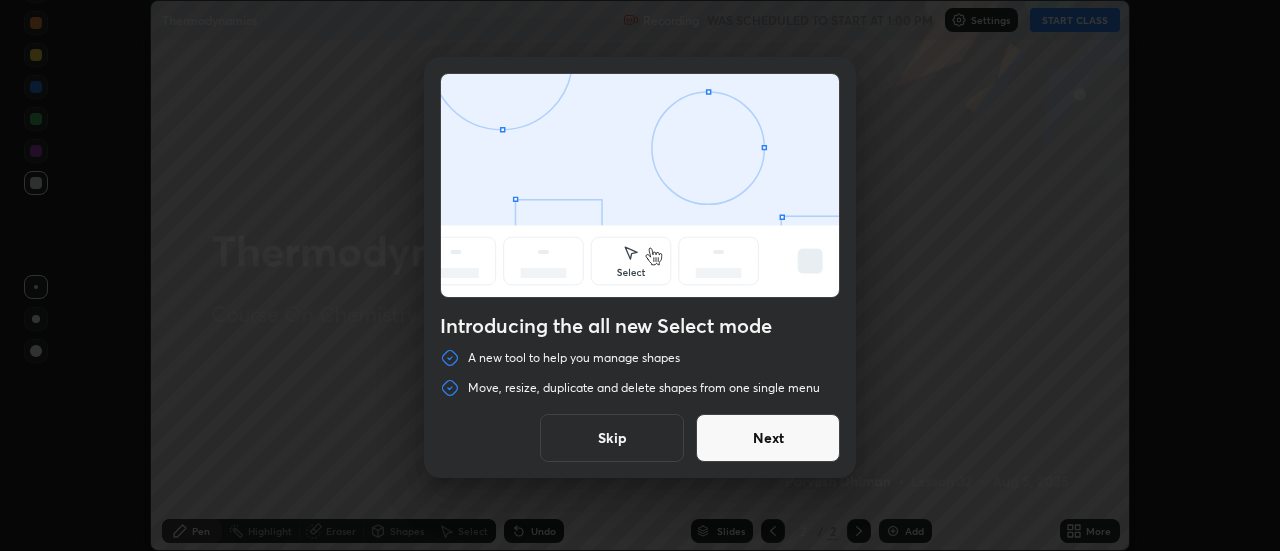 click on "Skip" at bounding box center (612, 438) 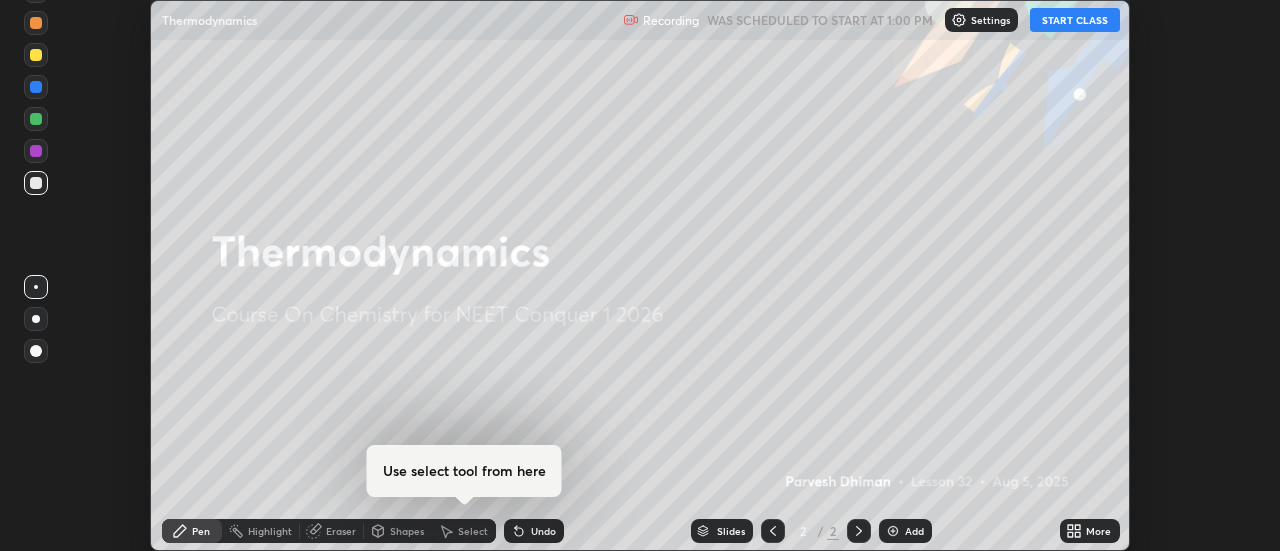 click 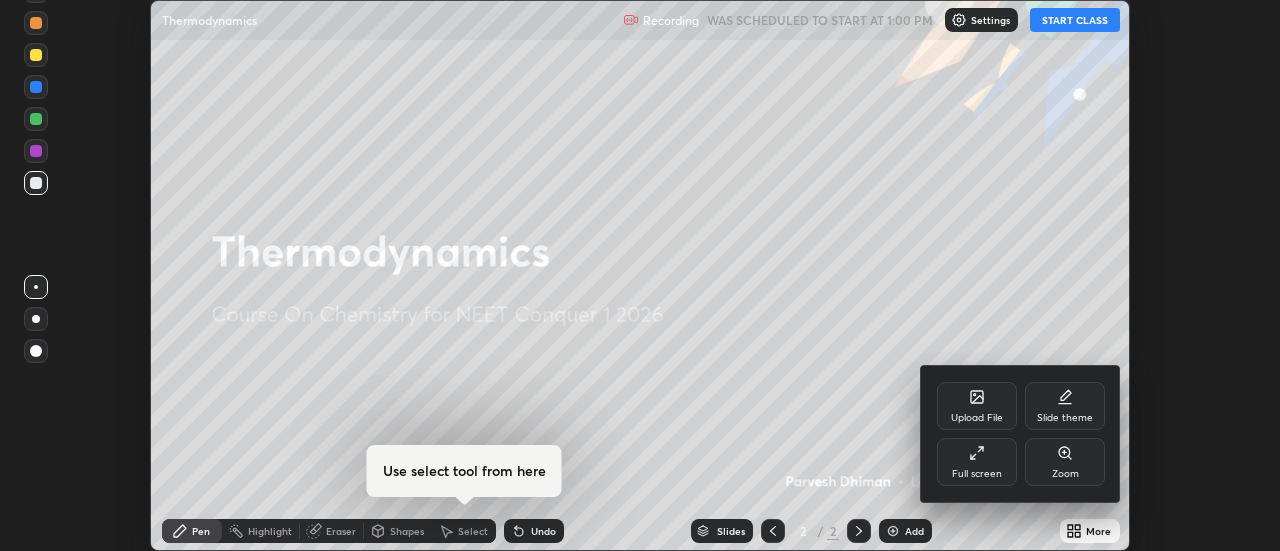 click on "Full screen" at bounding box center [977, 474] 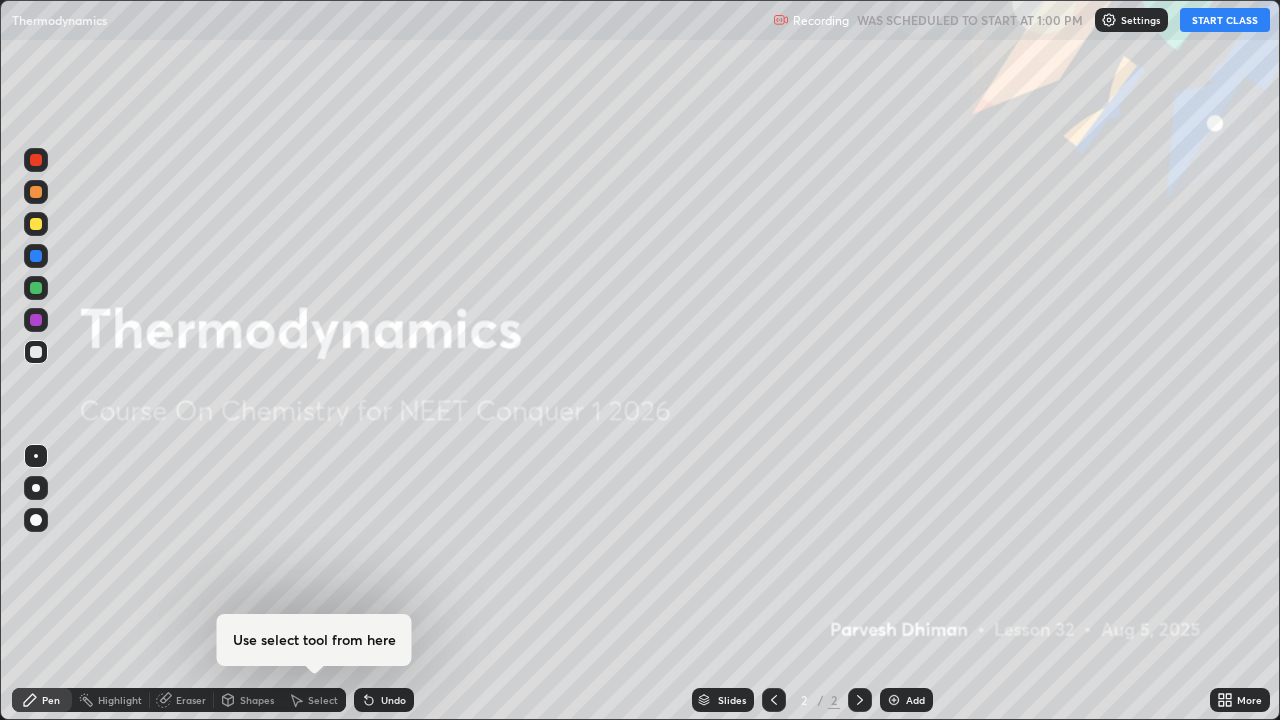 scroll, scrollTop: 99280, scrollLeft: 98720, axis: both 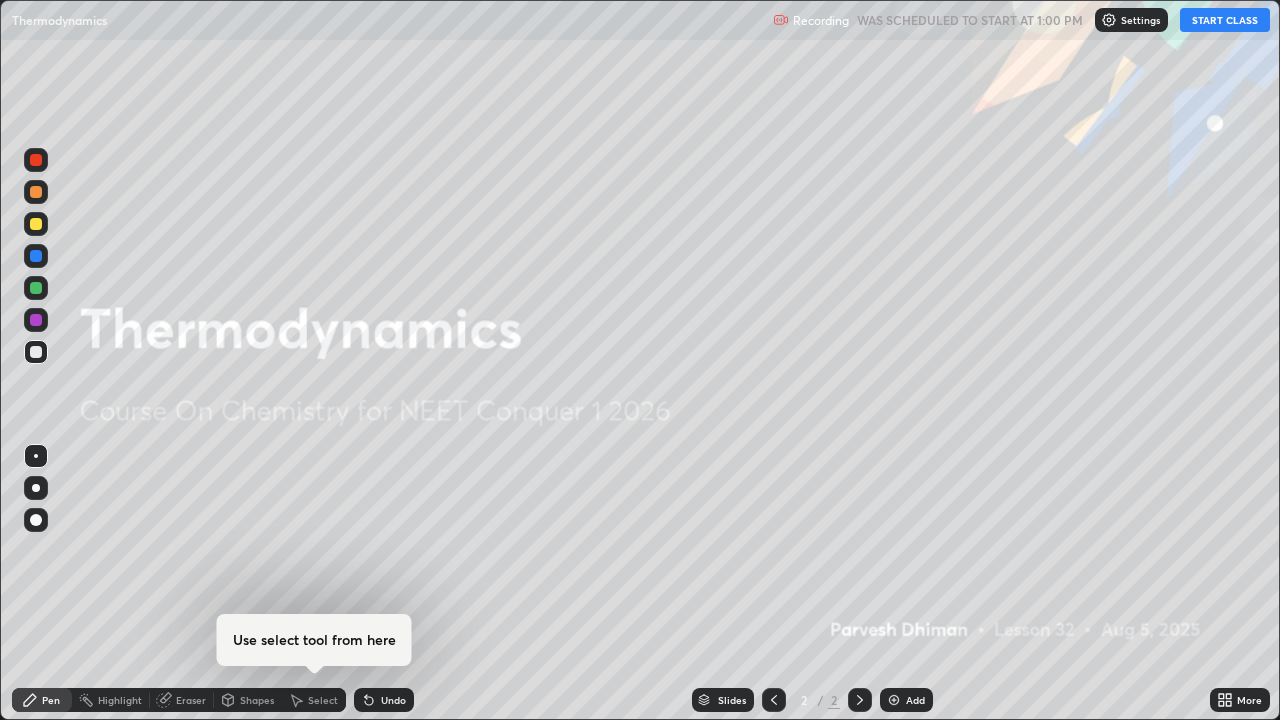 click on "START CLASS" at bounding box center [1225, 20] 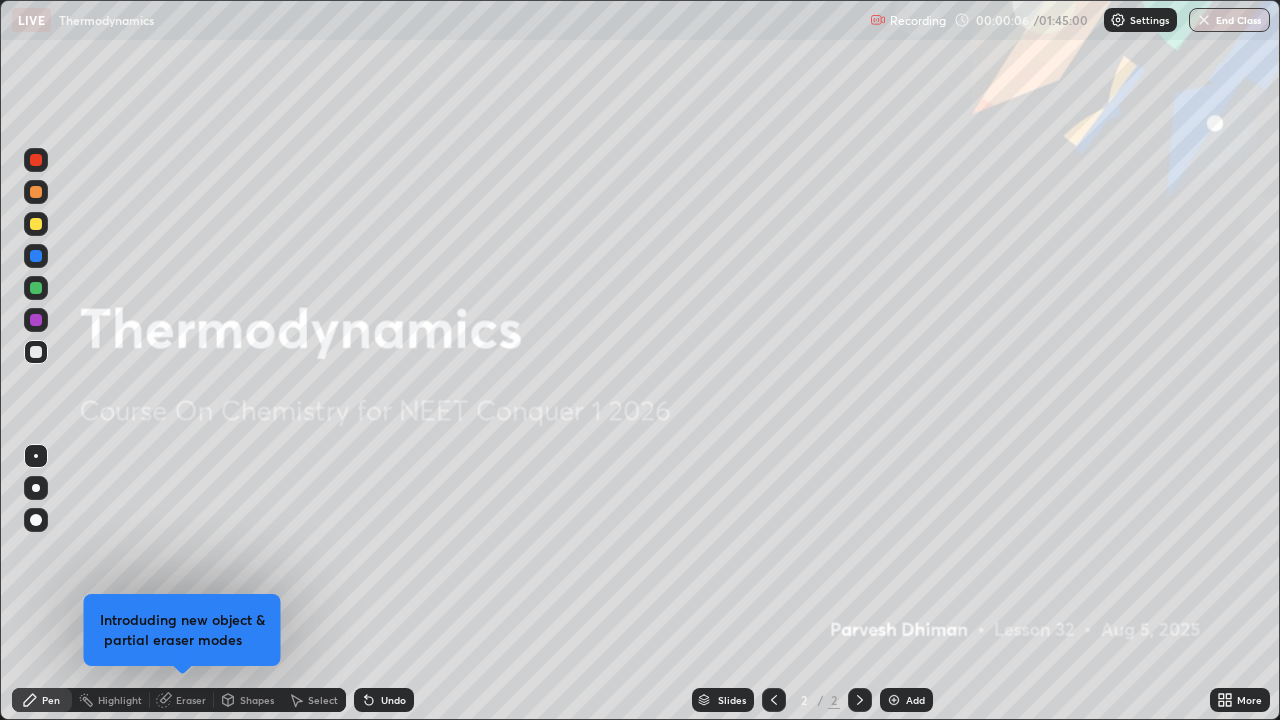 click on "Add" at bounding box center [906, 700] 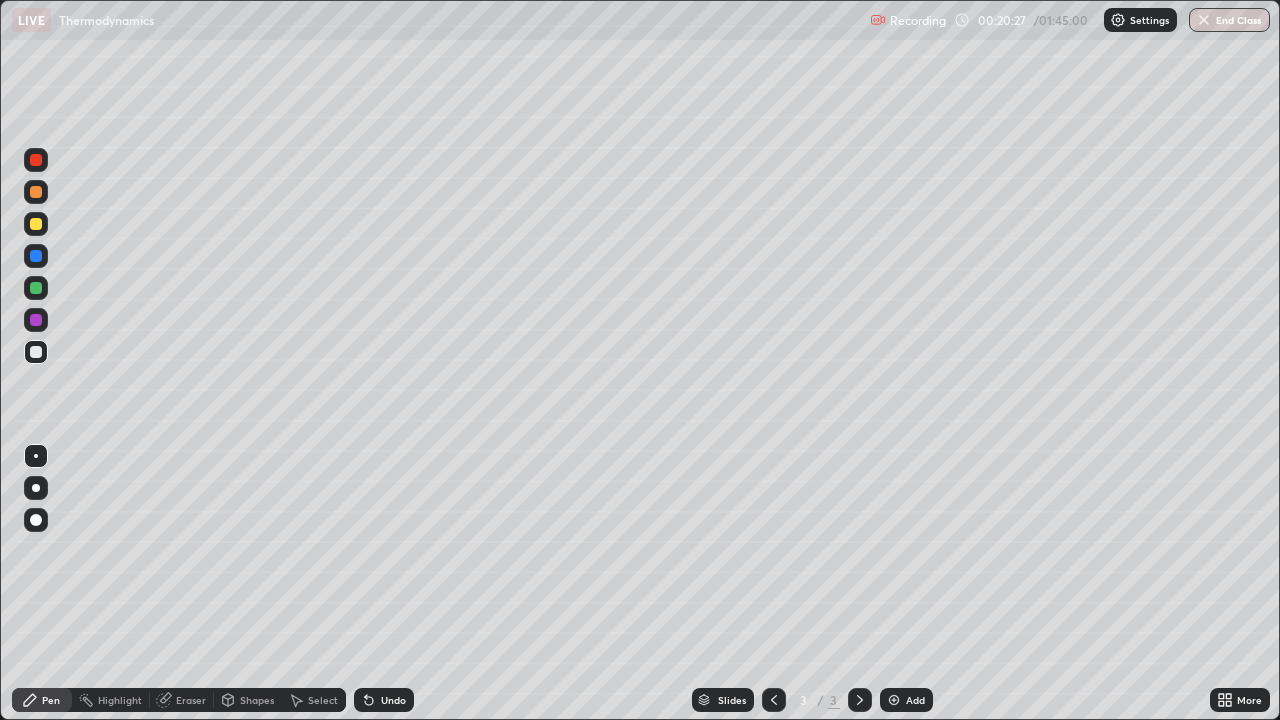 click on "Undo" at bounding box center [384, 700] 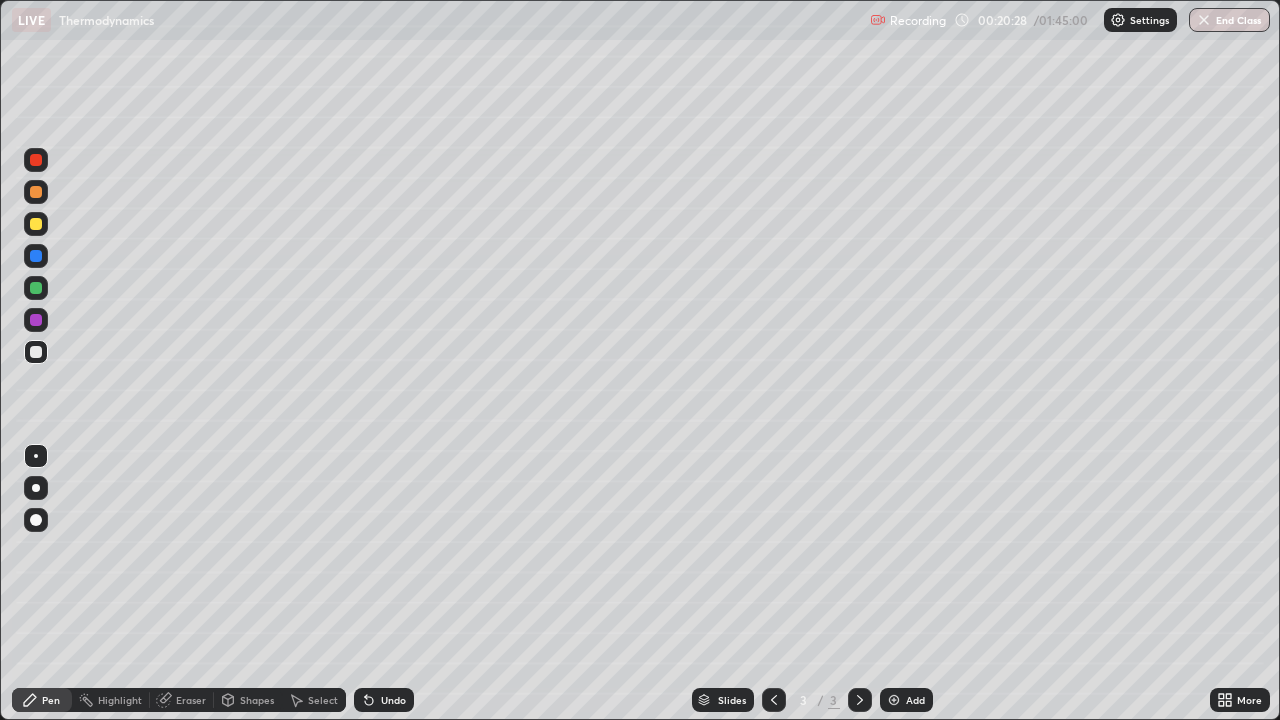 click on "Undo" at bounding box center (384, 700) 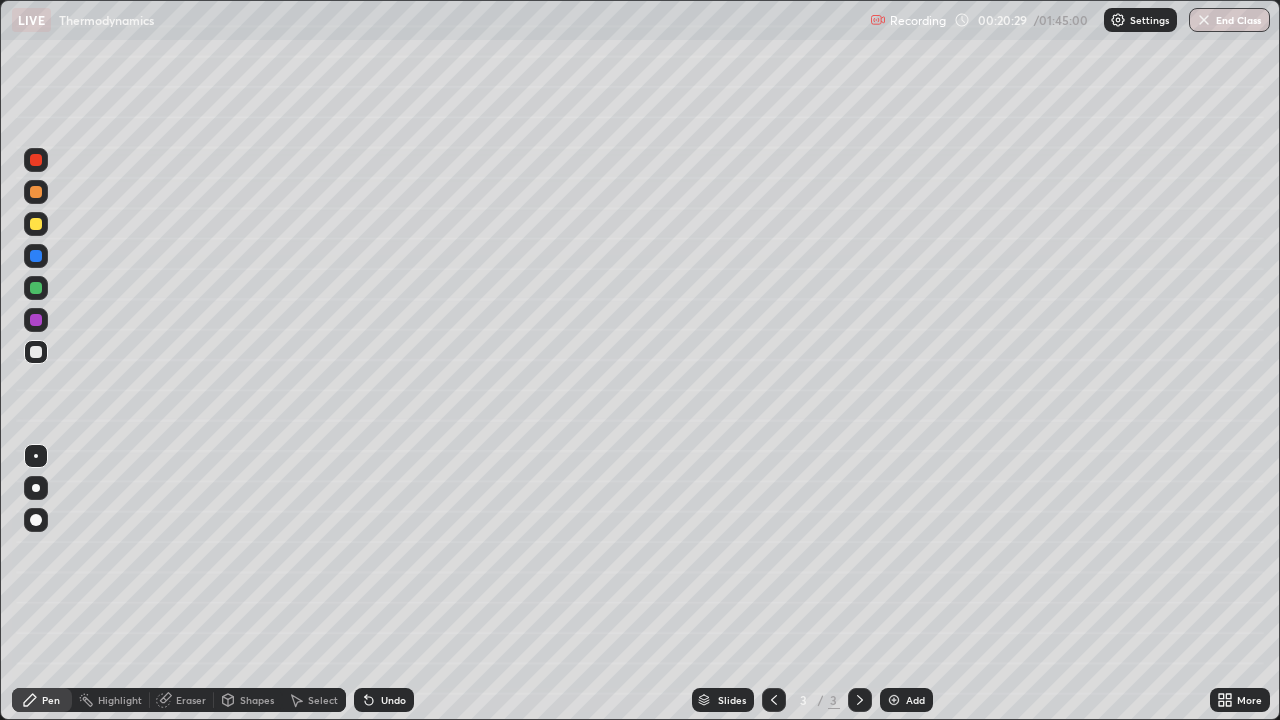 click on "Undo" at bounding box center [393, 700] 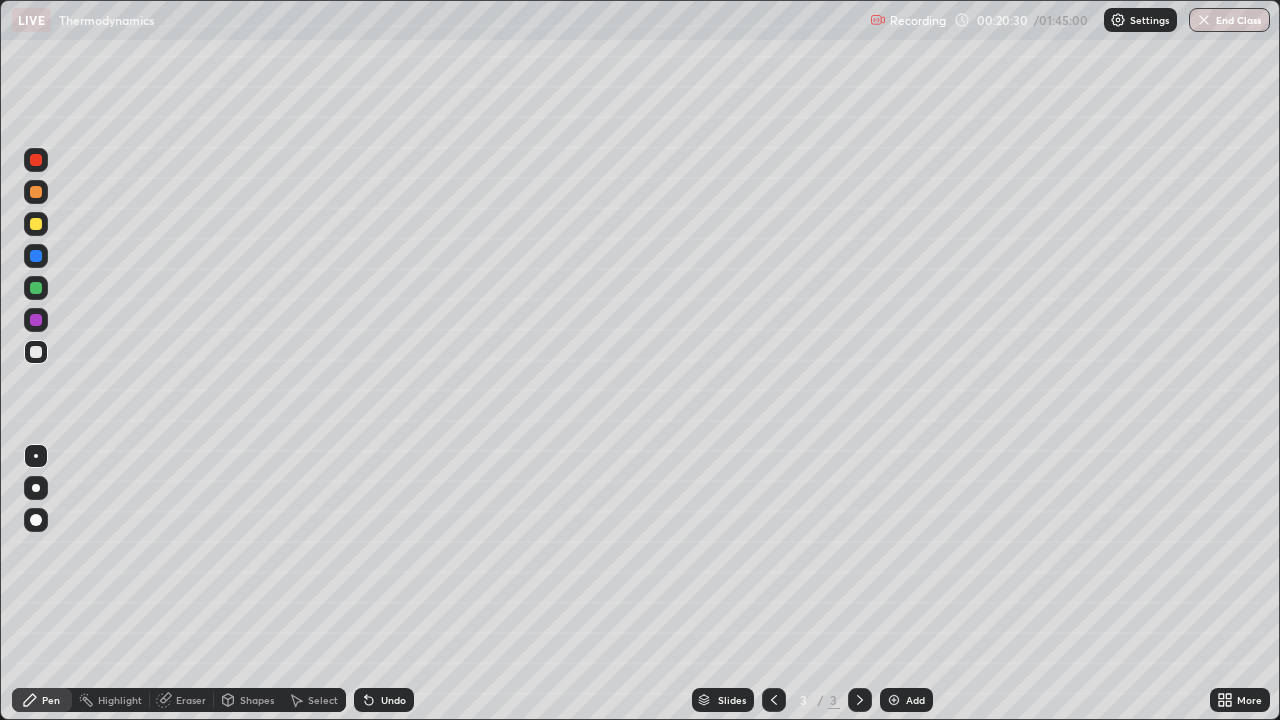 click at bounding box center [36, 520] 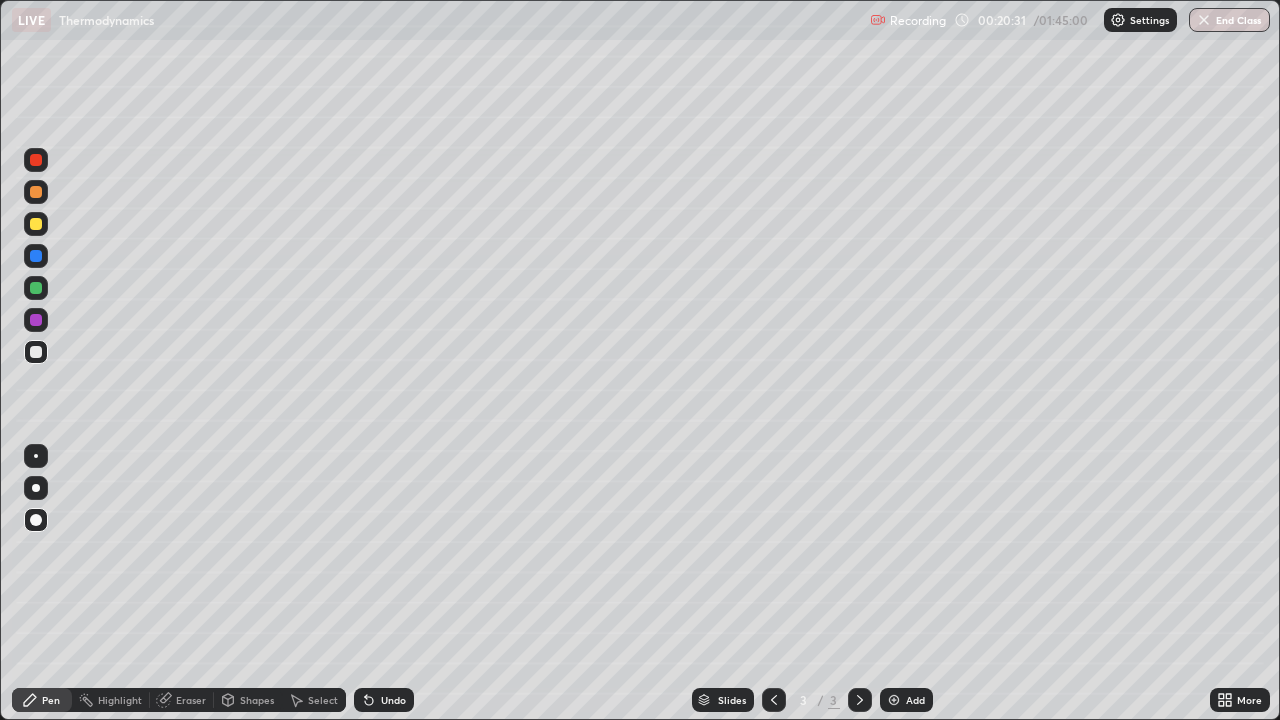 click on "Pen" at bounding box center (42, 700) 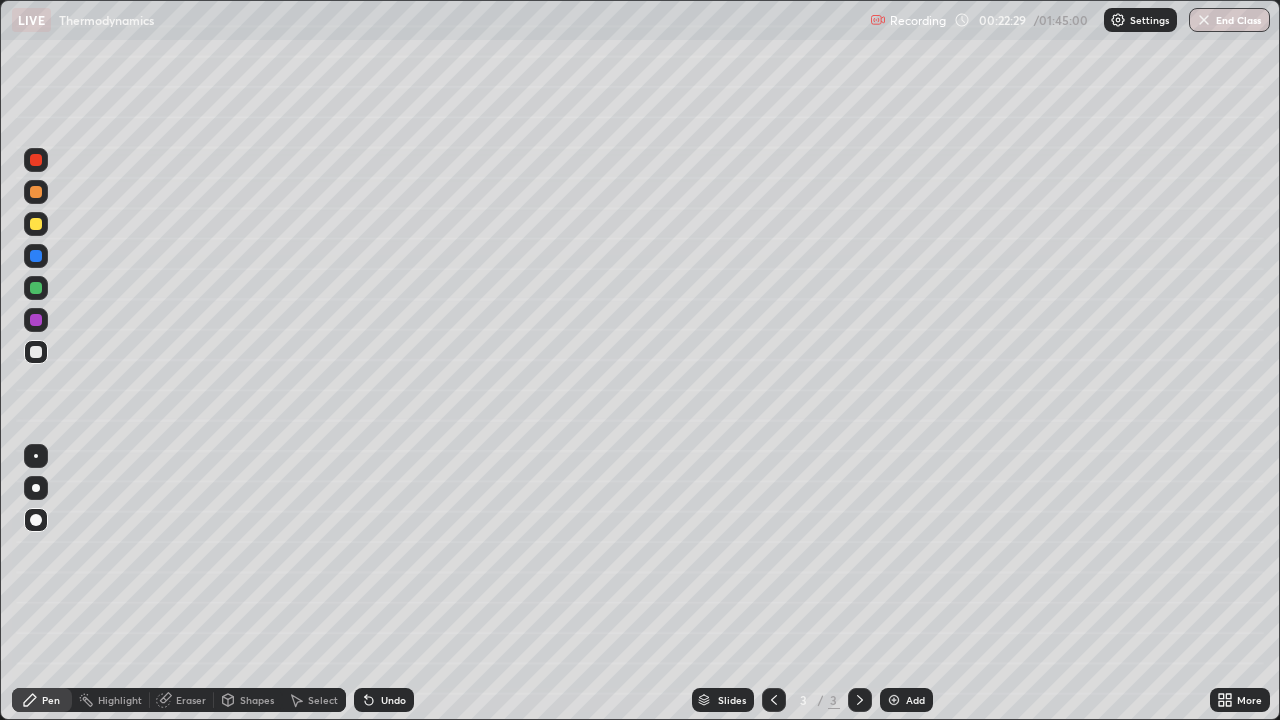 click on "Undo" at bounding box center [393, 700] 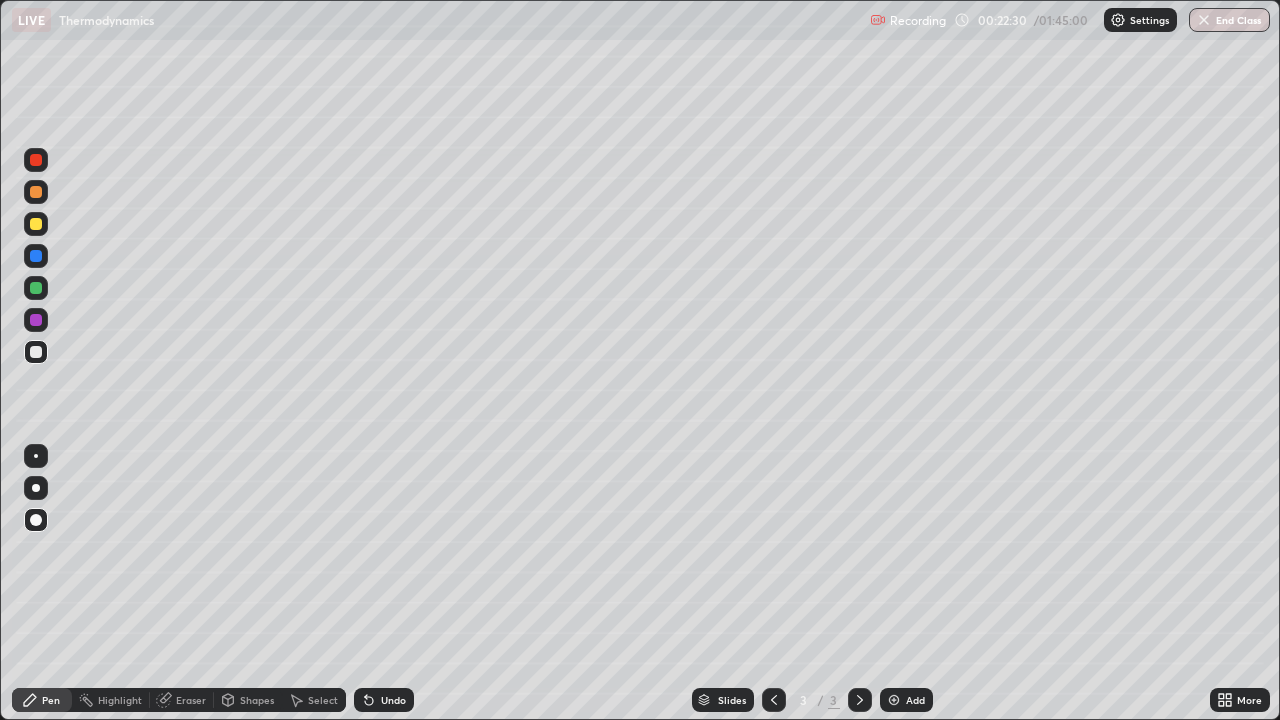 click on "Undo" at bounding box center [384, 700] 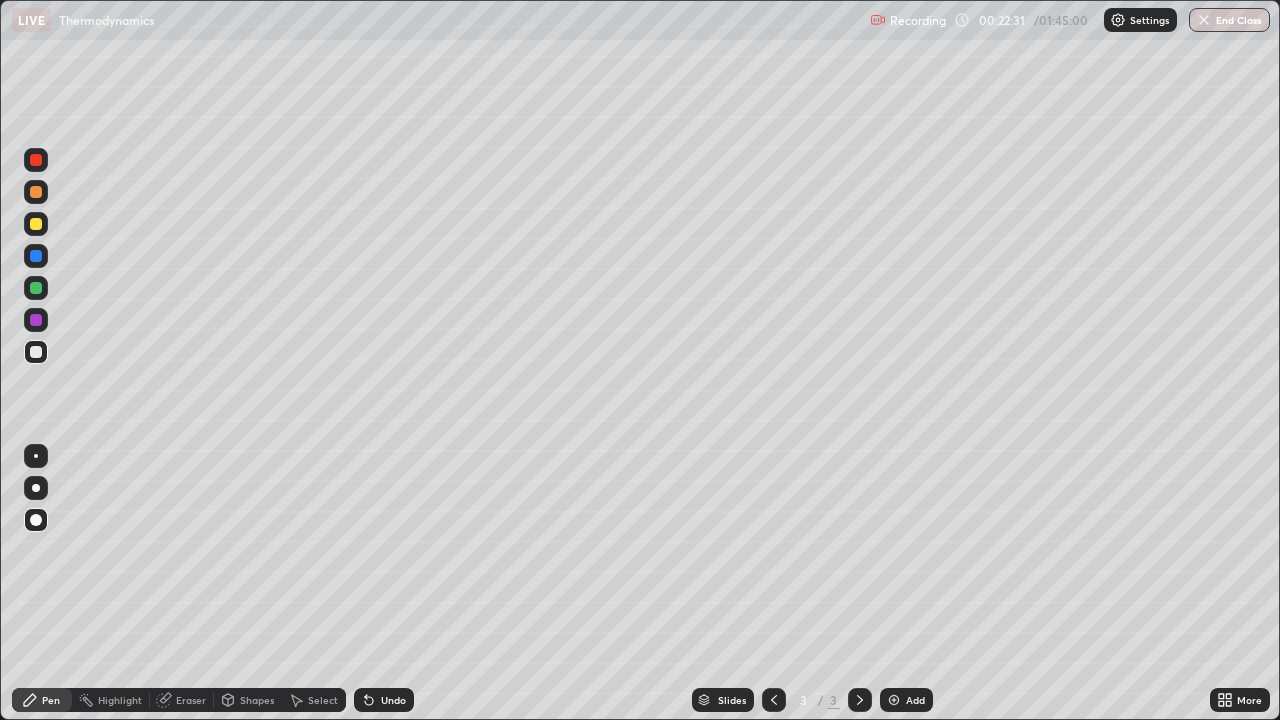 click on "Undo" at bounding box center [384, 700] 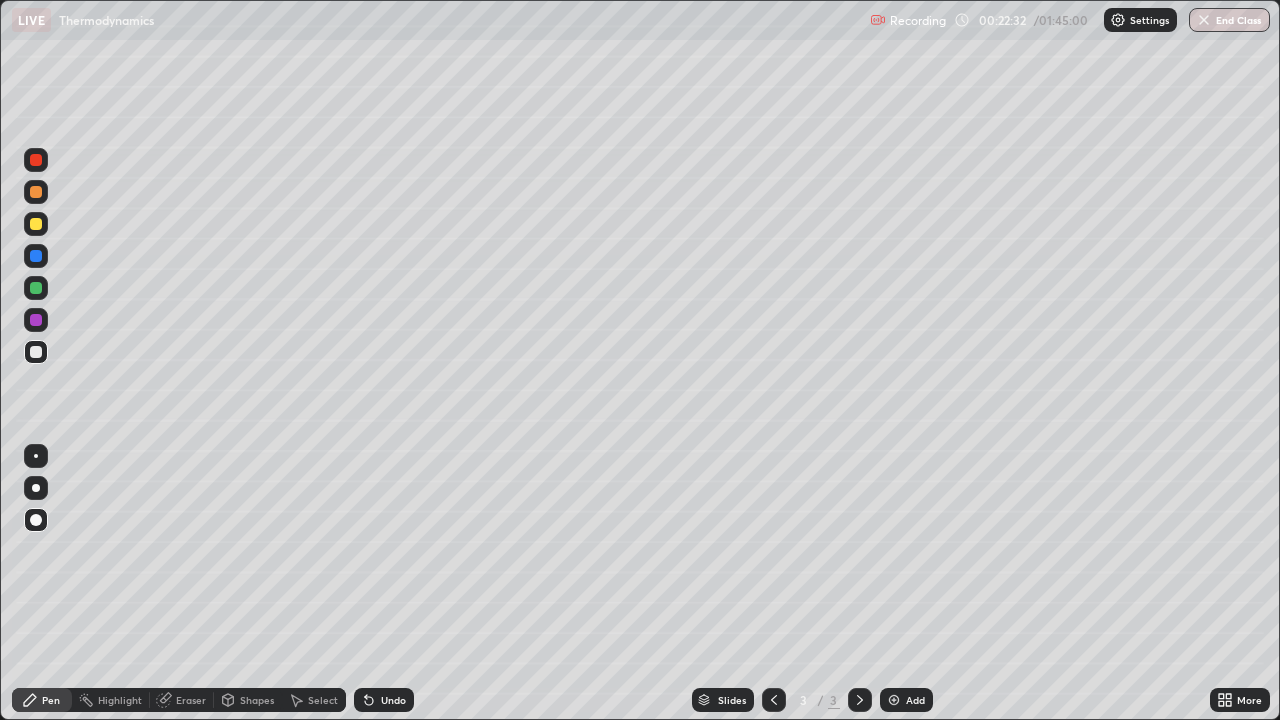 click on "Undo" at bounding box center (384, 700) 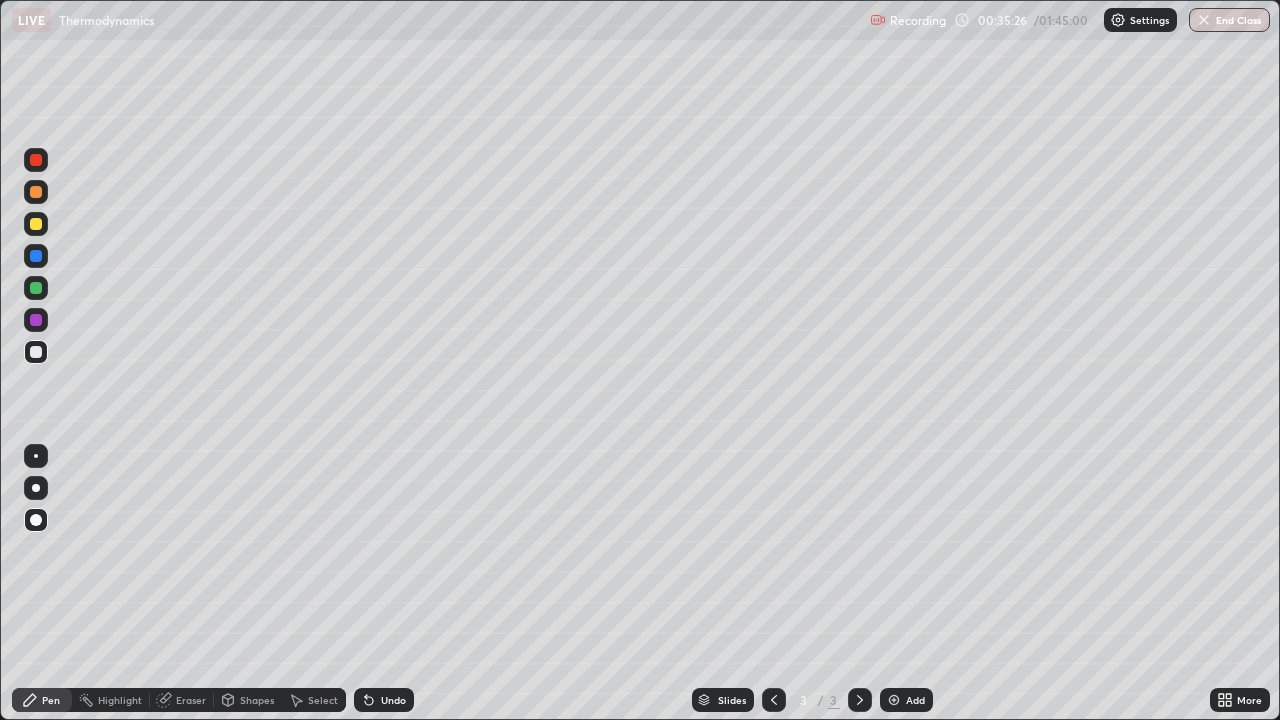 click 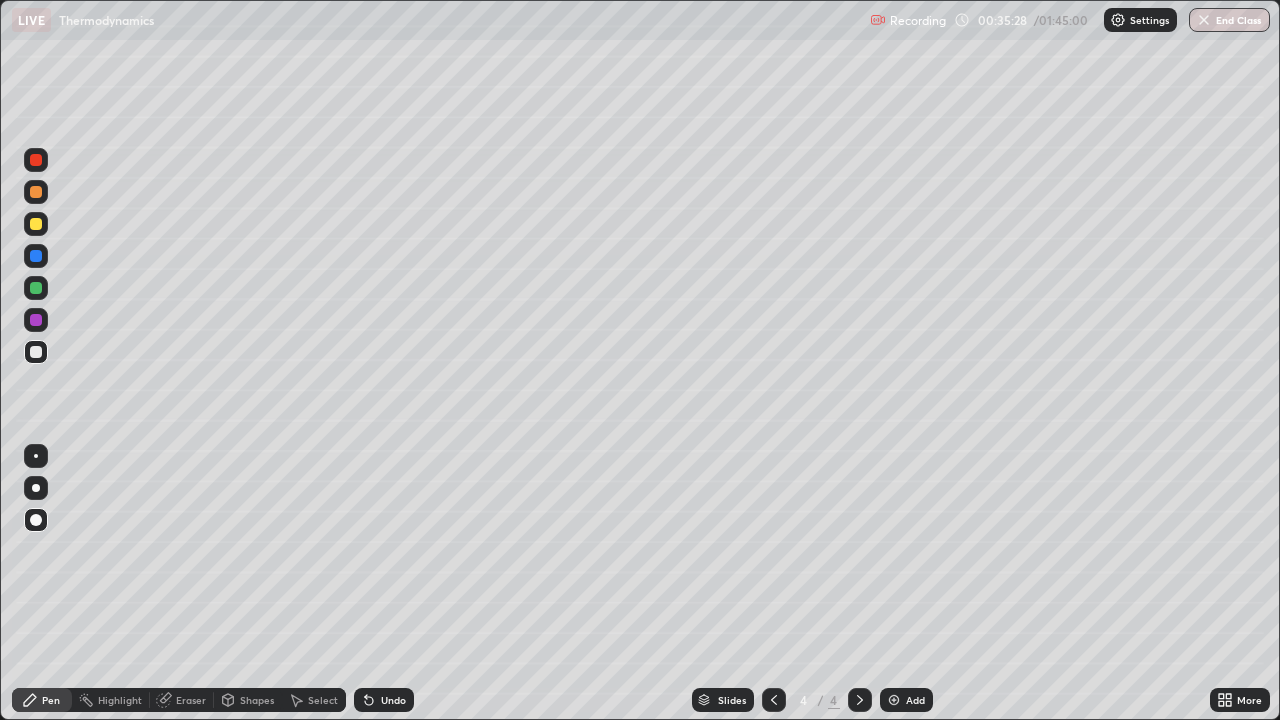 click at bounding box center [36, 224] 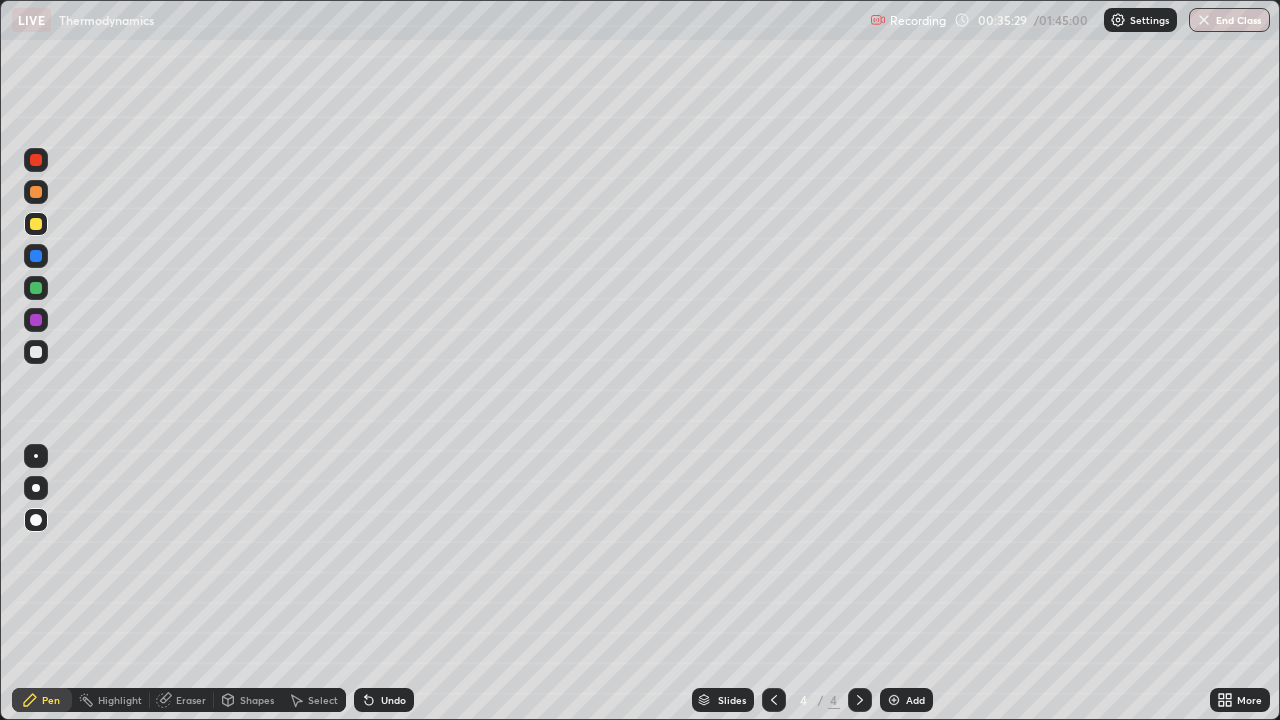 click on "Pen" at bounding box center (51, 700) 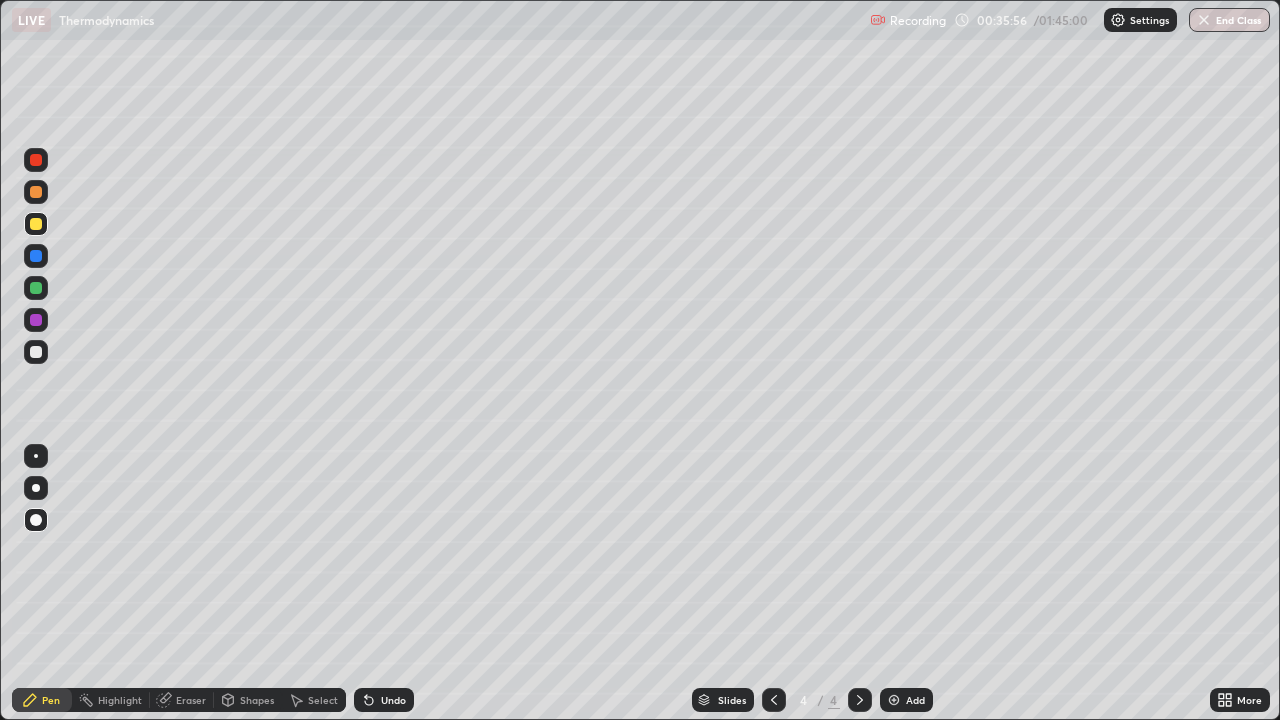 click on "Shapes" at bounding box center (257, 700) 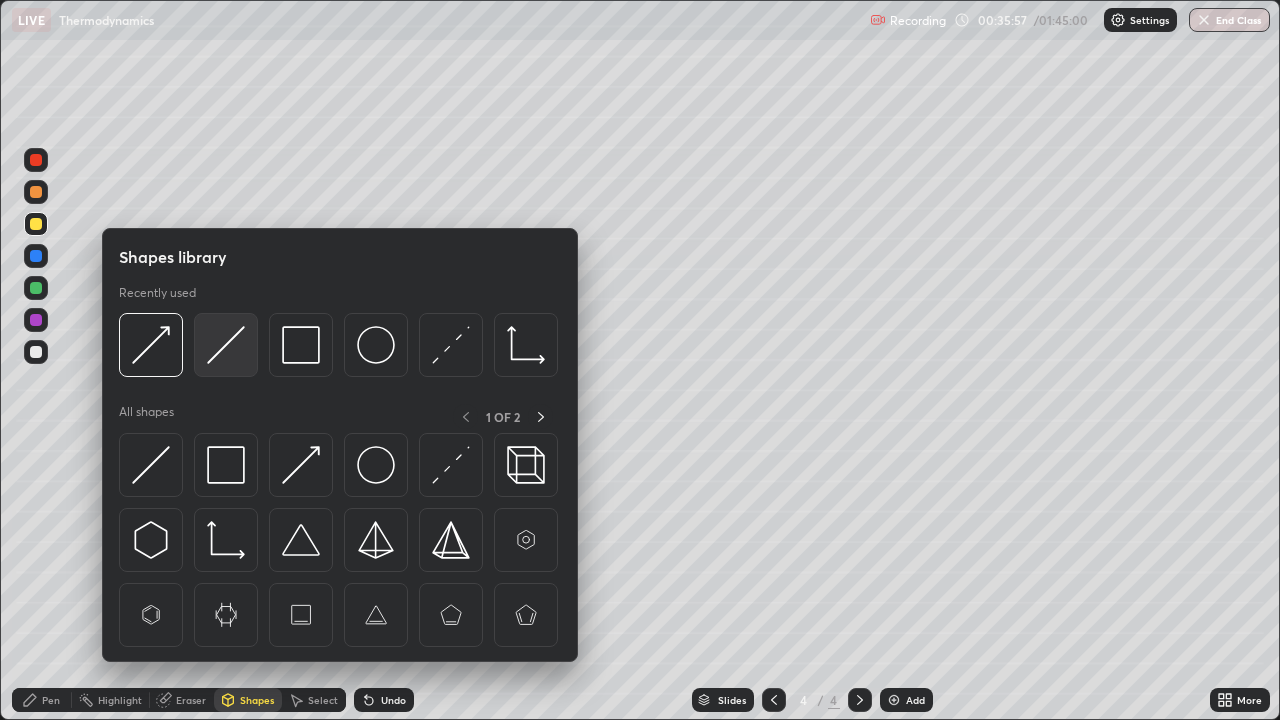 click at bounding box center (226, 345) 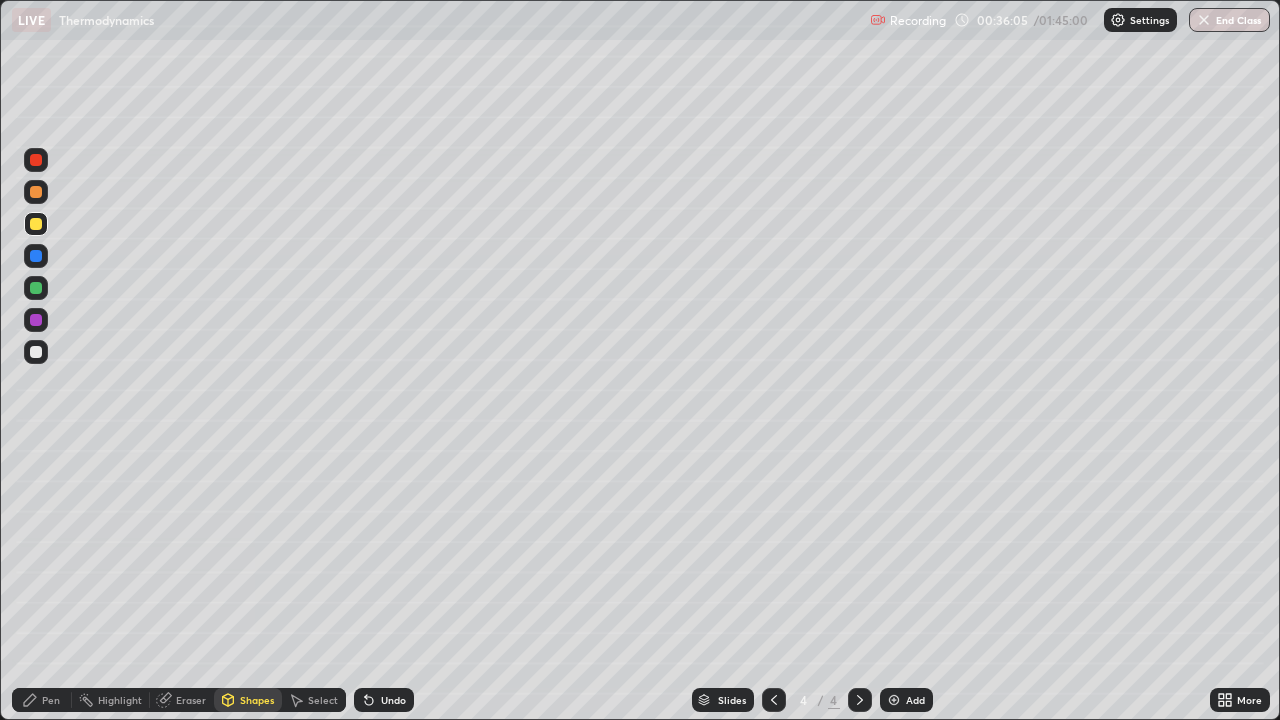 click on "Pen" at bounding box center (51, 700) 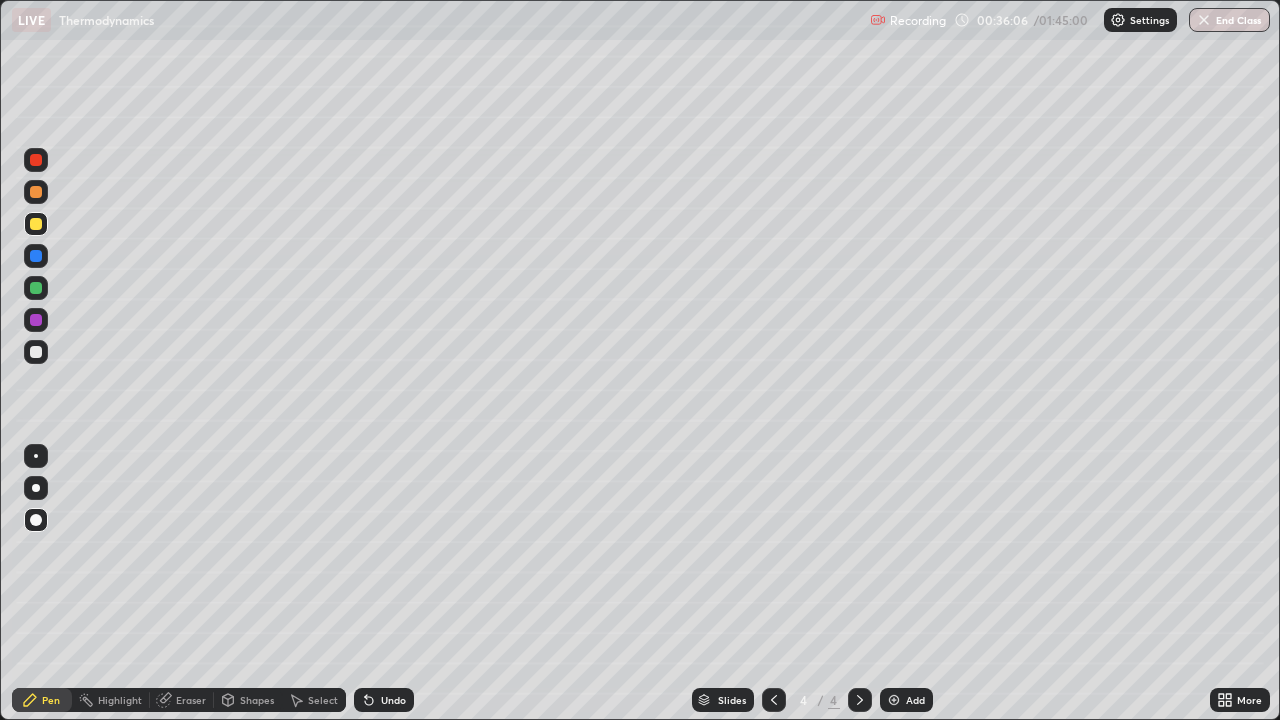 click at bounding box center (36, 352) 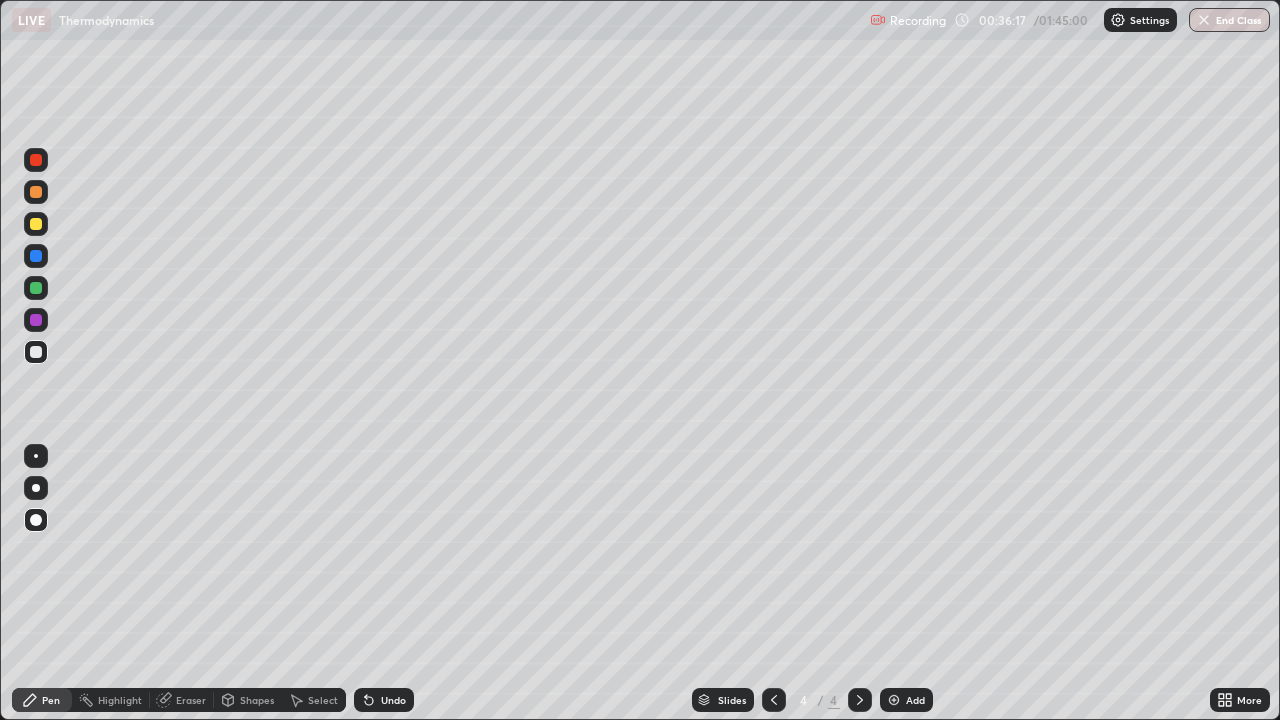 click on "Shapes" at bounding box center (257, 700) 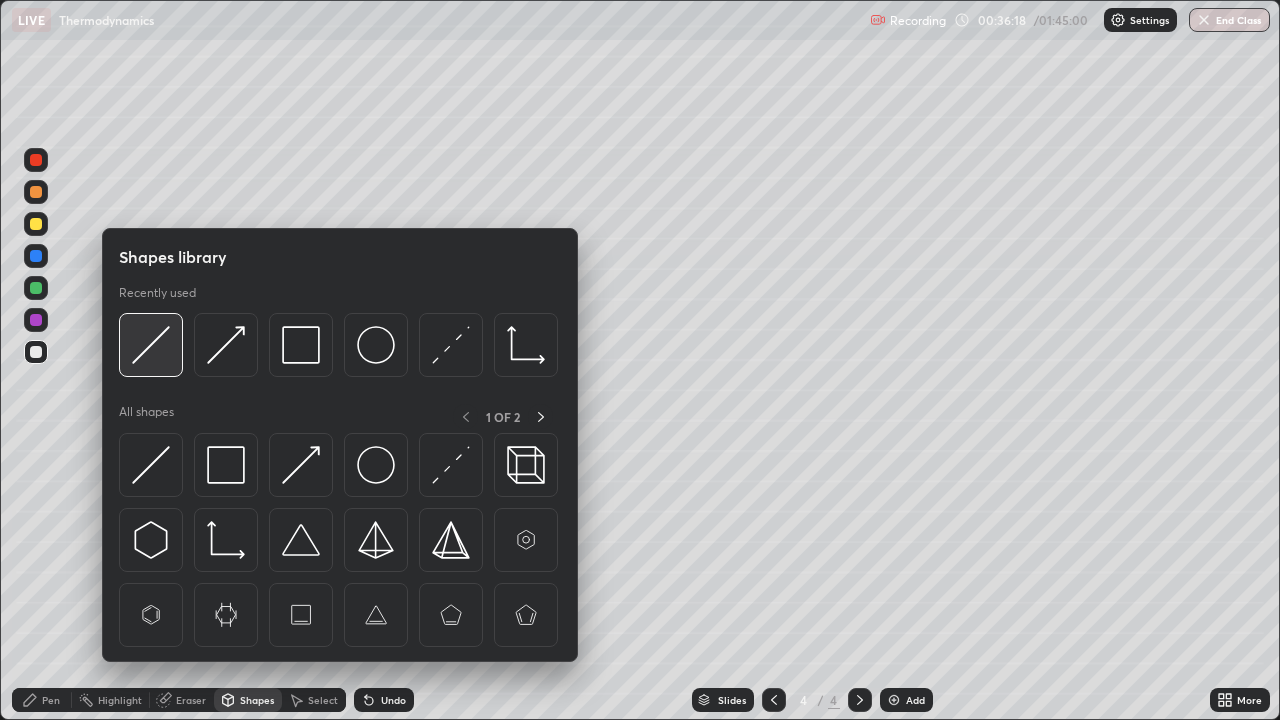 click at bounding box center [151, 345] 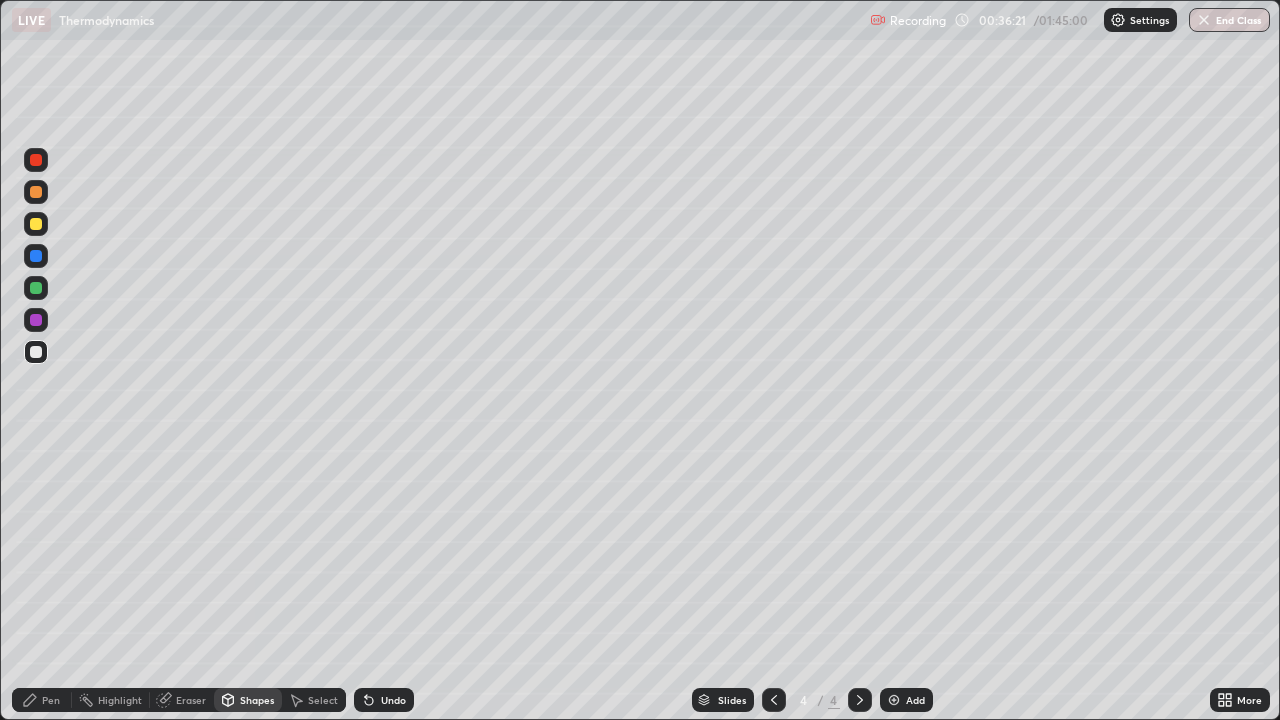 click on "Pen" at bounding box center [51, 700] 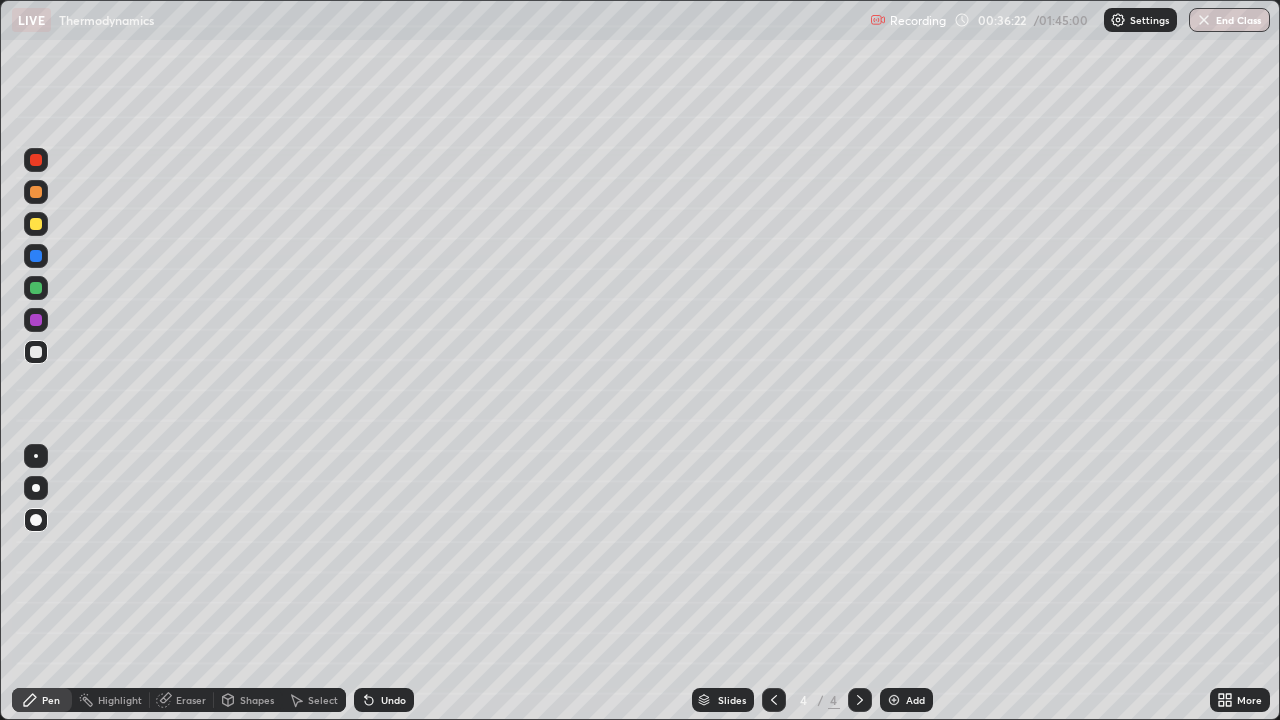 click at bounding box center [36, 224] 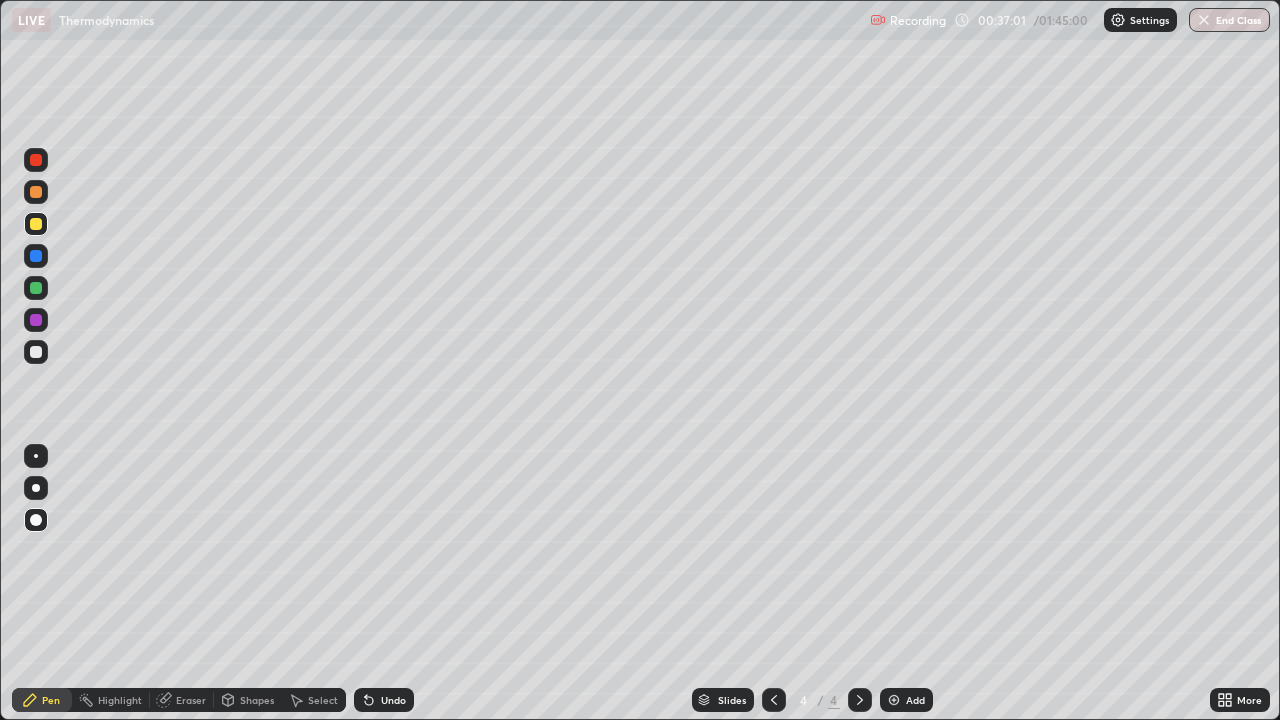 click on "Undo" at bounding box center (393, 700) 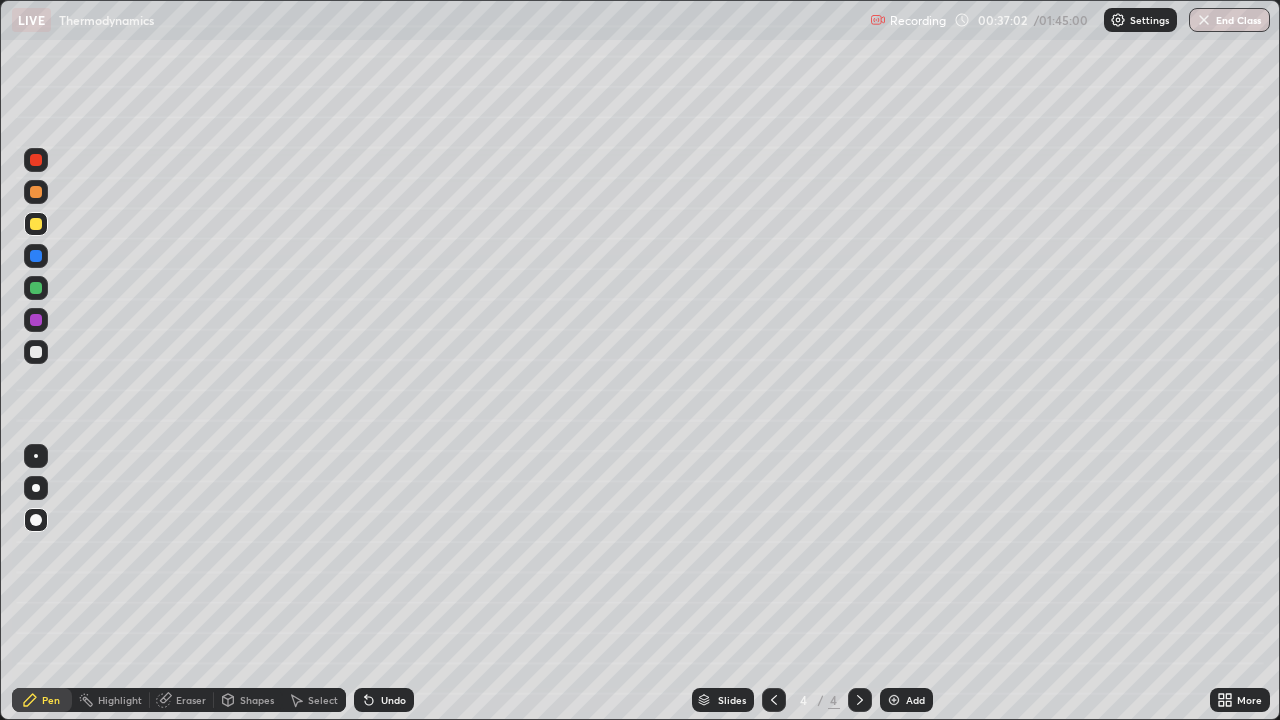 click on "Undo" at bounding box center [384, 700] 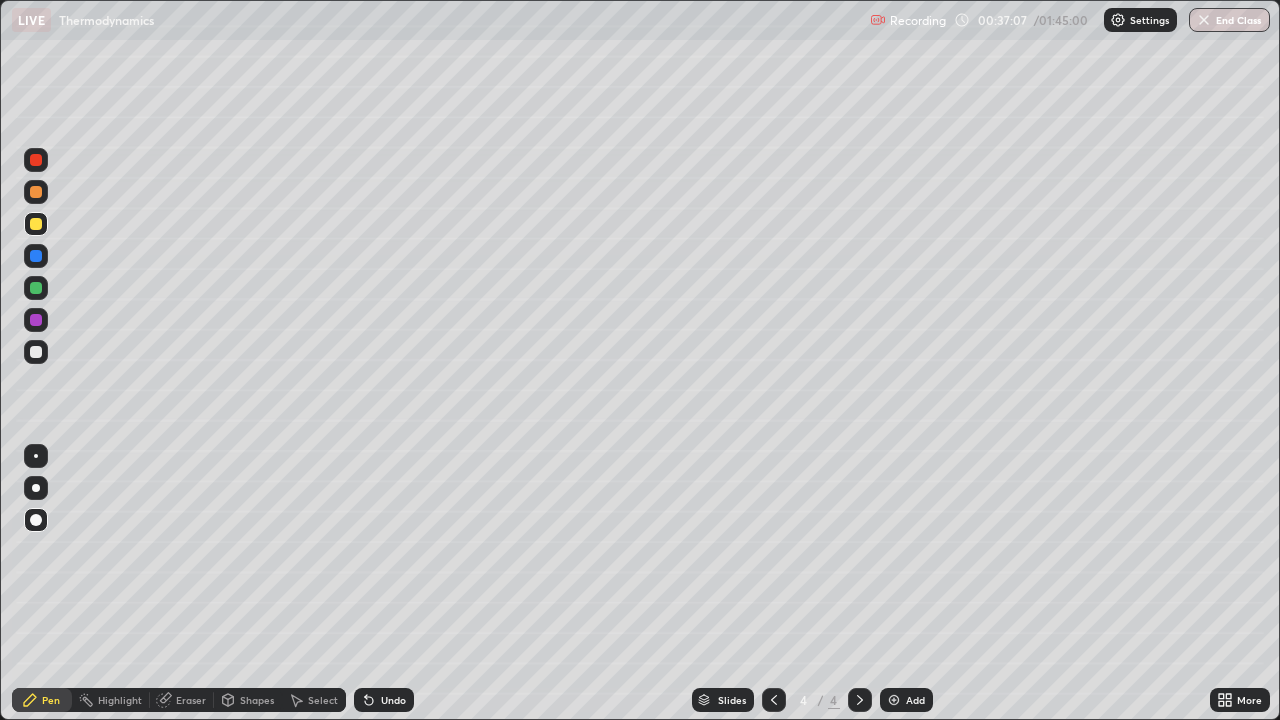 click on "Shapes" at bounding box center [248, 700] 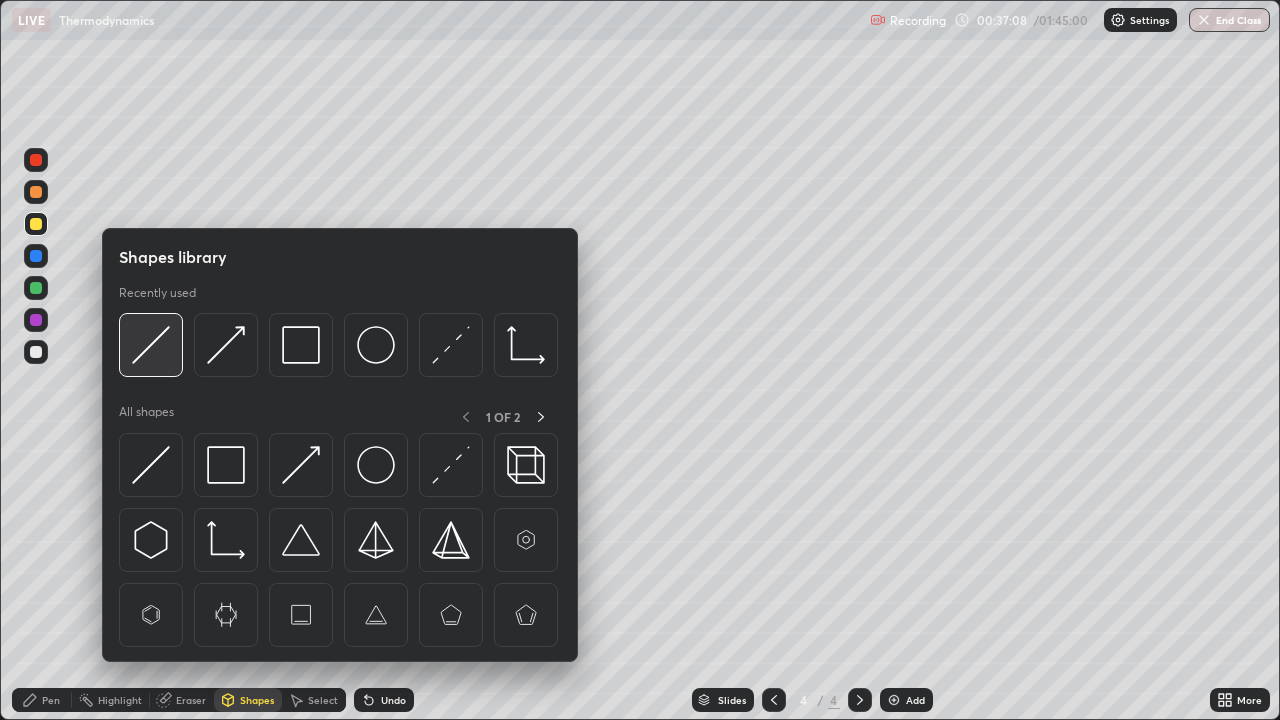 click at bounding box center [151, 345] 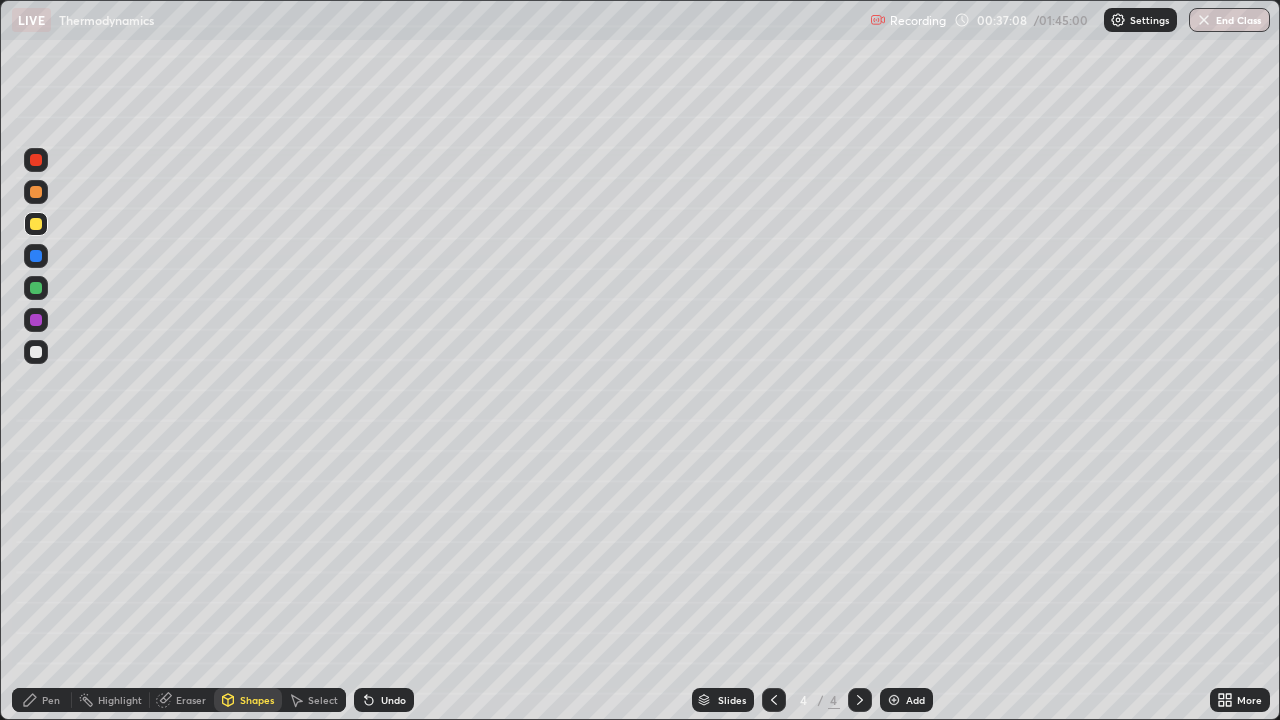 click on "Shapes" at bounding box center [257, 700] 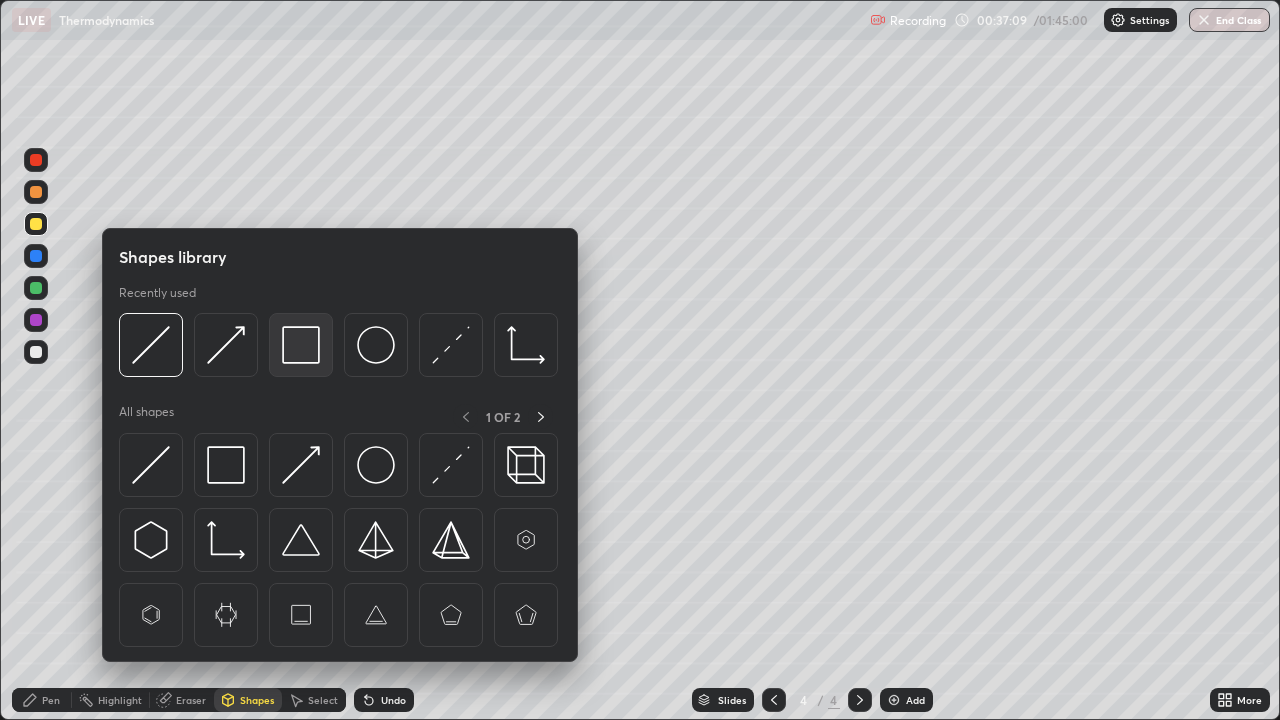 click at bounding box center (301, 345) 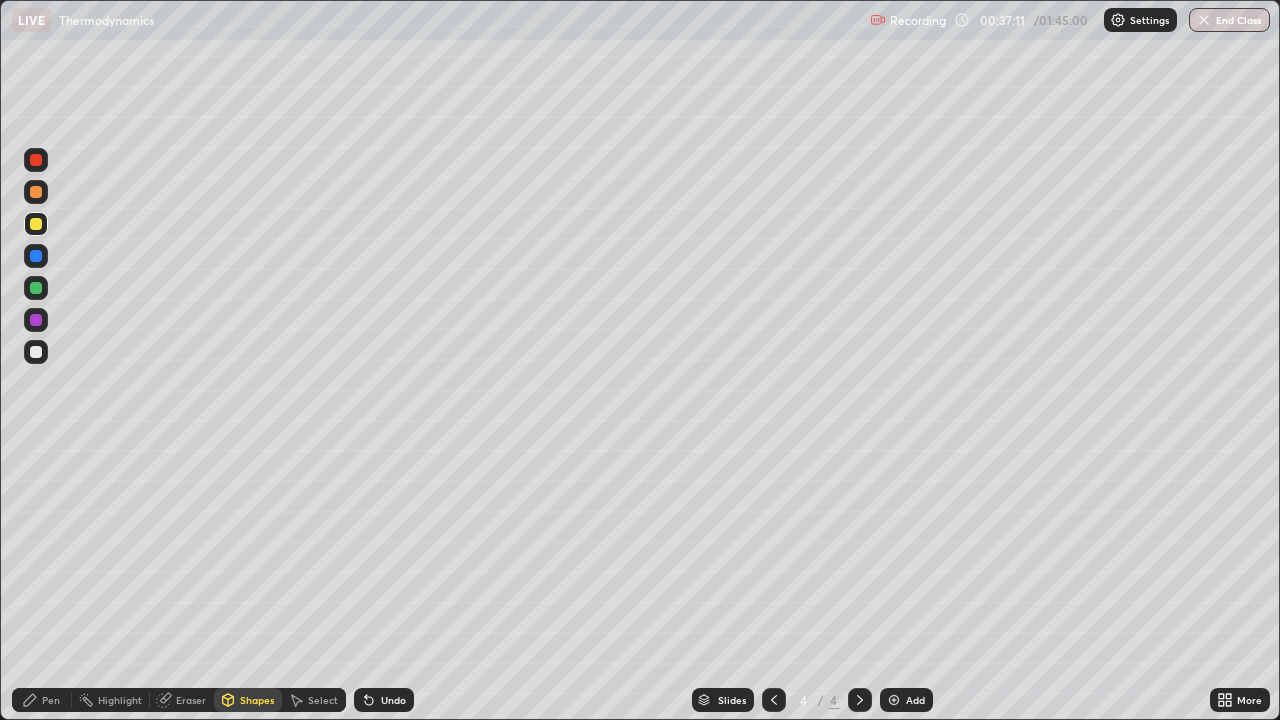 click on "Pen" at bounding box center [42, 700] 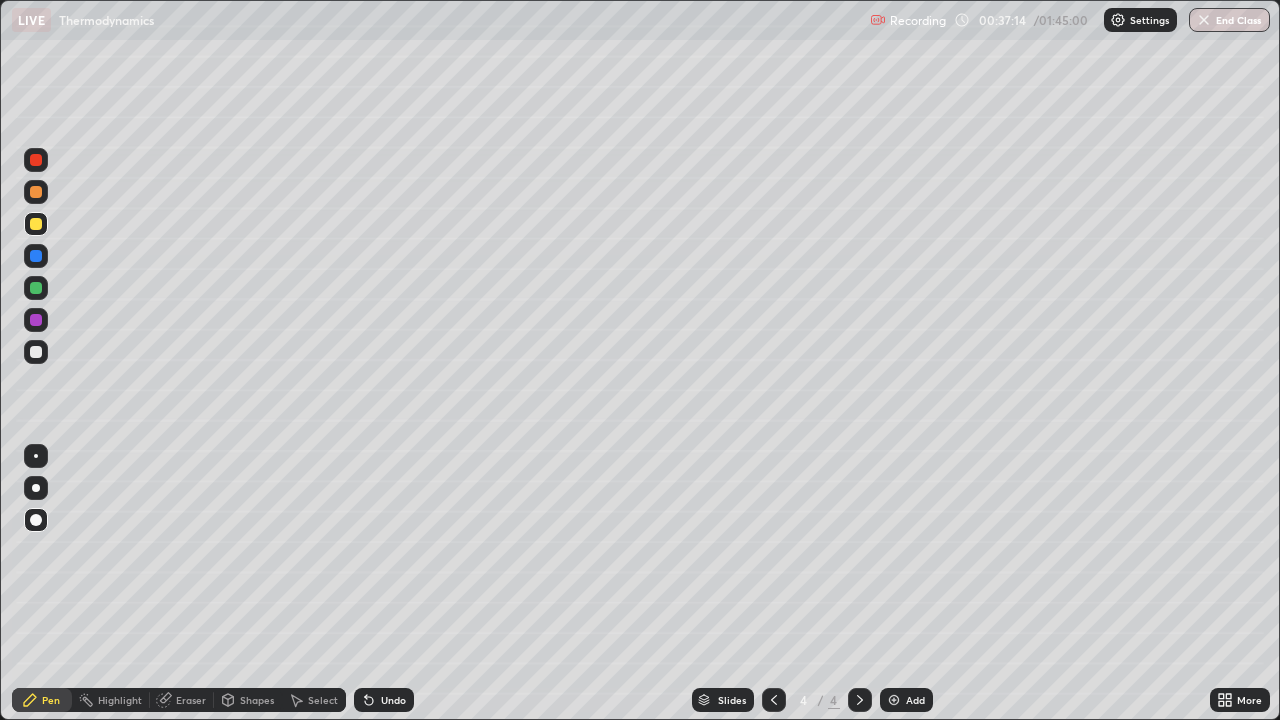 click at bounding box center [36, 352] 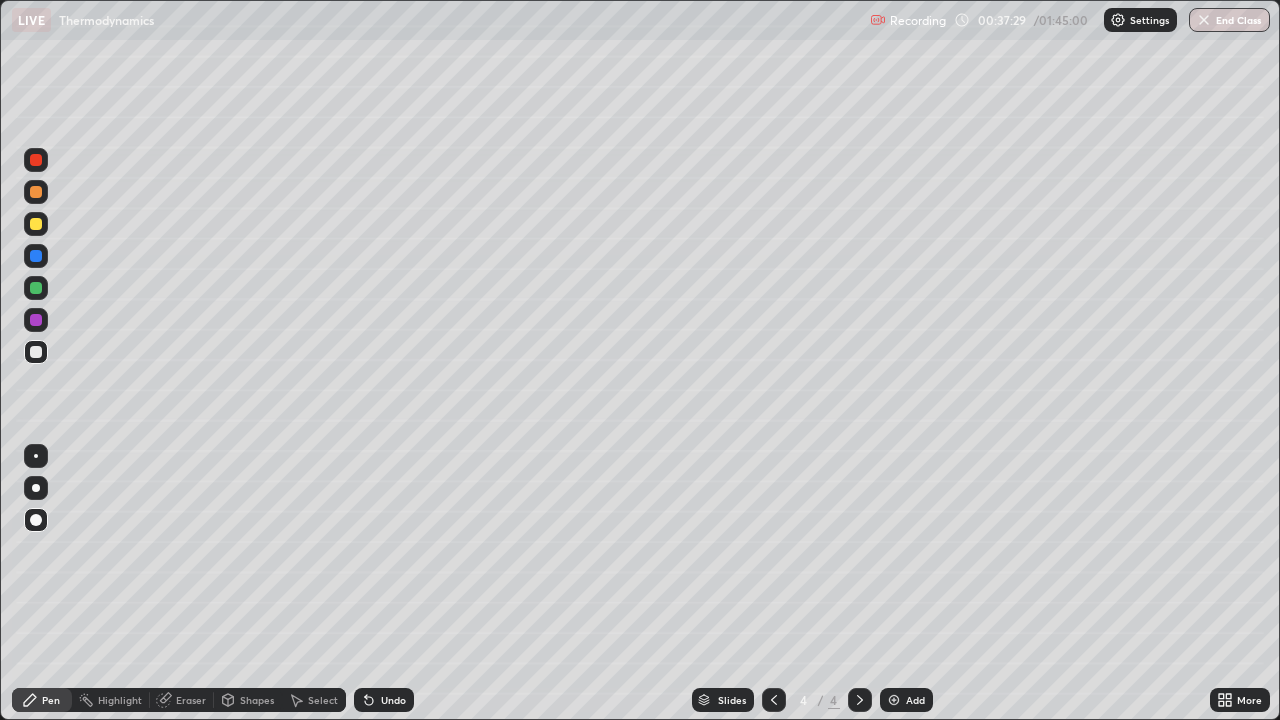 click on "Shapes" at bounding box center [248, 700] 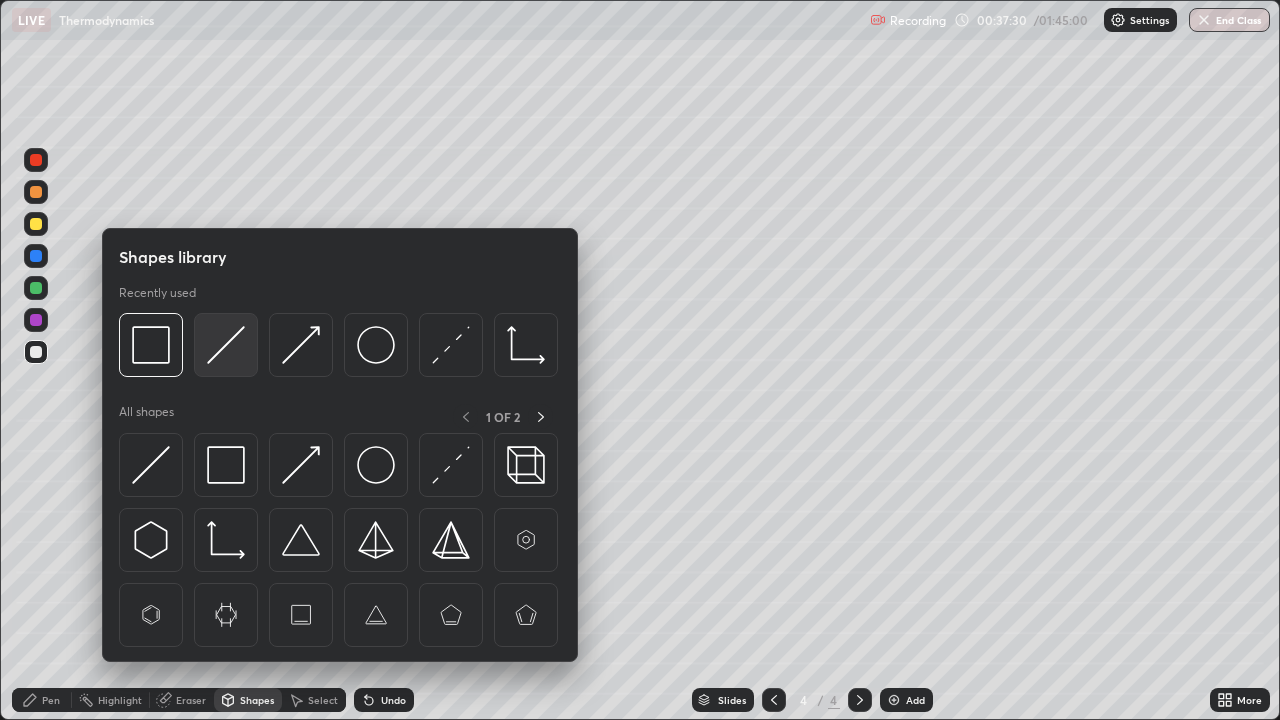 click at bounding box center [226, 345] 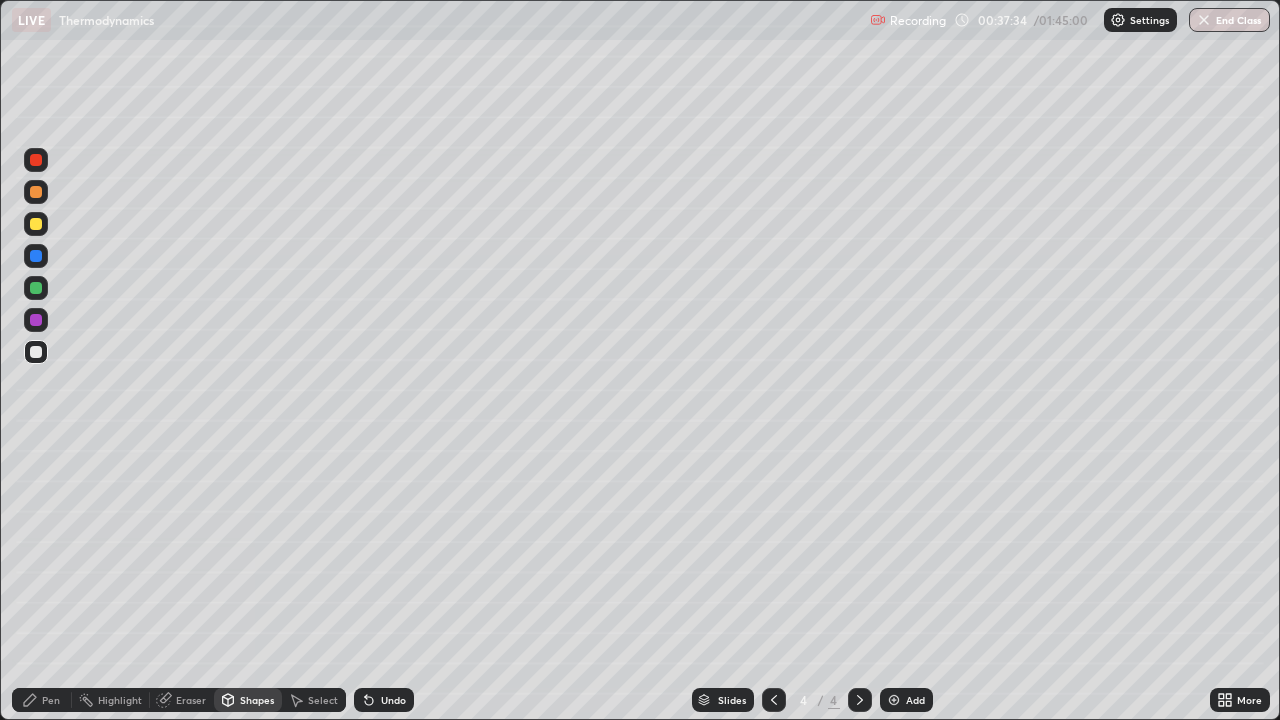 click on "Pen" at bounding box center [51, 700] 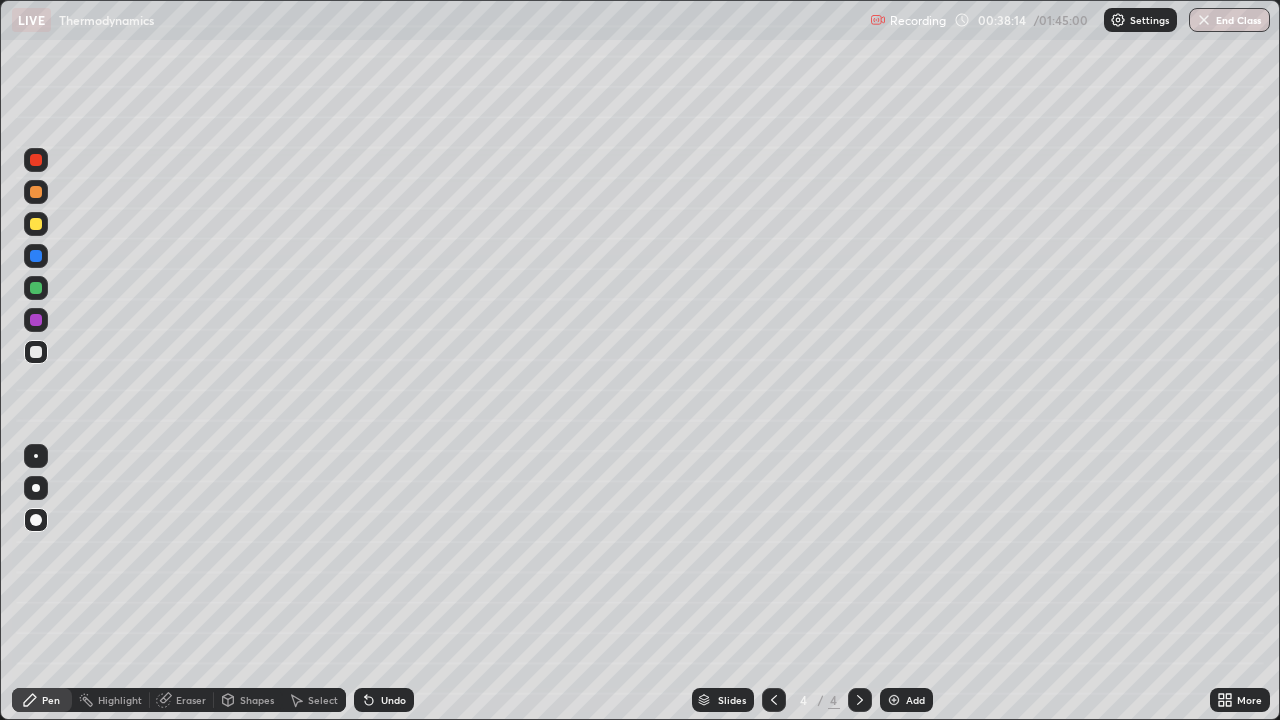 click on "Pen" at bounding box center (42, 700) 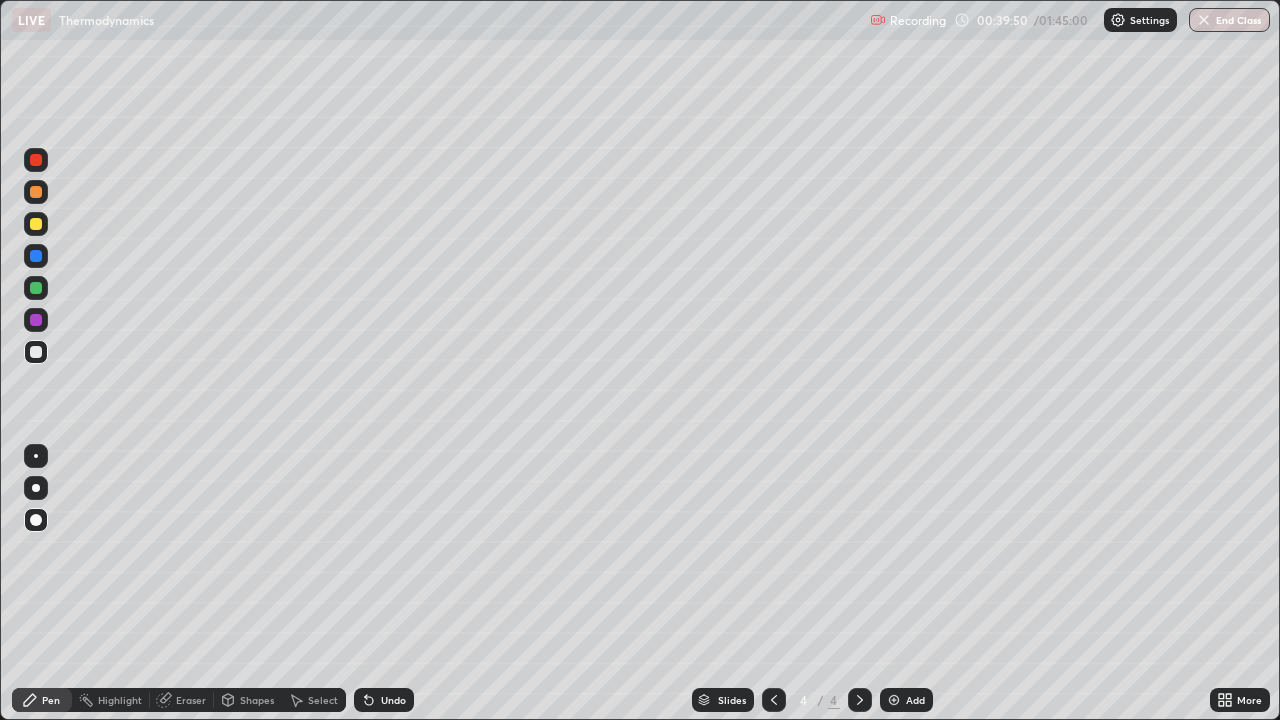 click at bounding box center [36, 224] 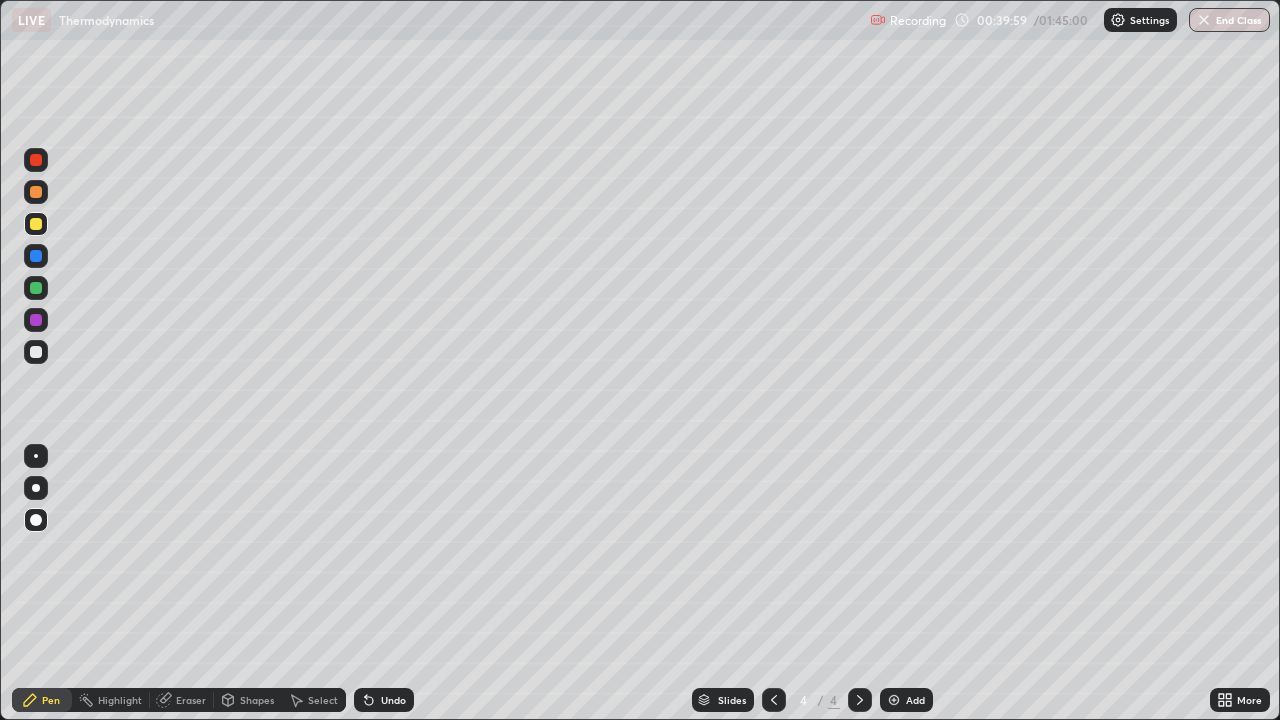 click on "Undo" at bounding box center [393, 700] 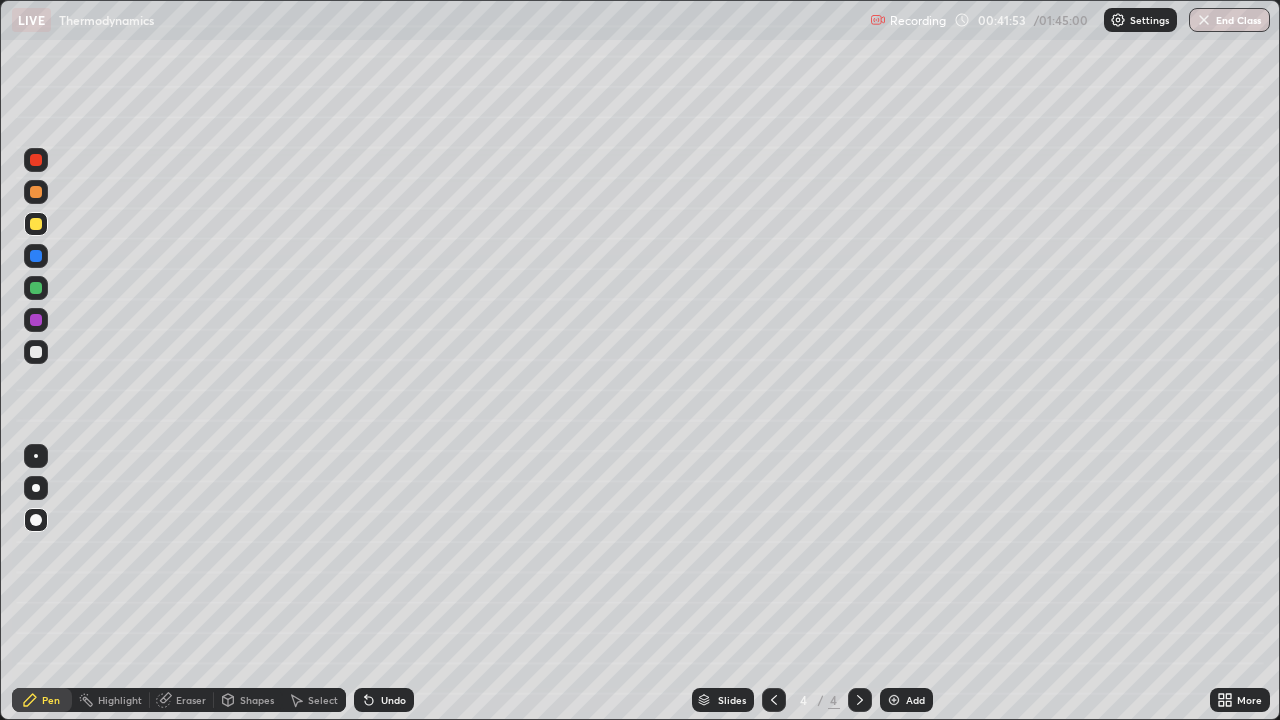 click at bounding box center (36, 352) 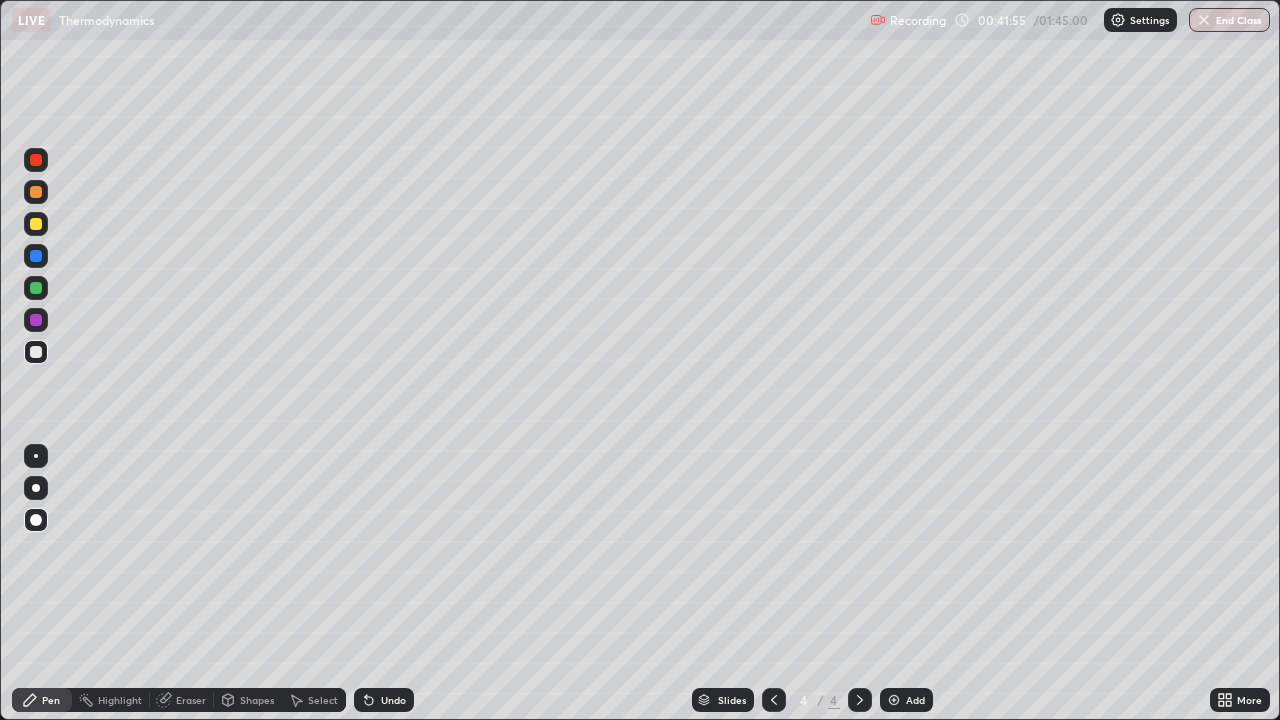 click 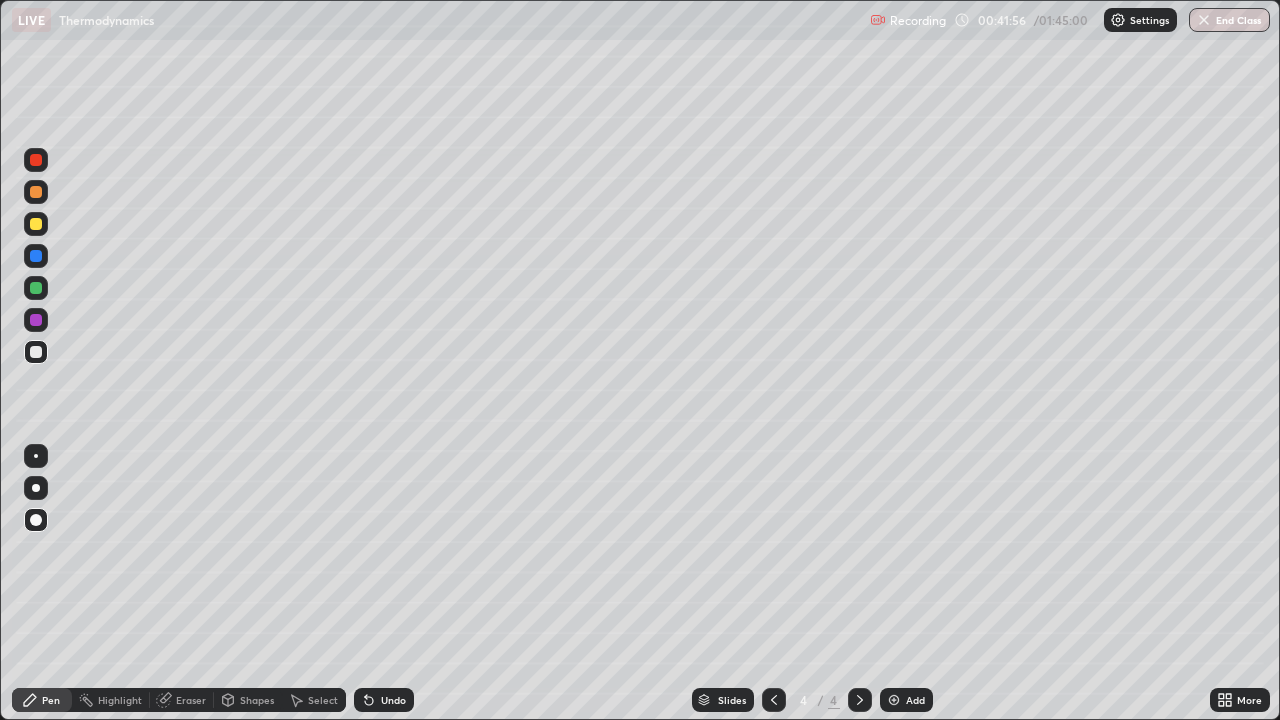 click on "Add" at bounding box center [906, 700] 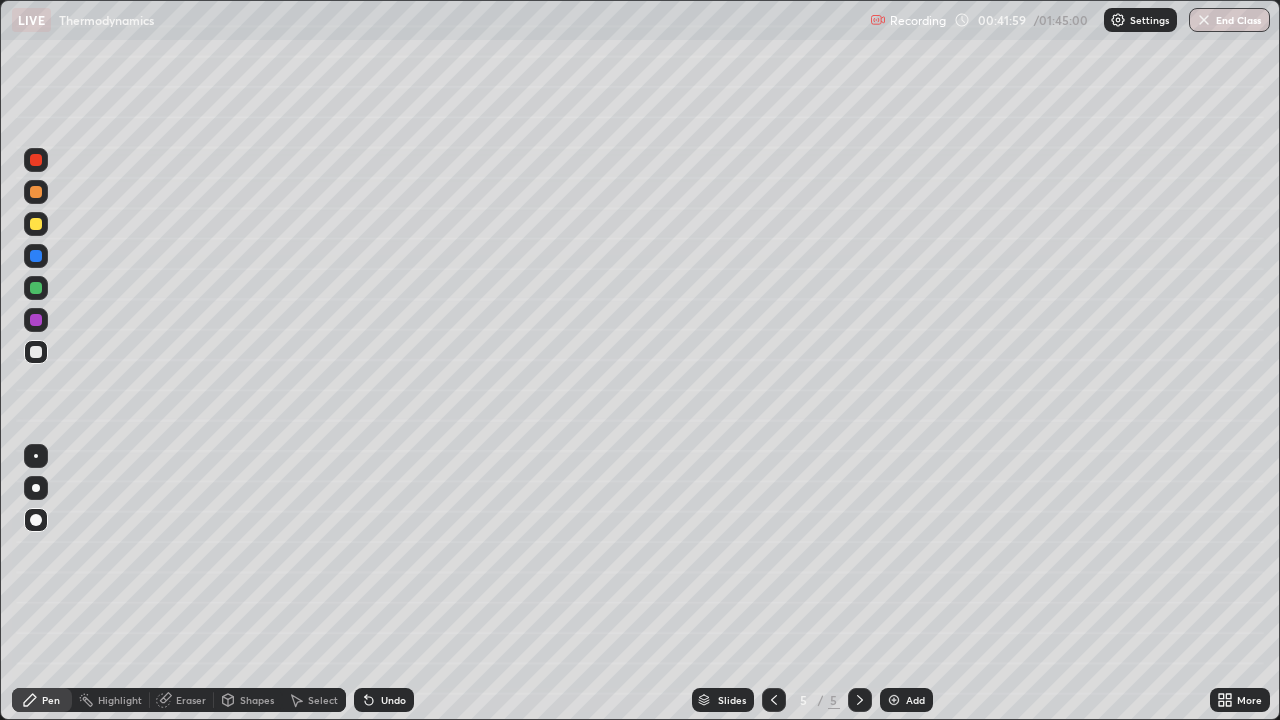 click at bounding box center [36, 352] 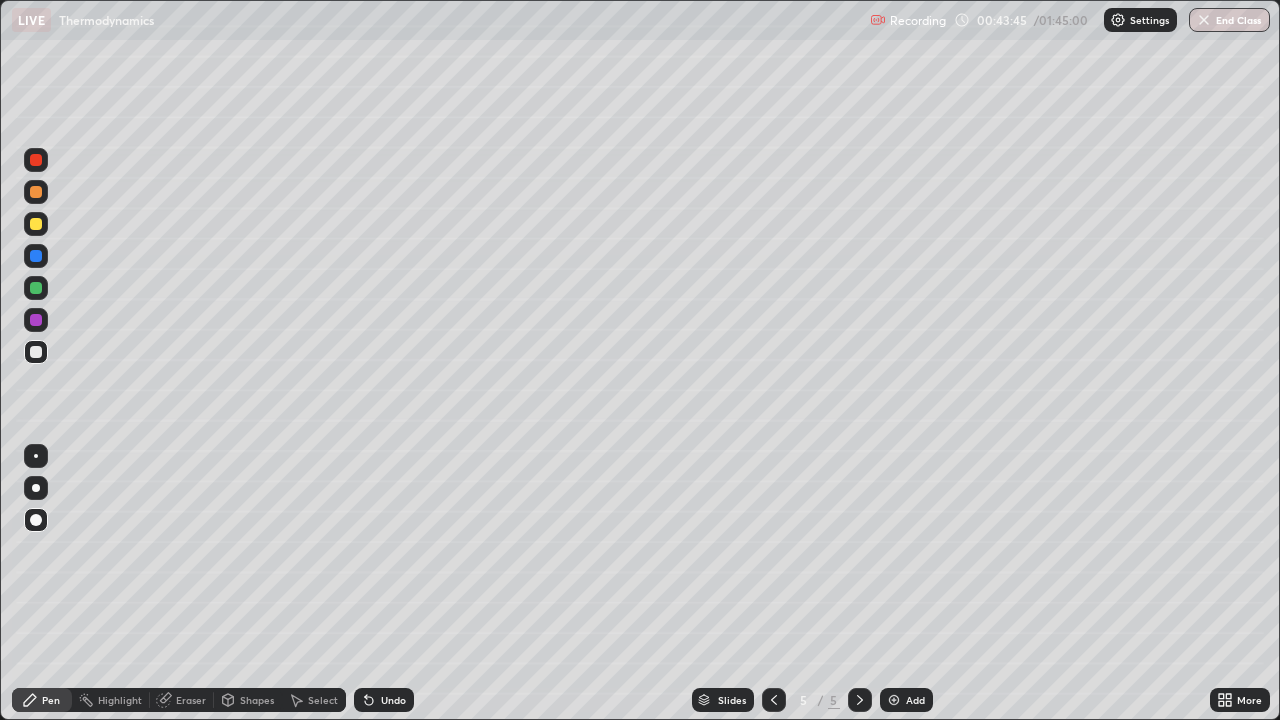 click at bounding box center (36, 352) 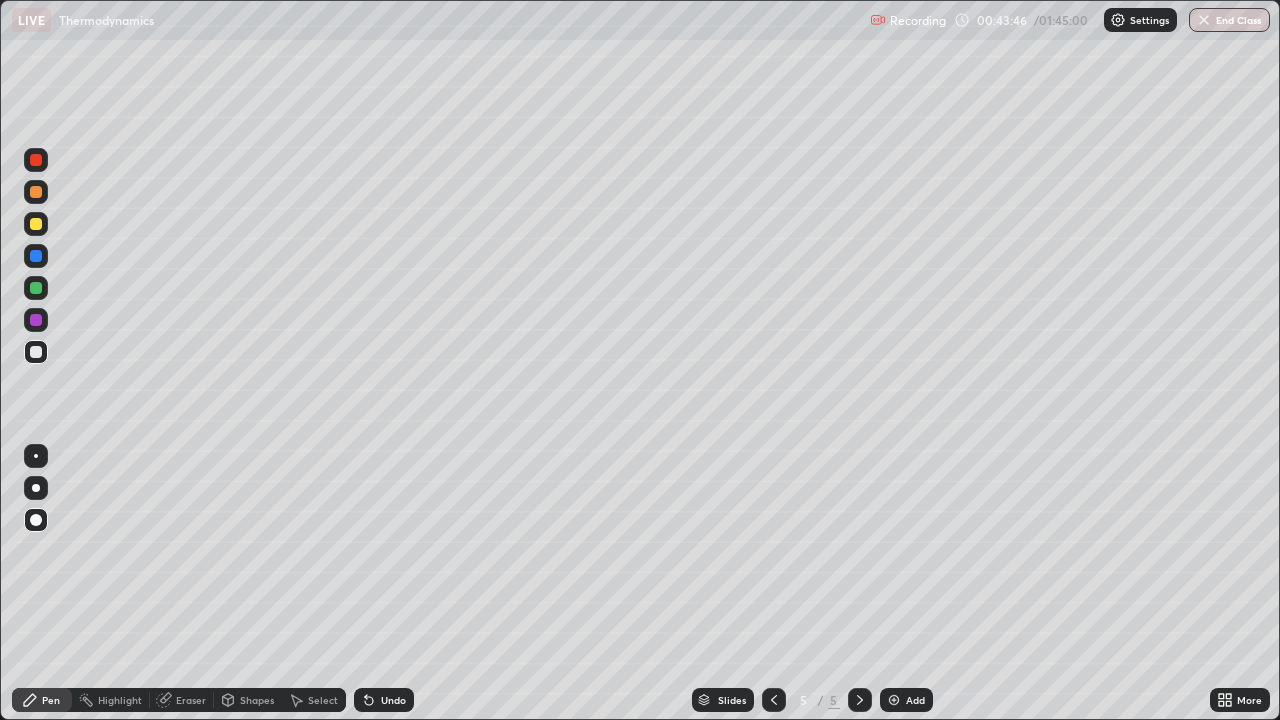 click on "Pen" at bounding box center (42, 700) 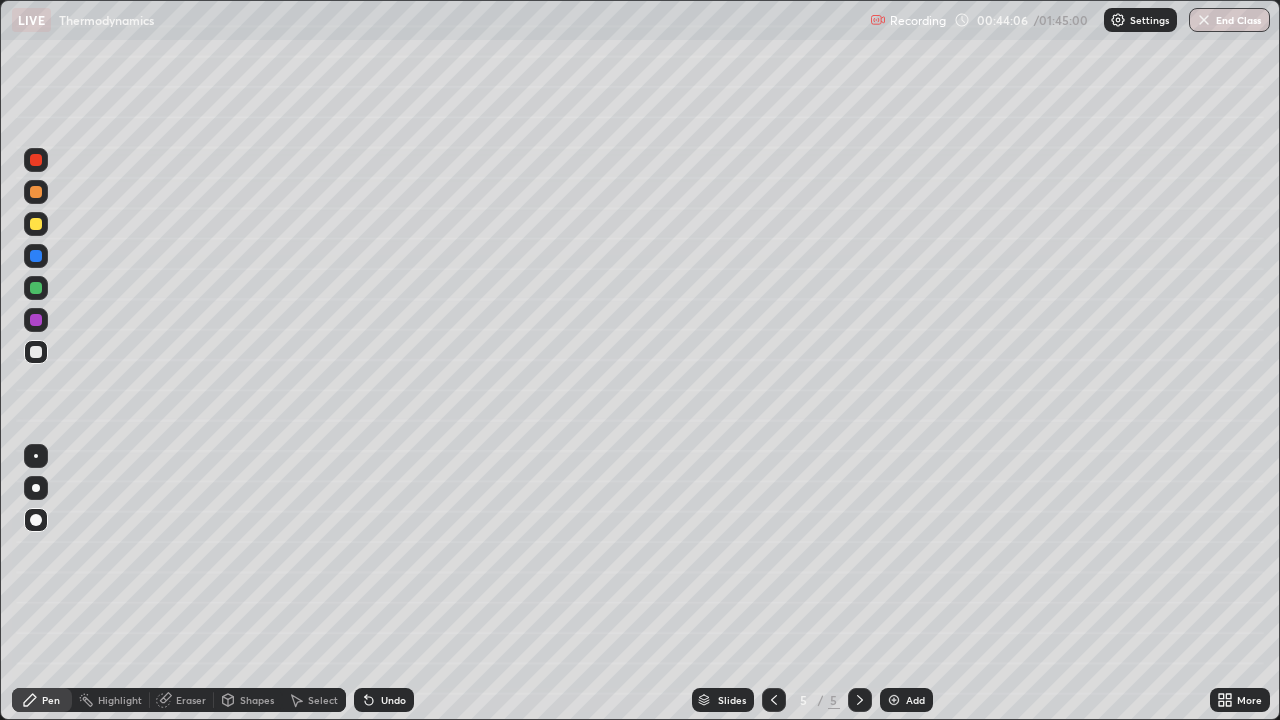 click on "Undo" at bounding box center [393, 700] 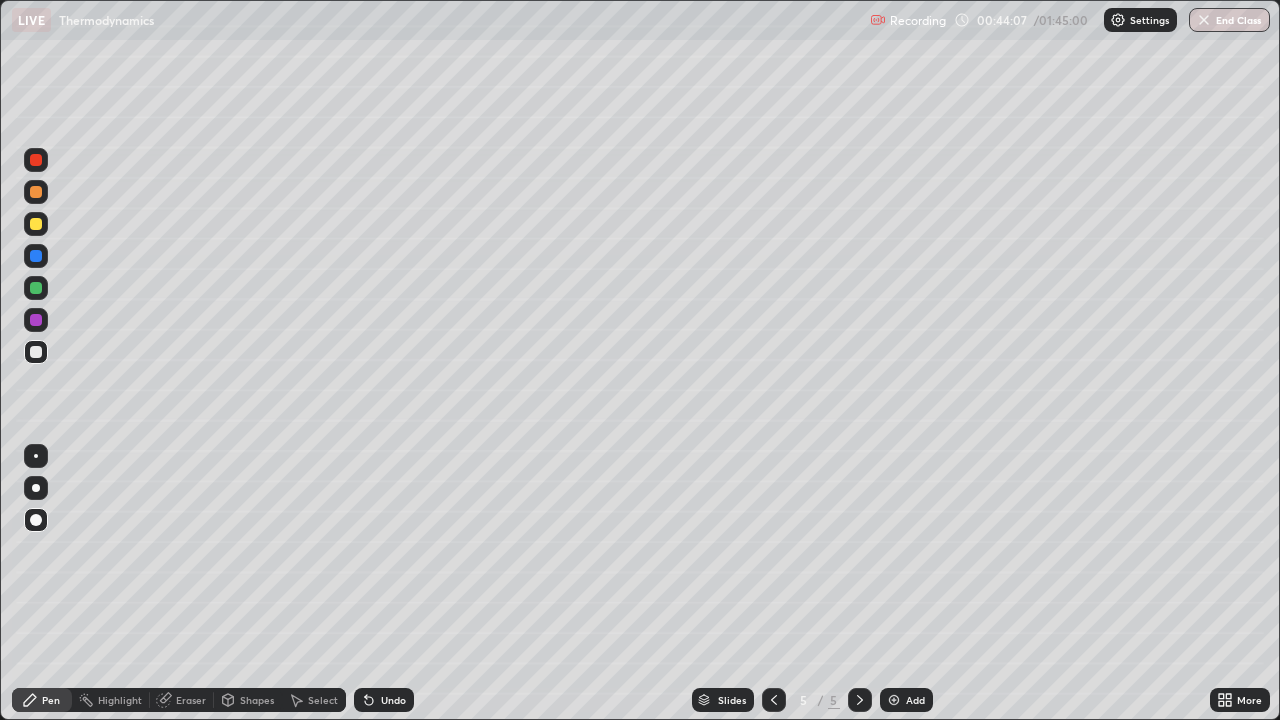 click on "Undo" at bounding box center (393, 700) 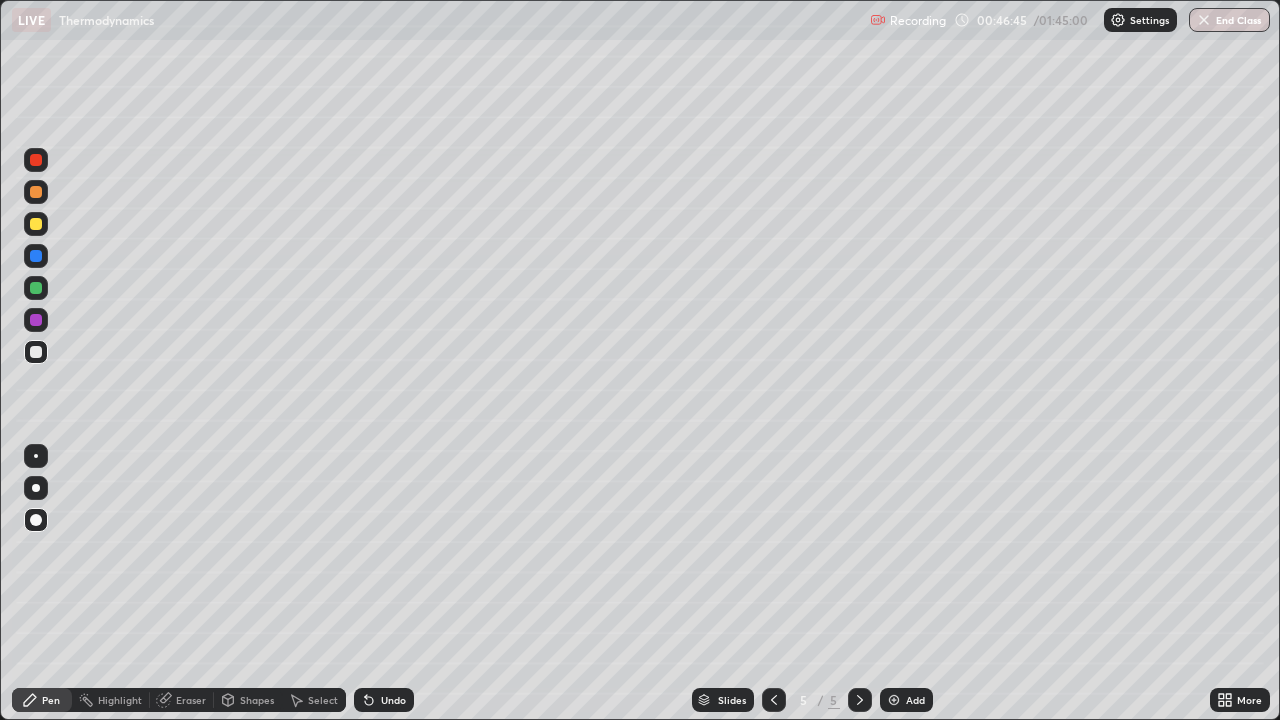 click at bounding box center [36, 224] 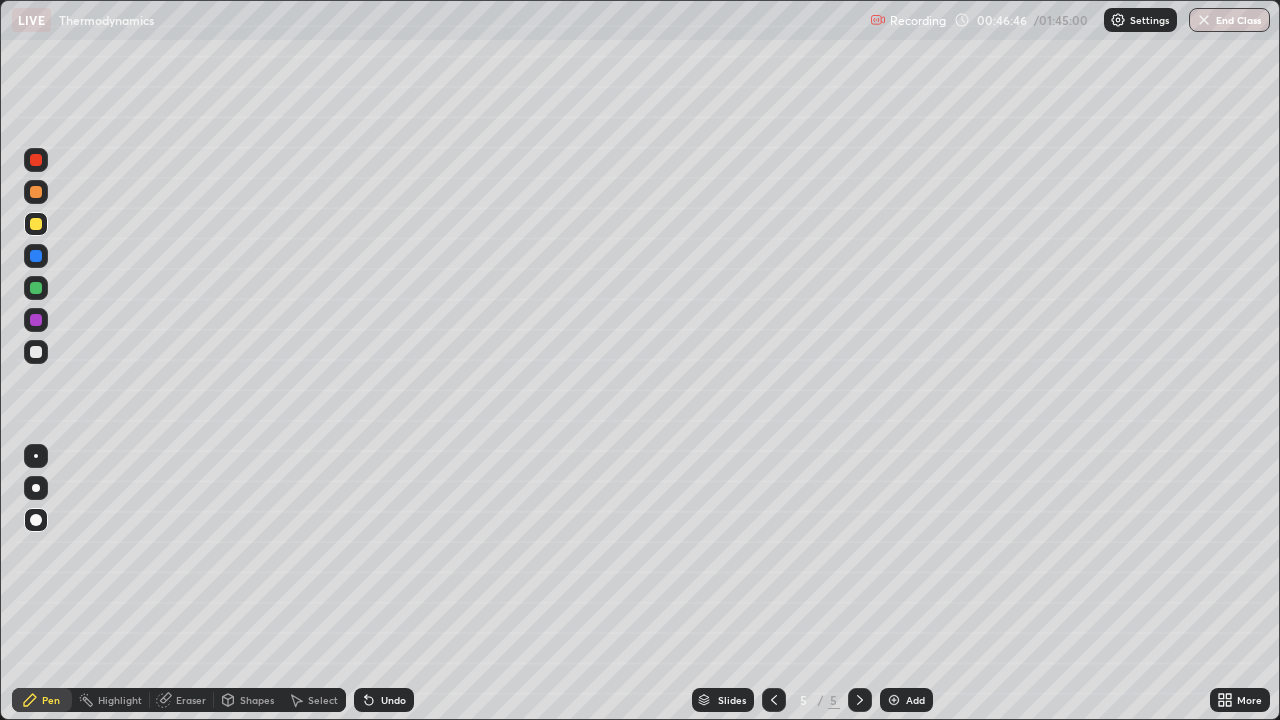 click on "Pen" at bounding box center [42, 700] 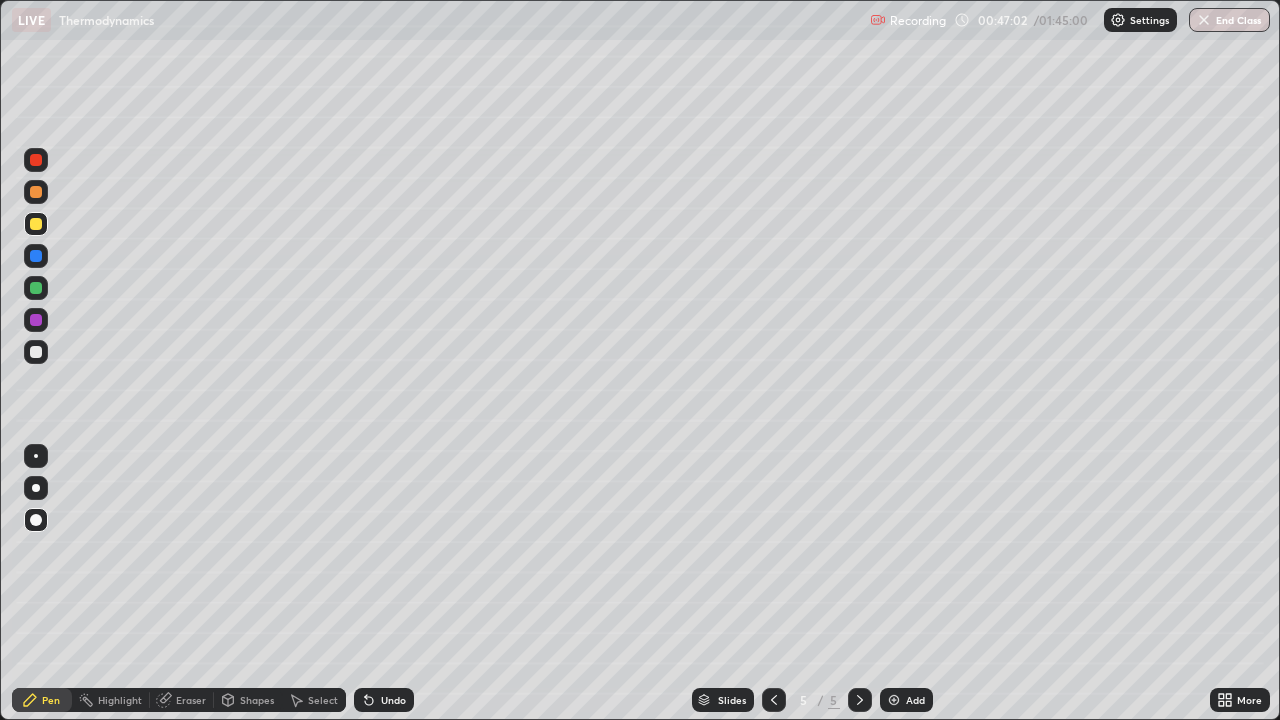 click on "Shapes" at bounding box center (248, 700) 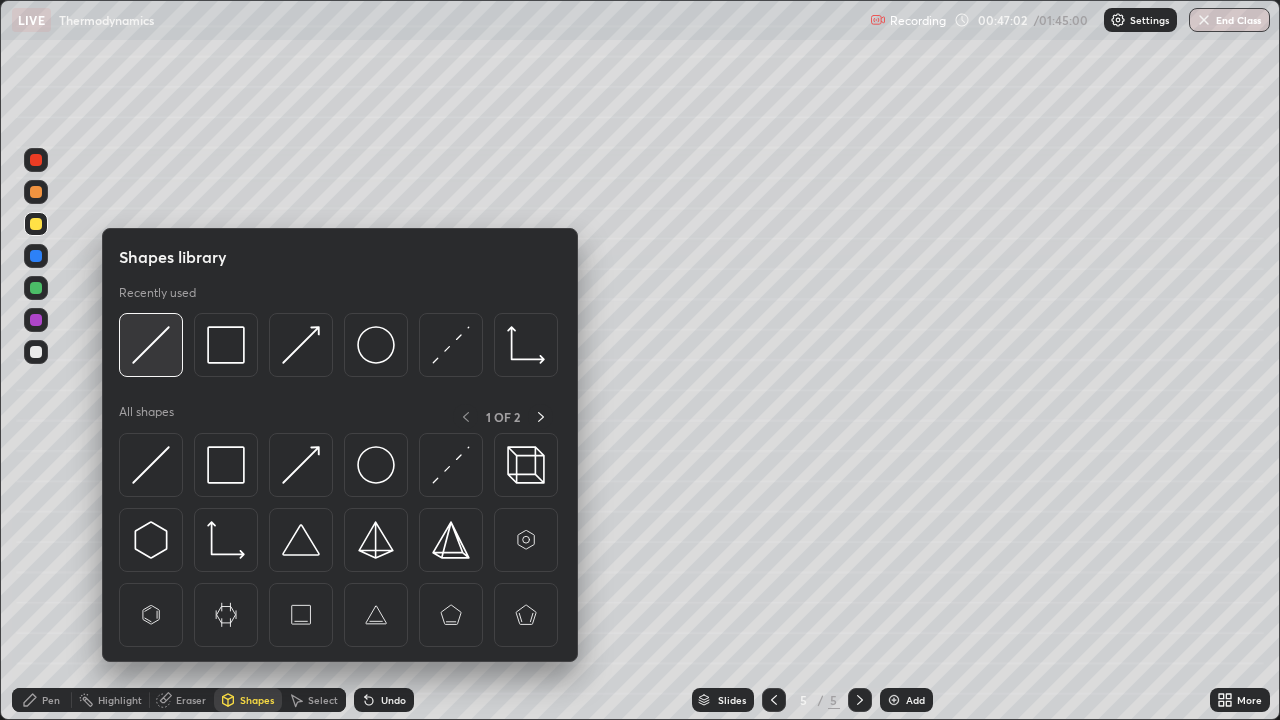 click at bounding box center [151, 345] 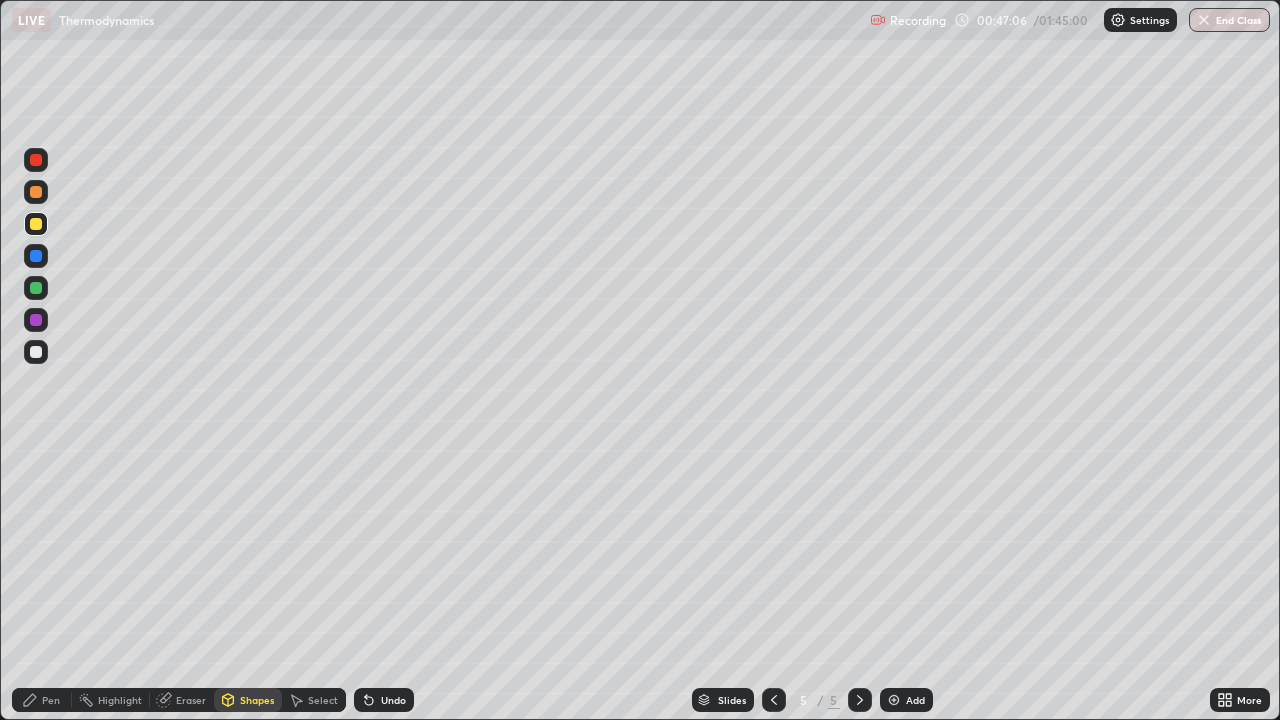 click on "Pen" at bounding box center (42, 700) 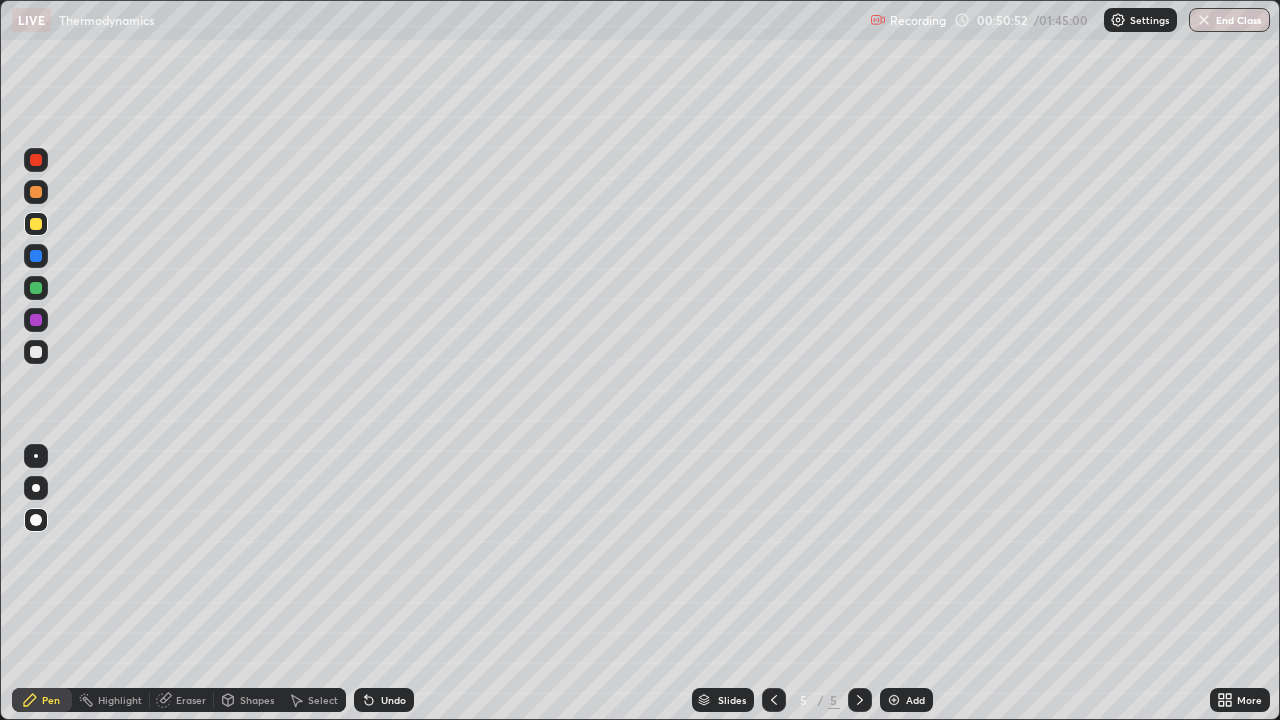 click at bounding box center [36, 352] 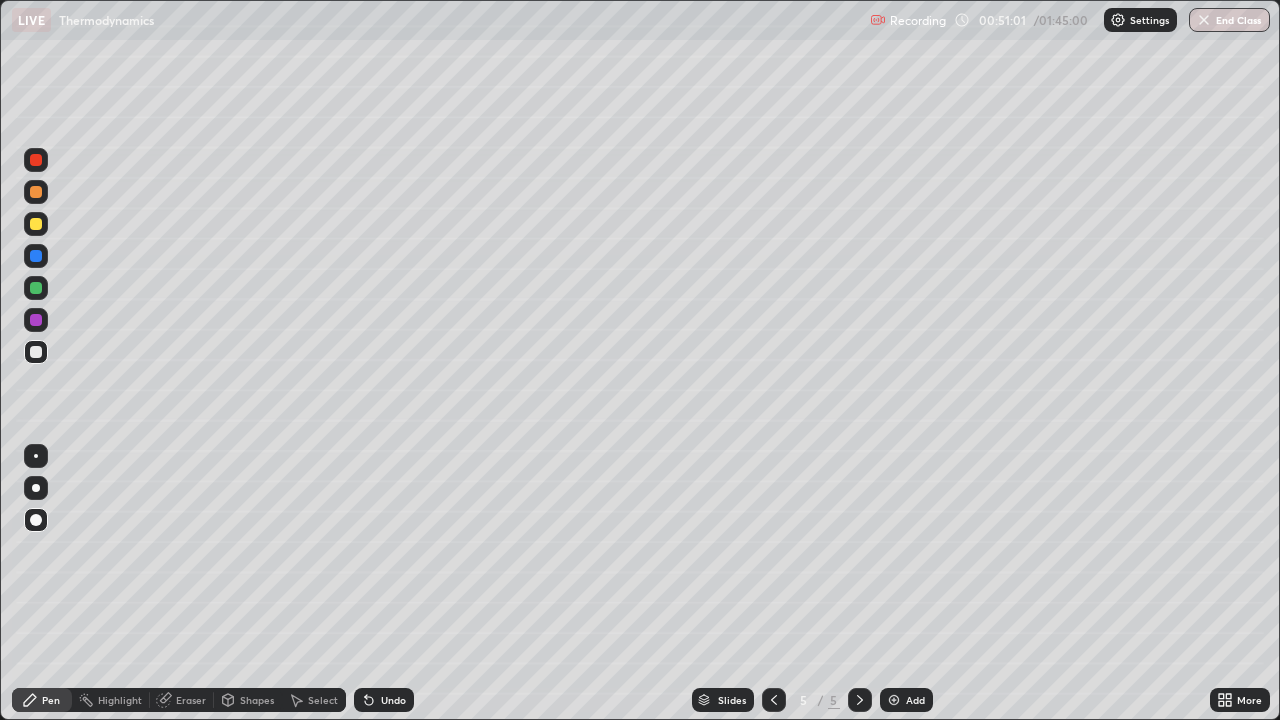 click on "Undo" at bounding box center [384, 700] 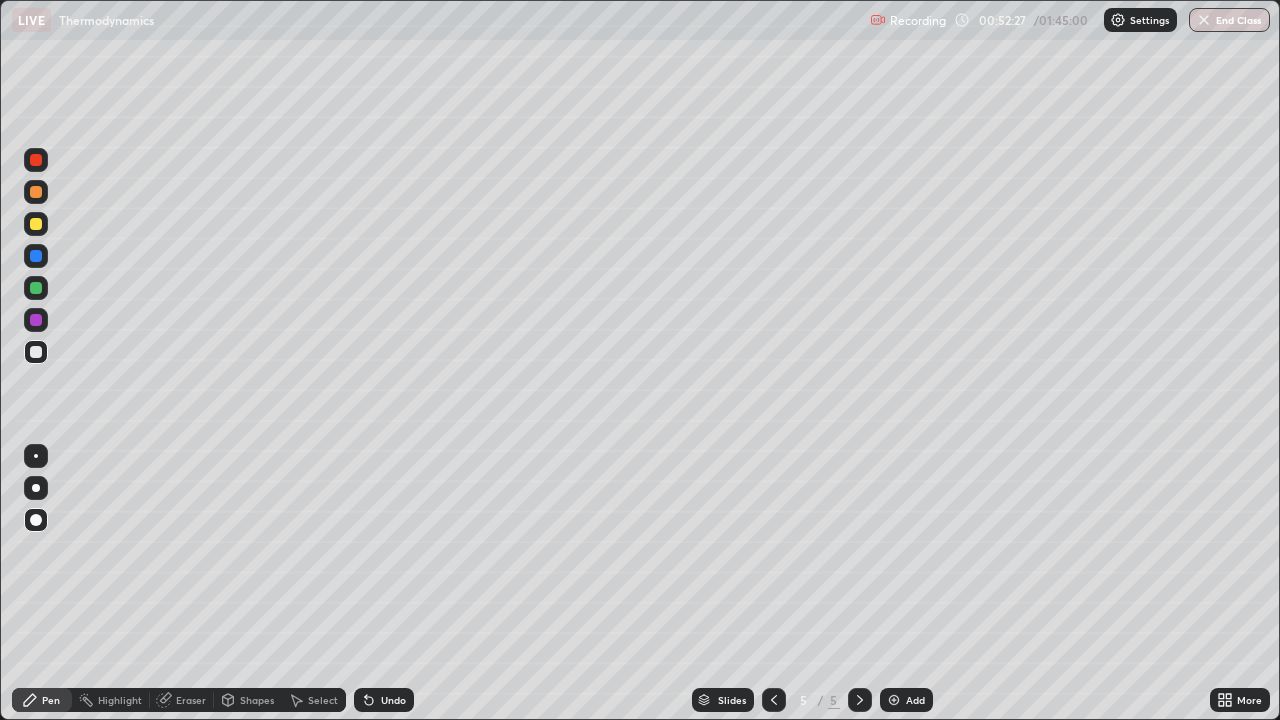 click on "Shapes" at bounding box center [248, 700] 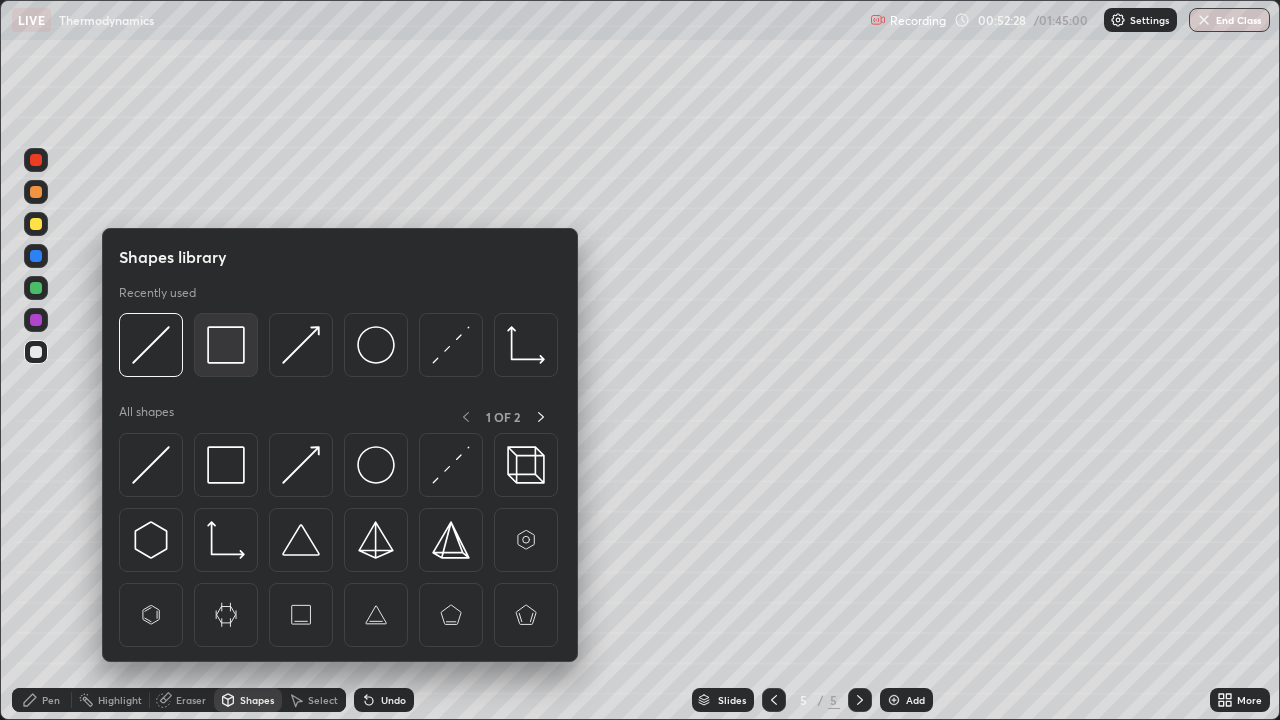 click at bounding box center [226, 345] 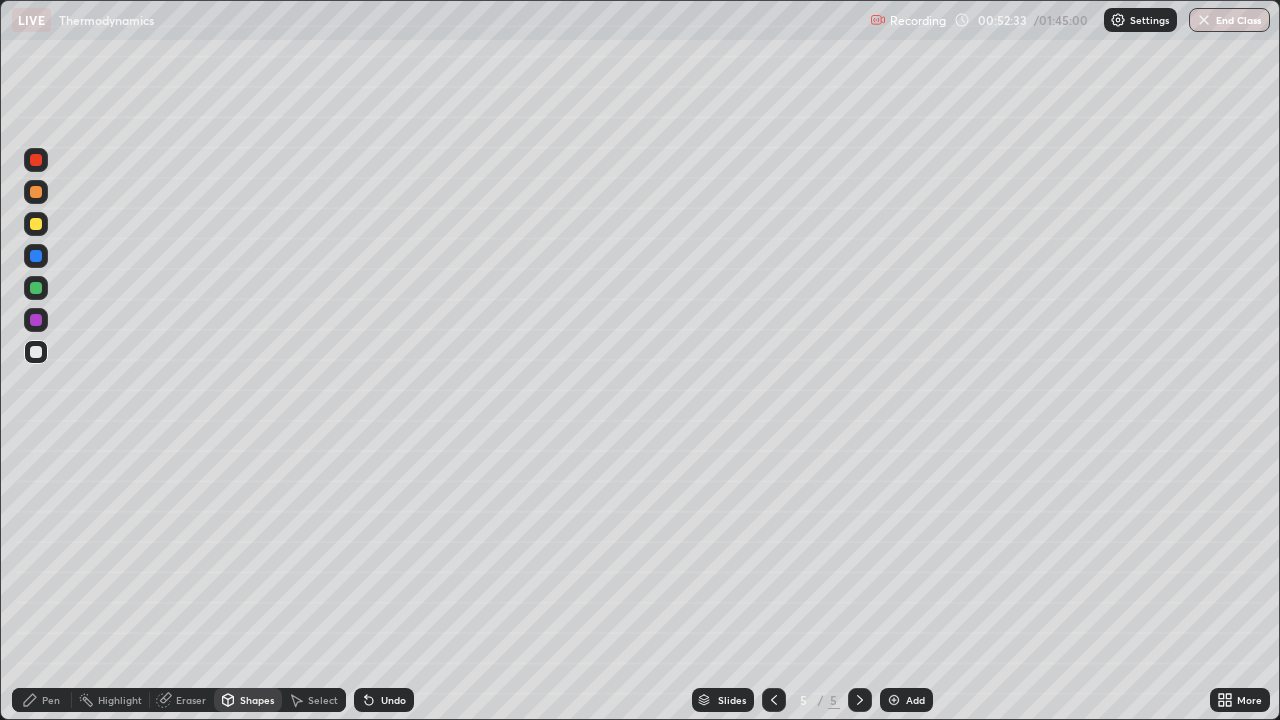 click on "Pen" at bounding box center [42, 700] 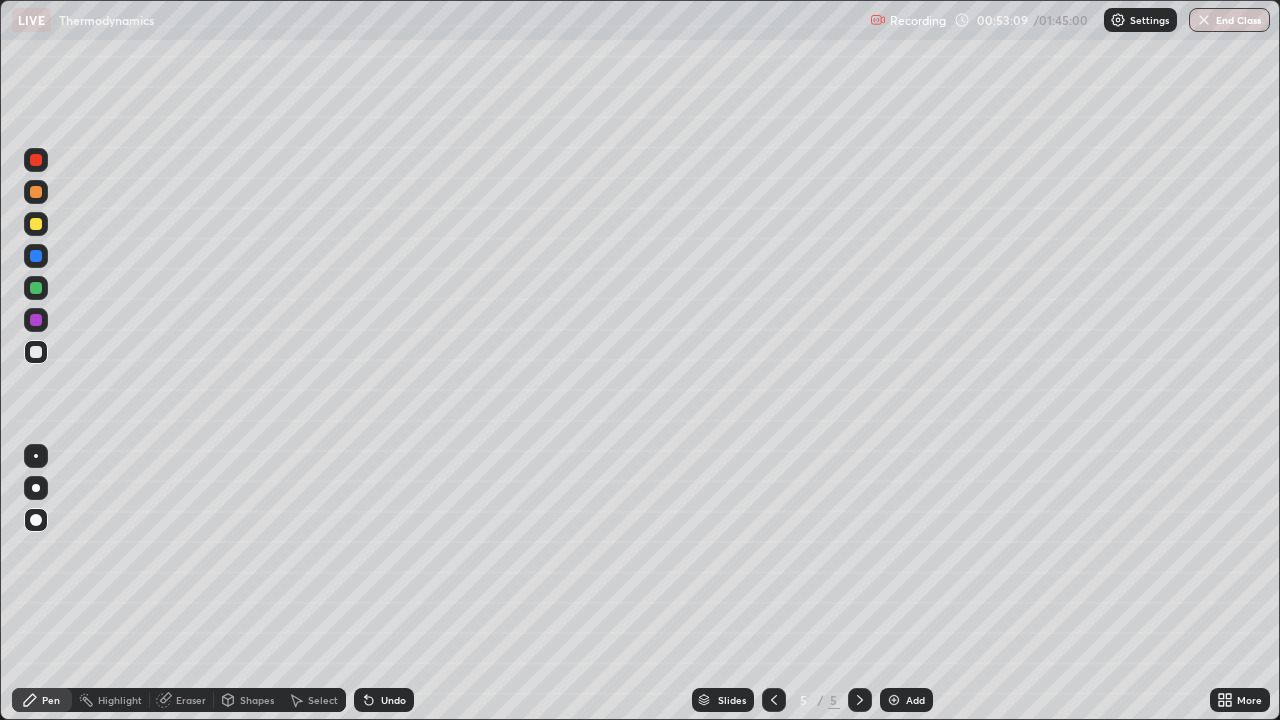 click 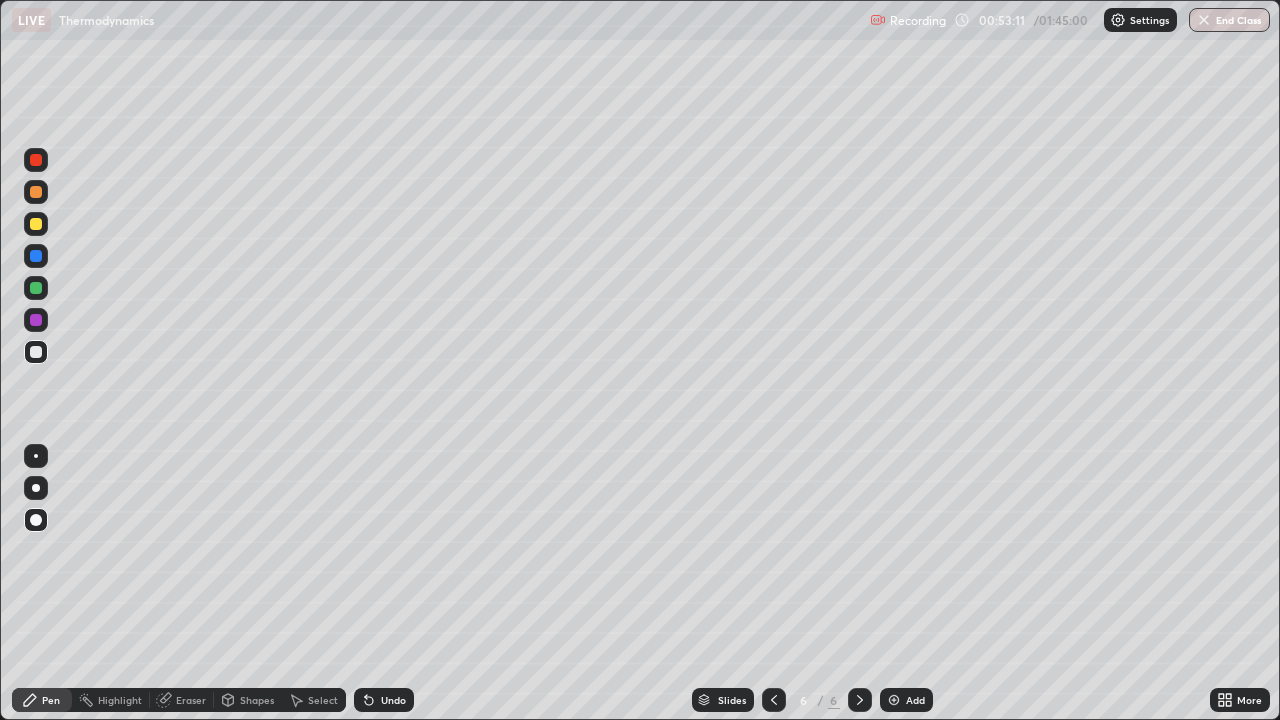 click on "Pen" at bounding box center (42, 700) 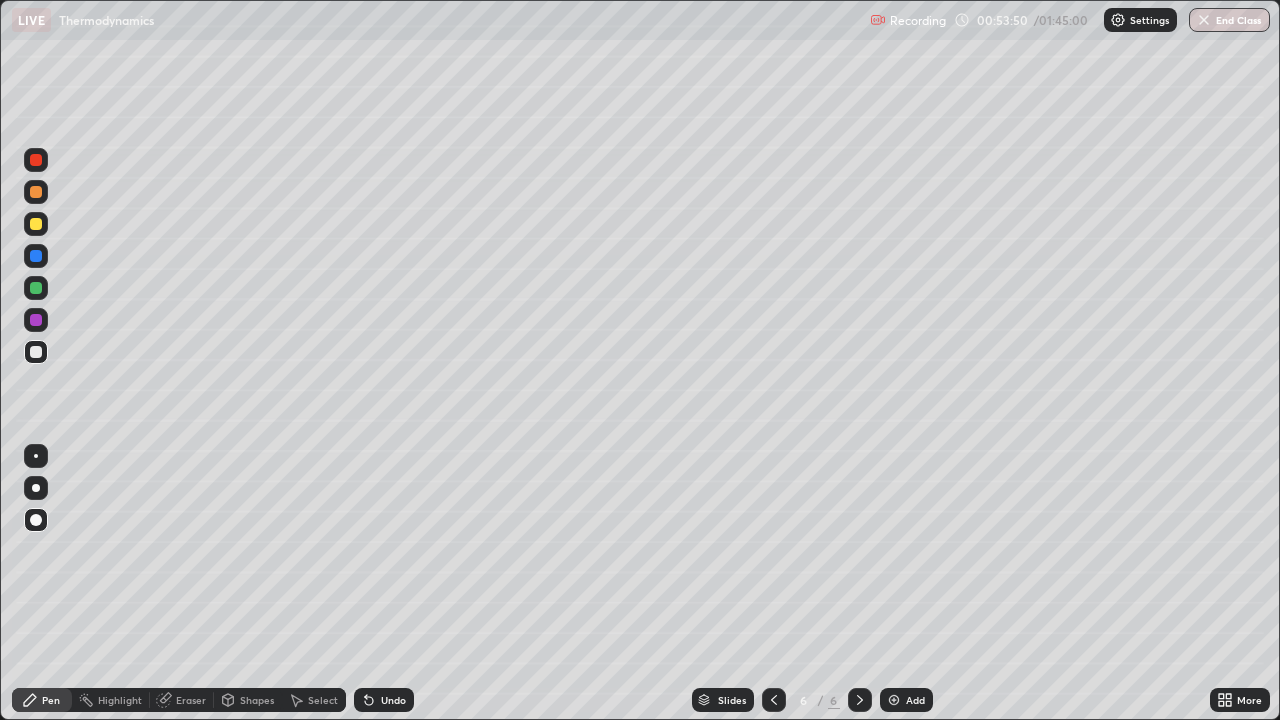 click on "Shapes" at bounding box center [257, 700] 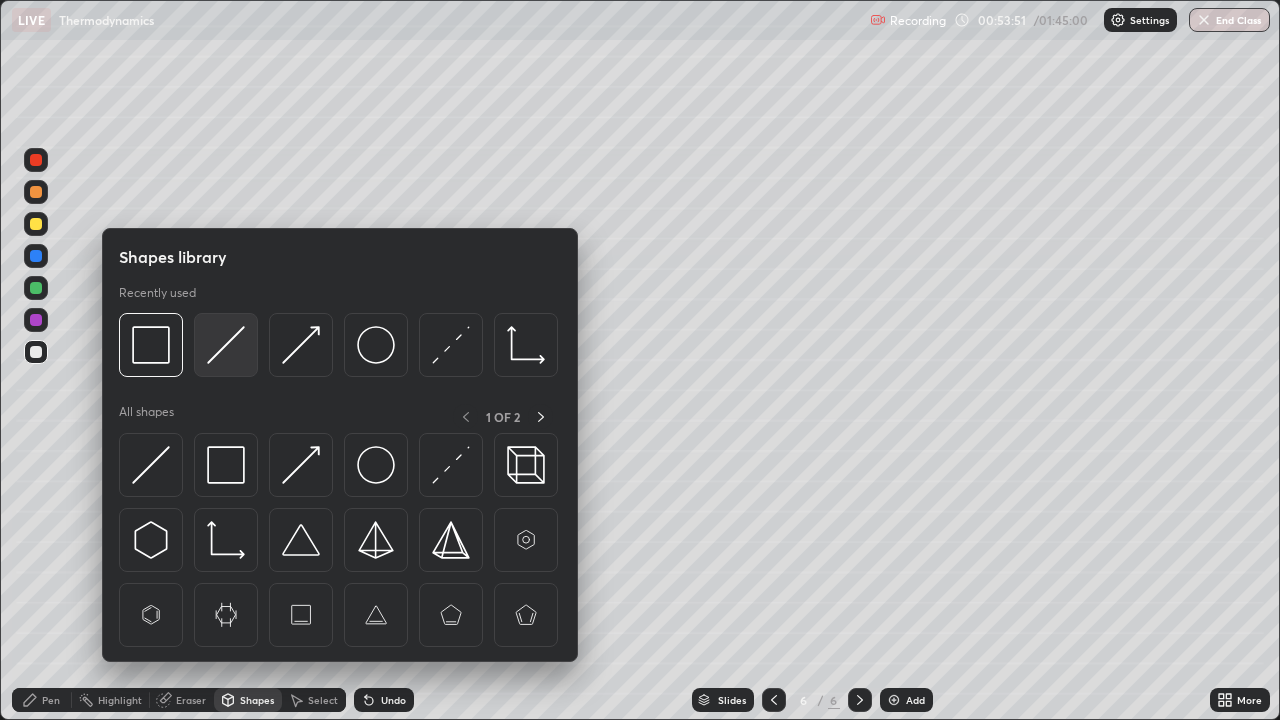 click at bounding box center (226, 345) 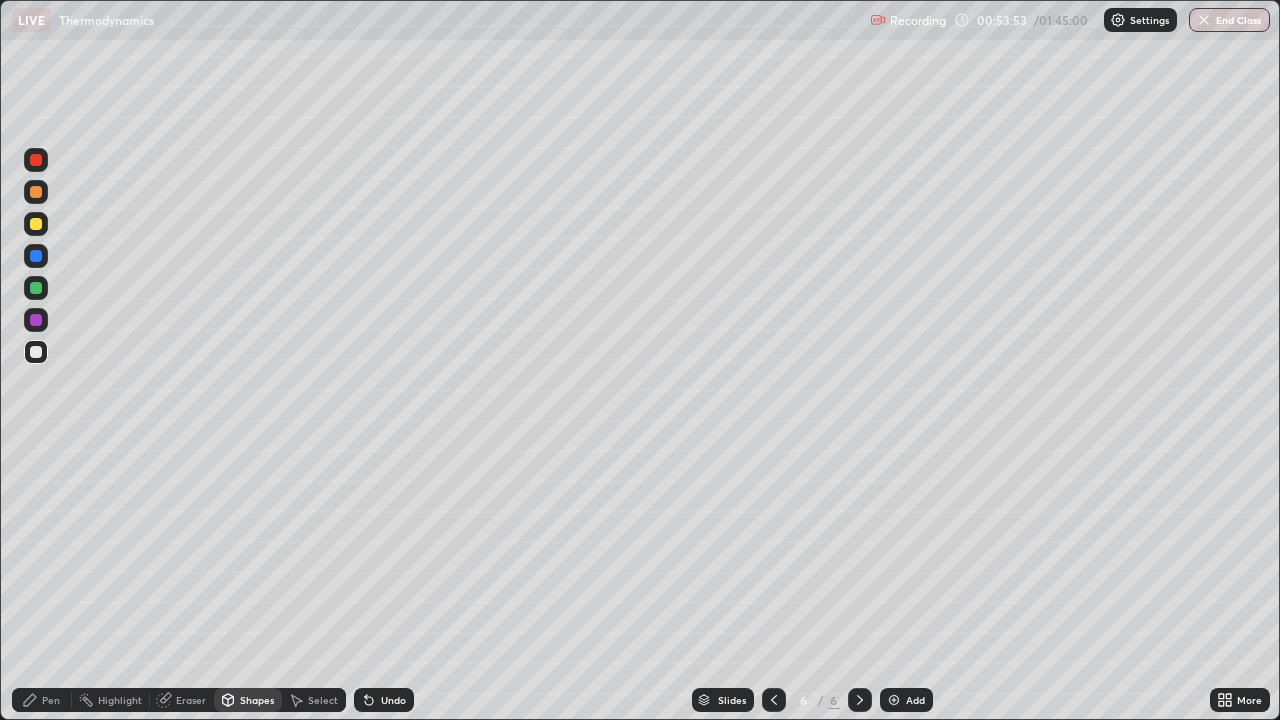 click on "Shapes" at bounding box center (257, 700) 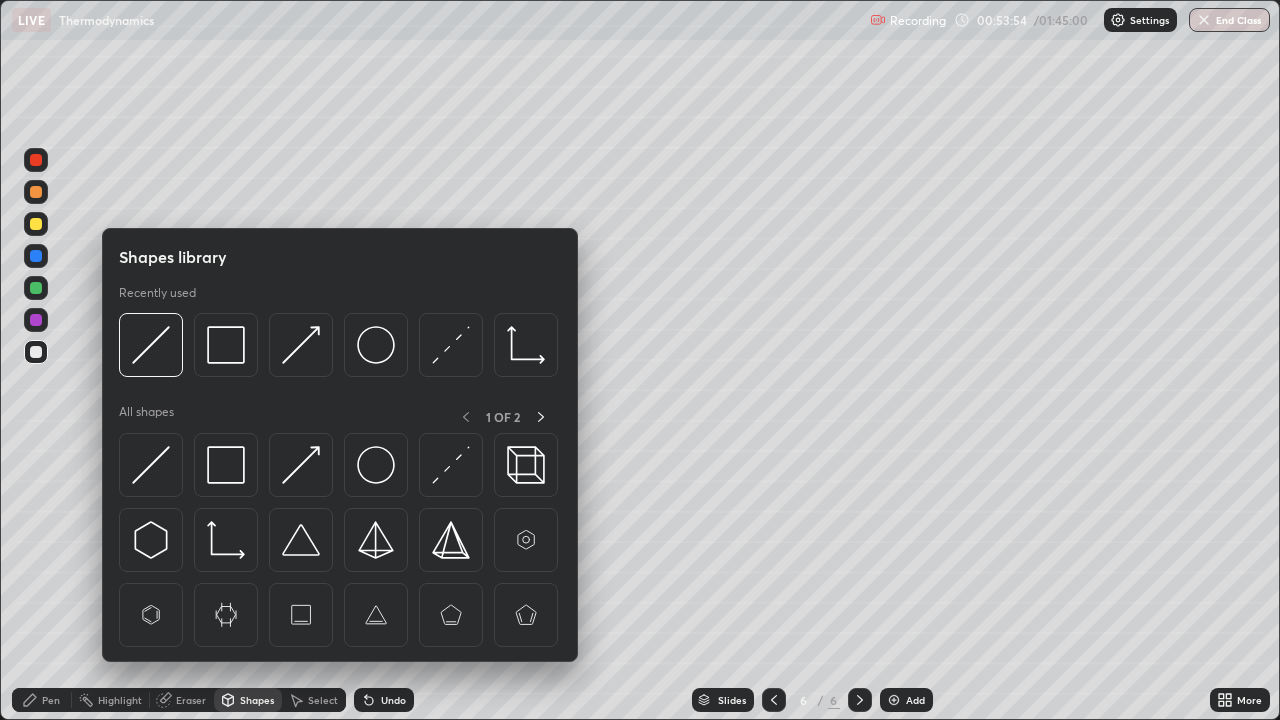 click on "Undo" at bounding box center [393, 700] 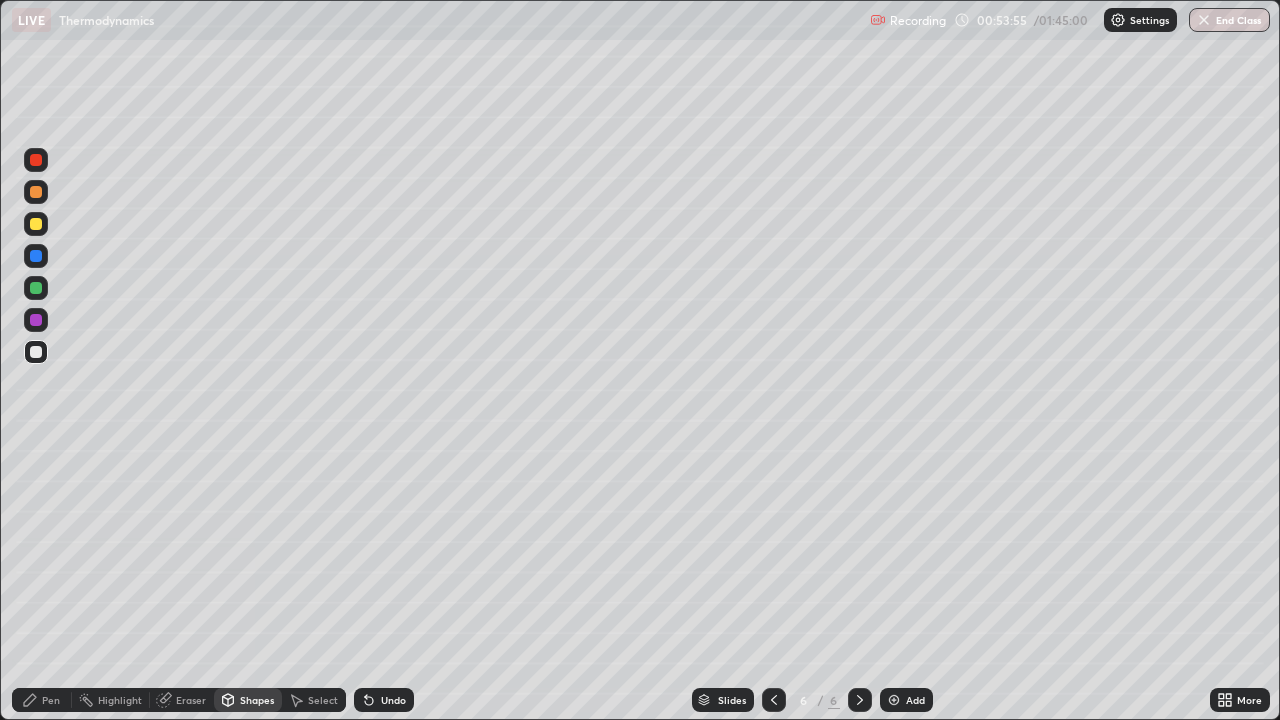 click on "Shapes" at bounding box center (257, 700) 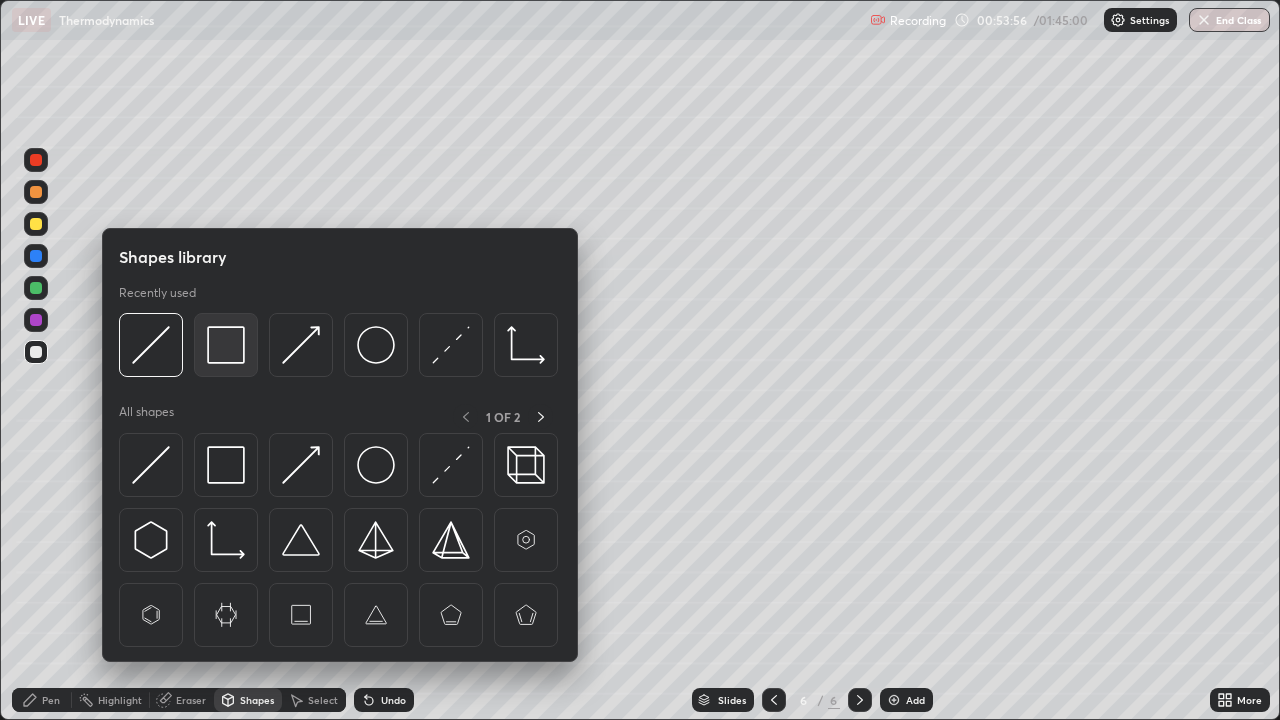 click at bounding box center [226, 345] 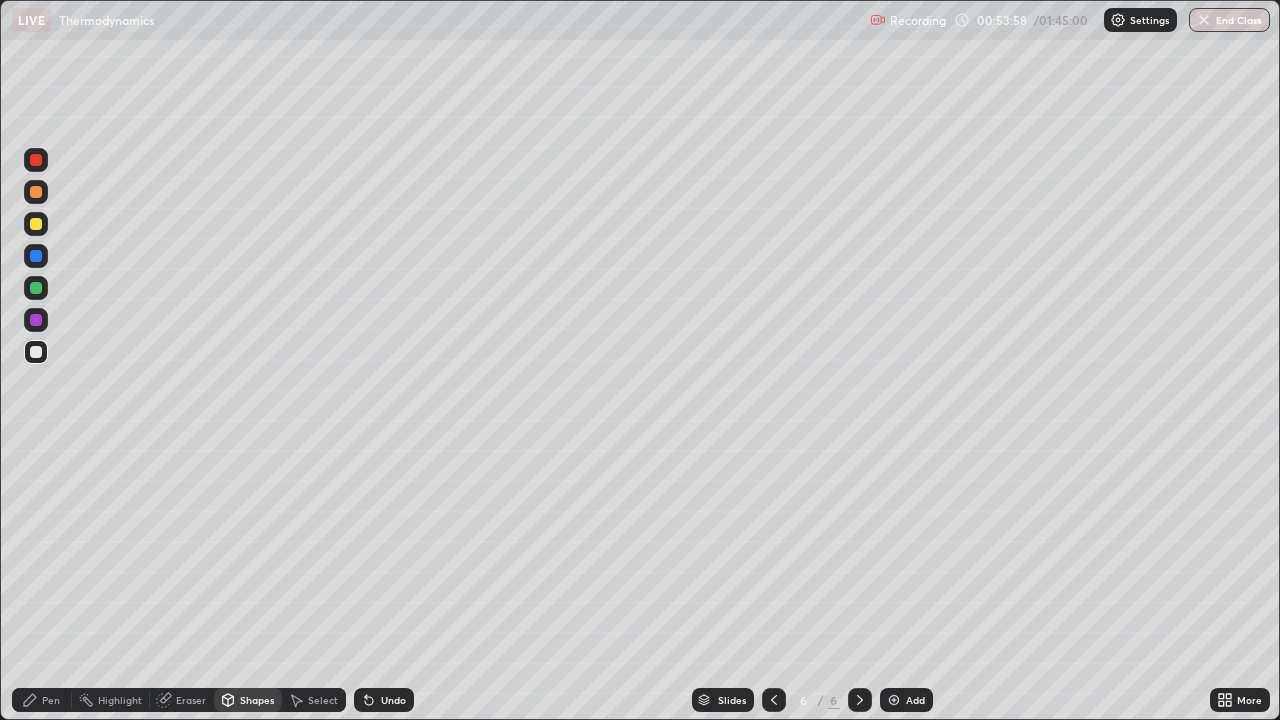 click on "Pen" at bounding box center [42, 700] 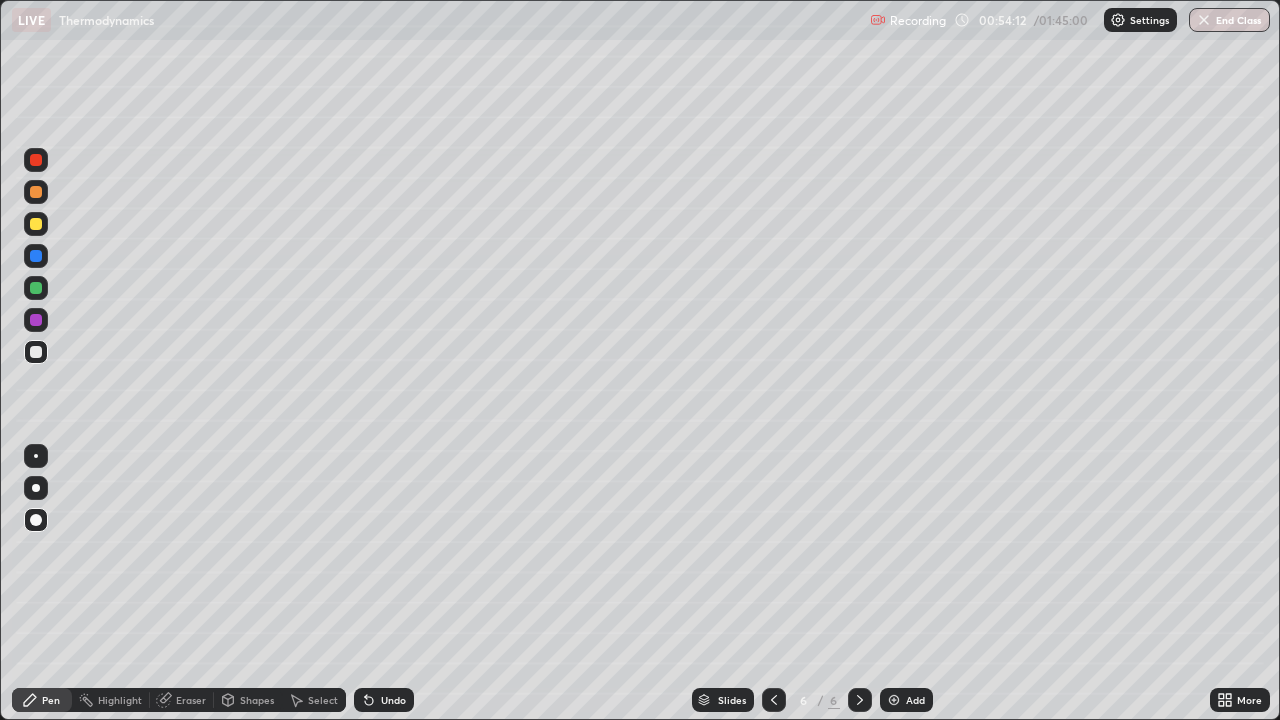 click on "Eraser" at bounding box center [191, 700] 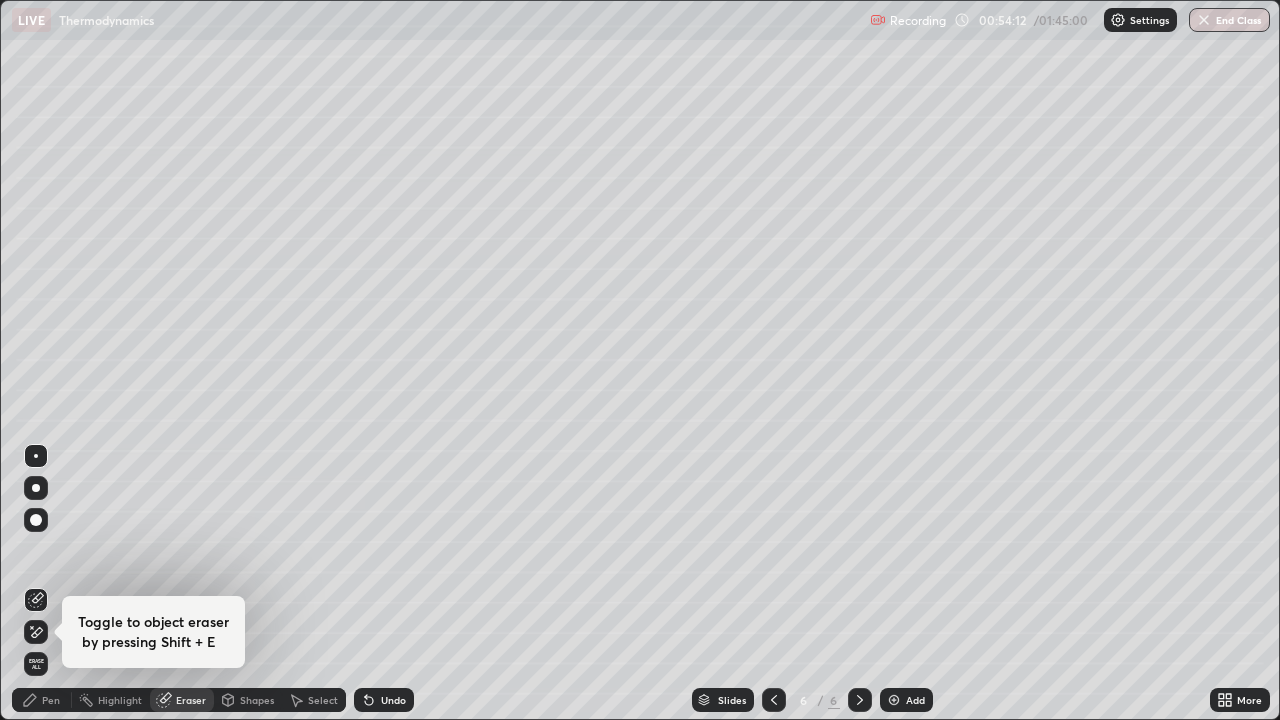 click on "Shapes" at bounding box center [257, 700] 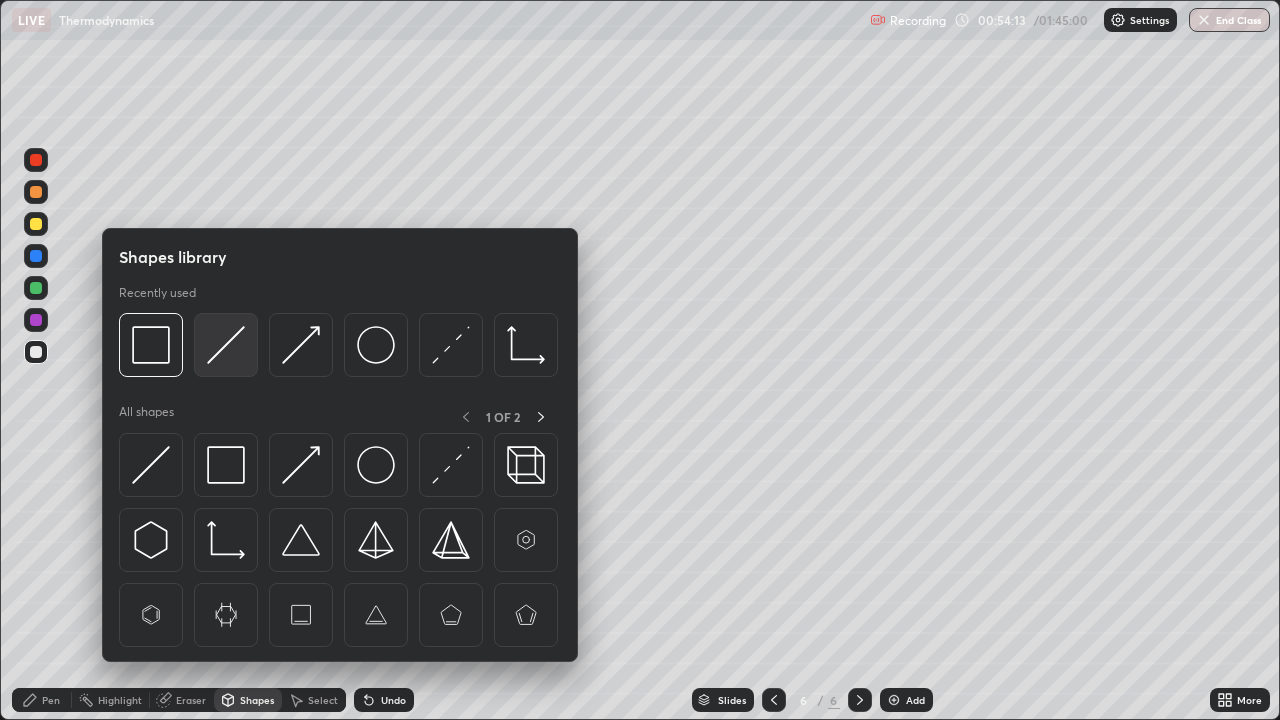 click at bounding box center [226, 345] 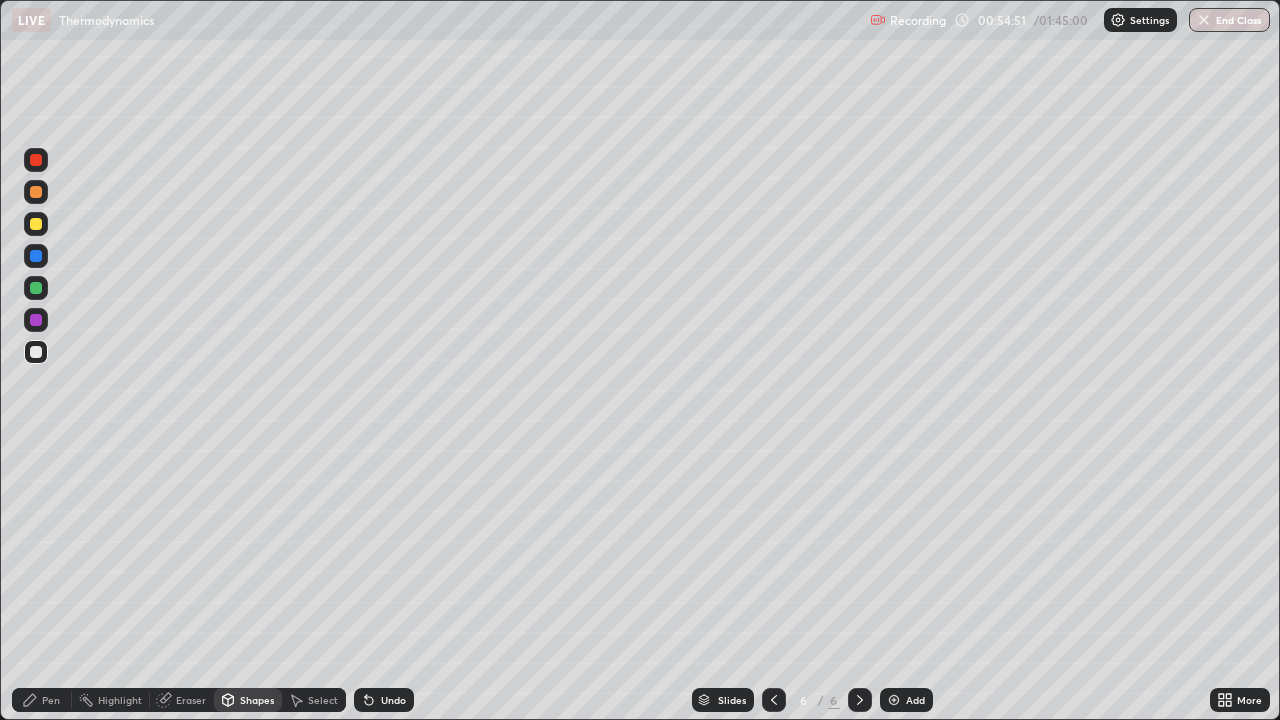 click on "Shapes" at bounding box center [257, 700] 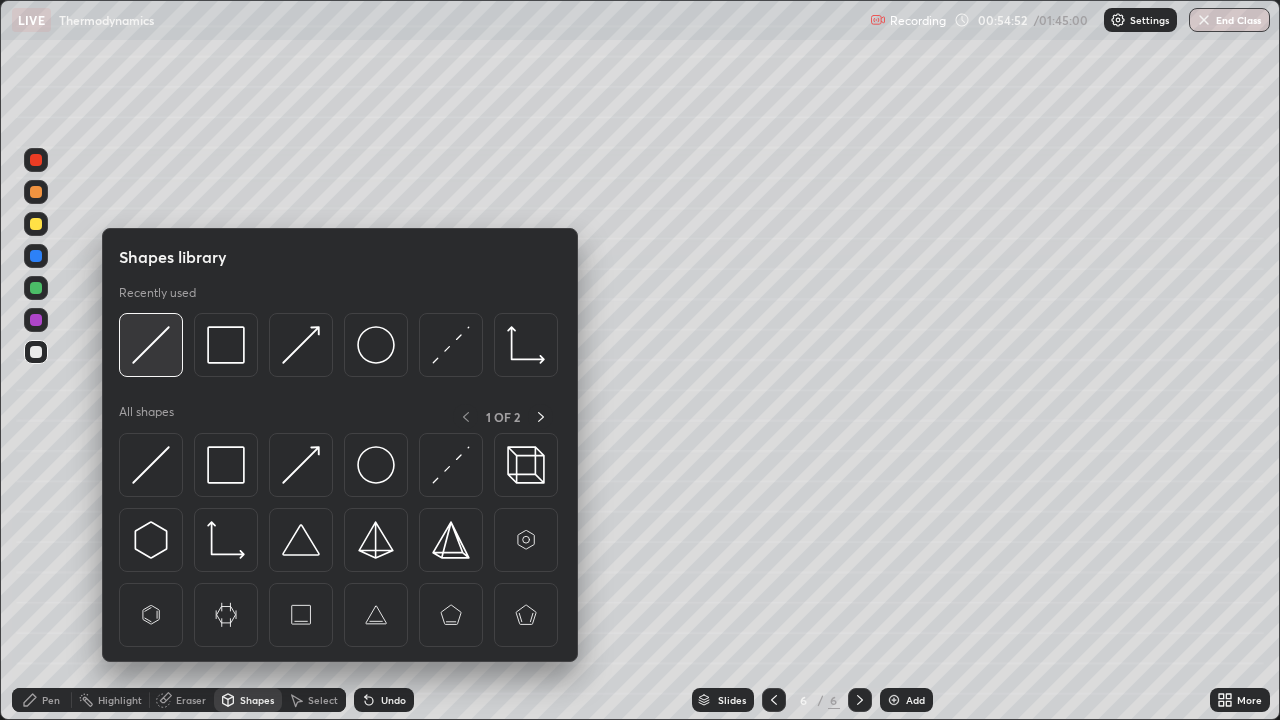 click at bounding box center [151, 345] 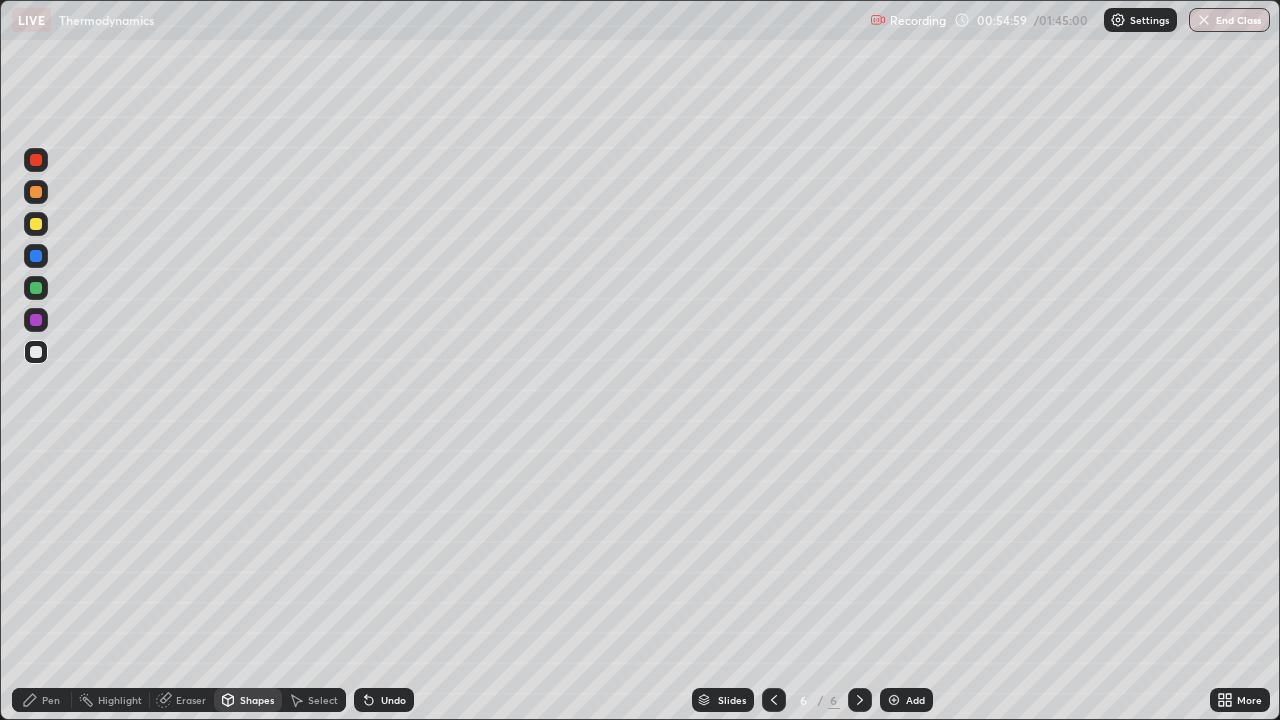 click on "Pen" at bounding box center (51, 700) 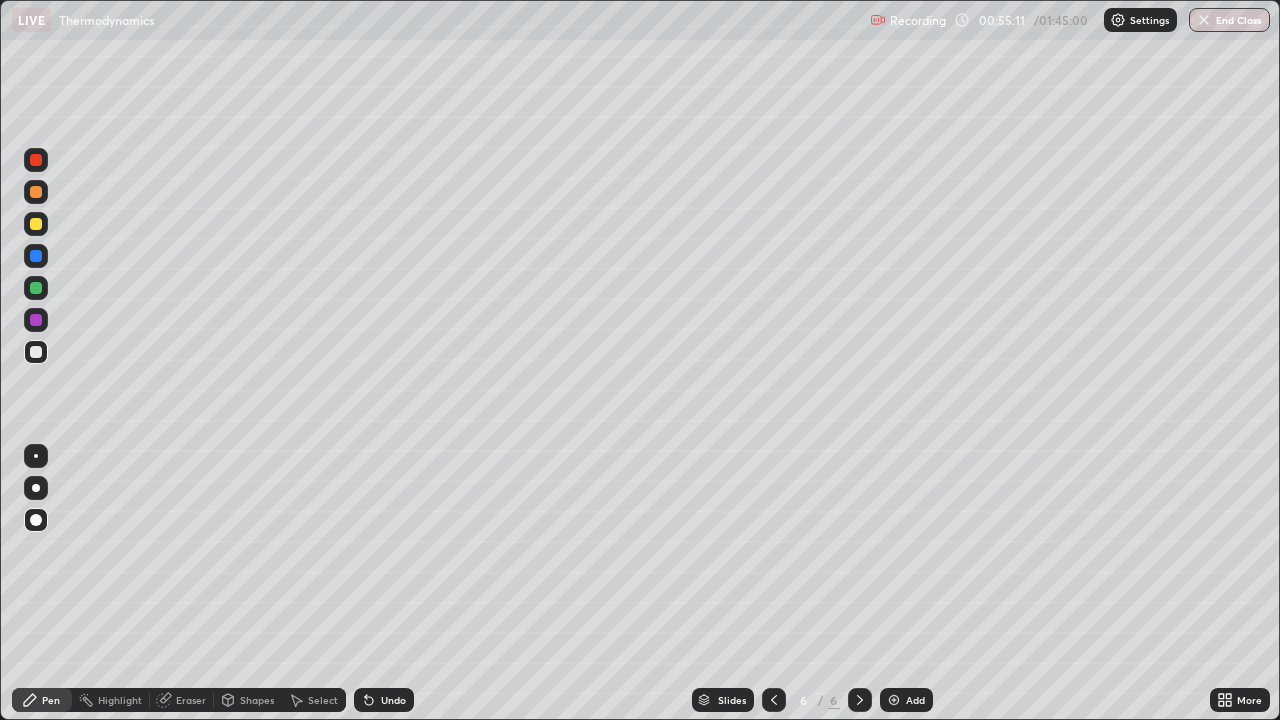 click on "Shapes" at bounding box center [257, 700] 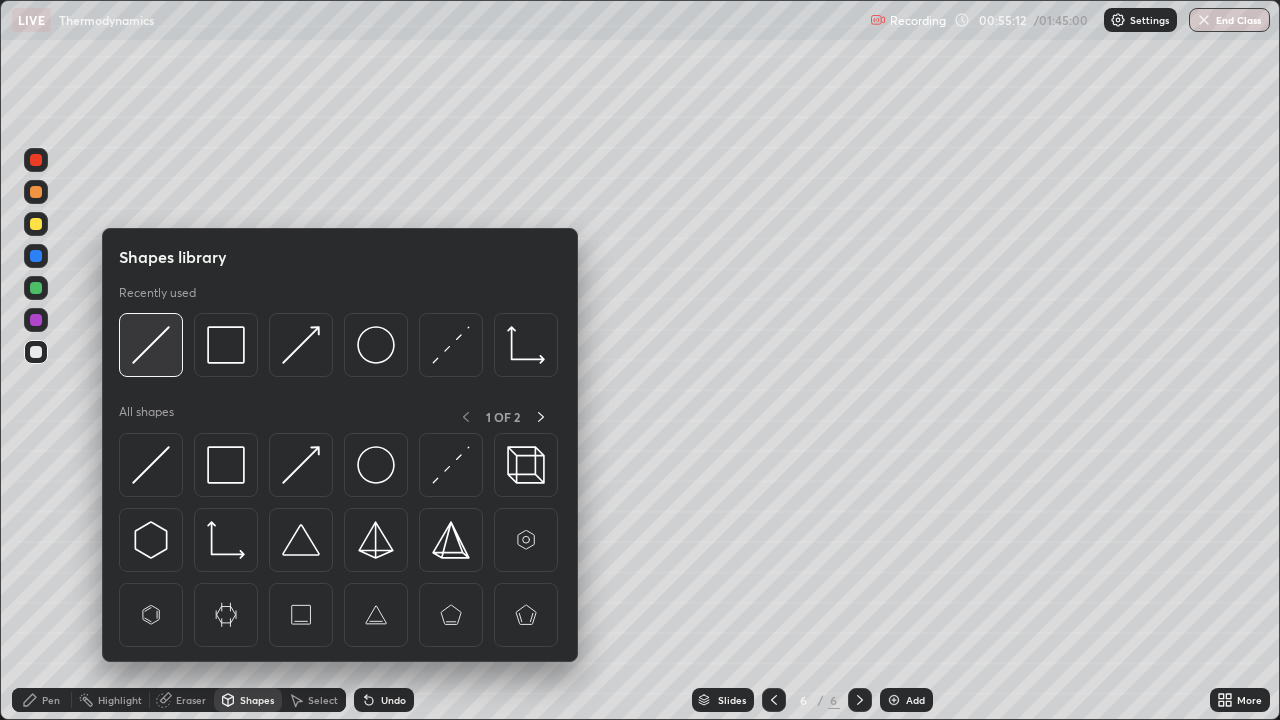 click at bounding box center (151, 345) 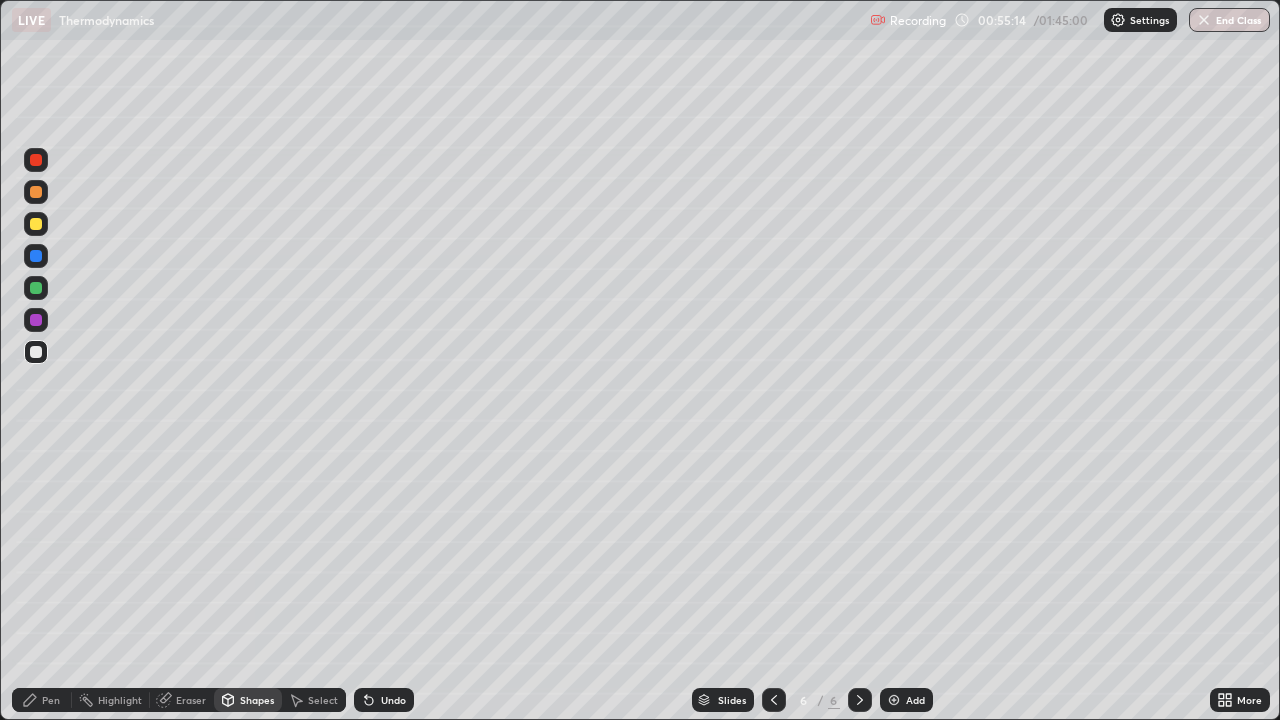 click on "Pen" at bounding box center [42, 700] 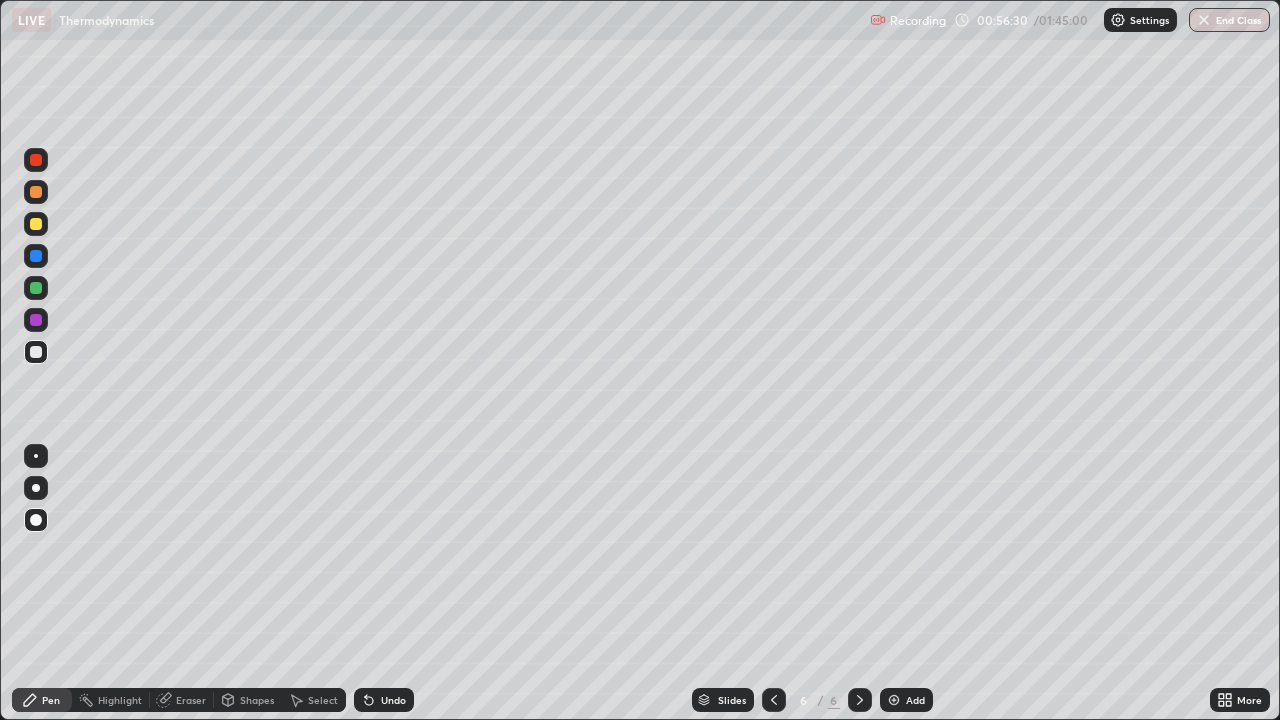 click on "Shapes" at bounding box center [257, 700] 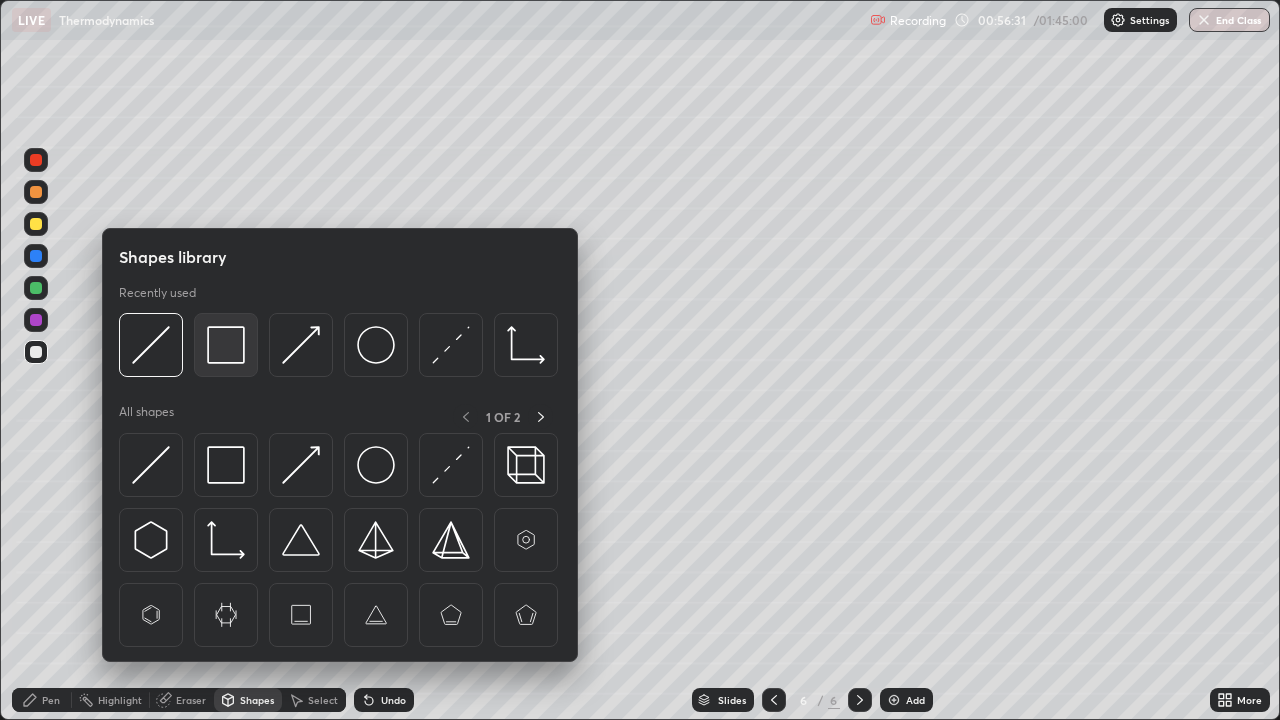 click at bounding box center [226, 345] 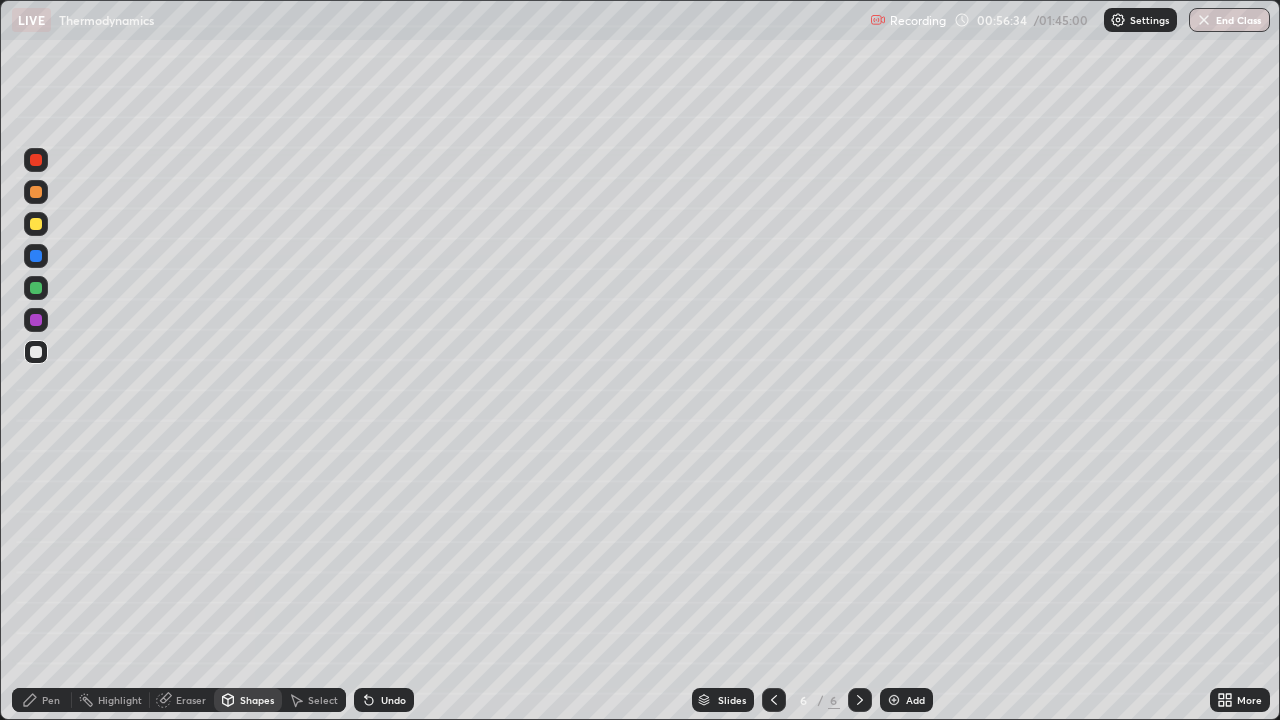 click on "Pen" at bounding box center [42, 700] 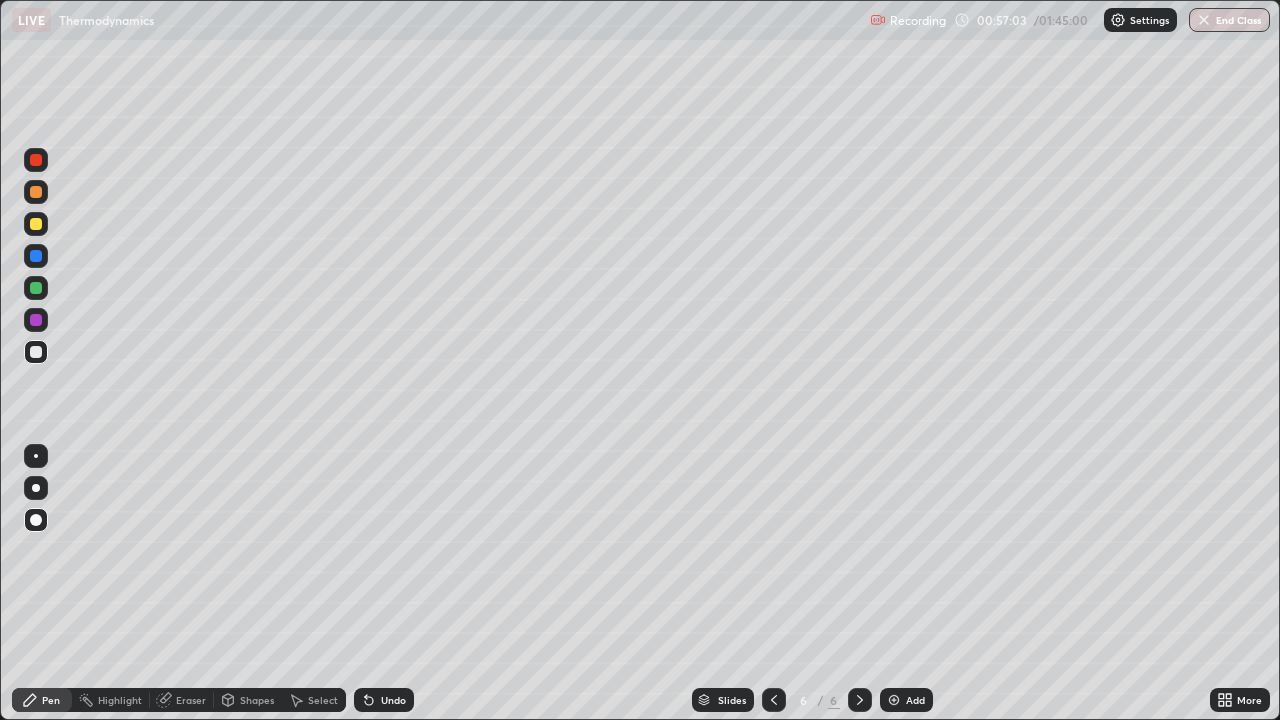 click on "Undo" at bounding box center (393, 700) 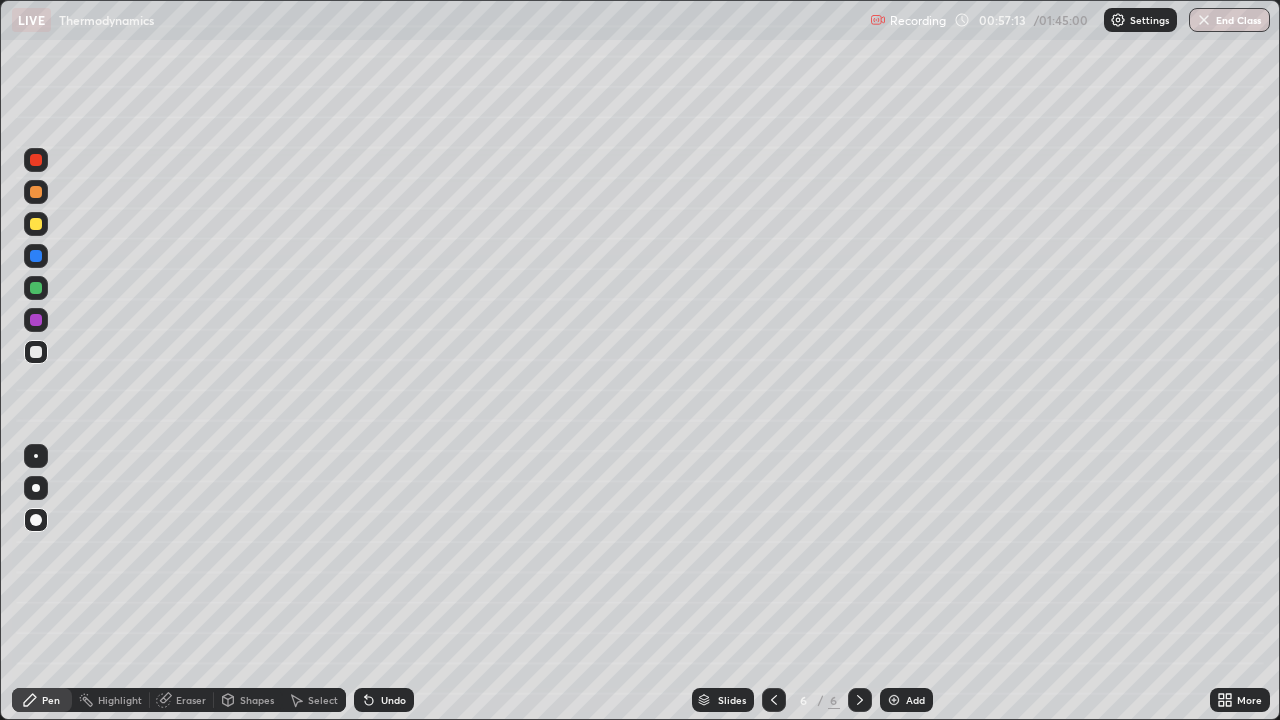 click on "Undo" at bounding box center (393, 700) 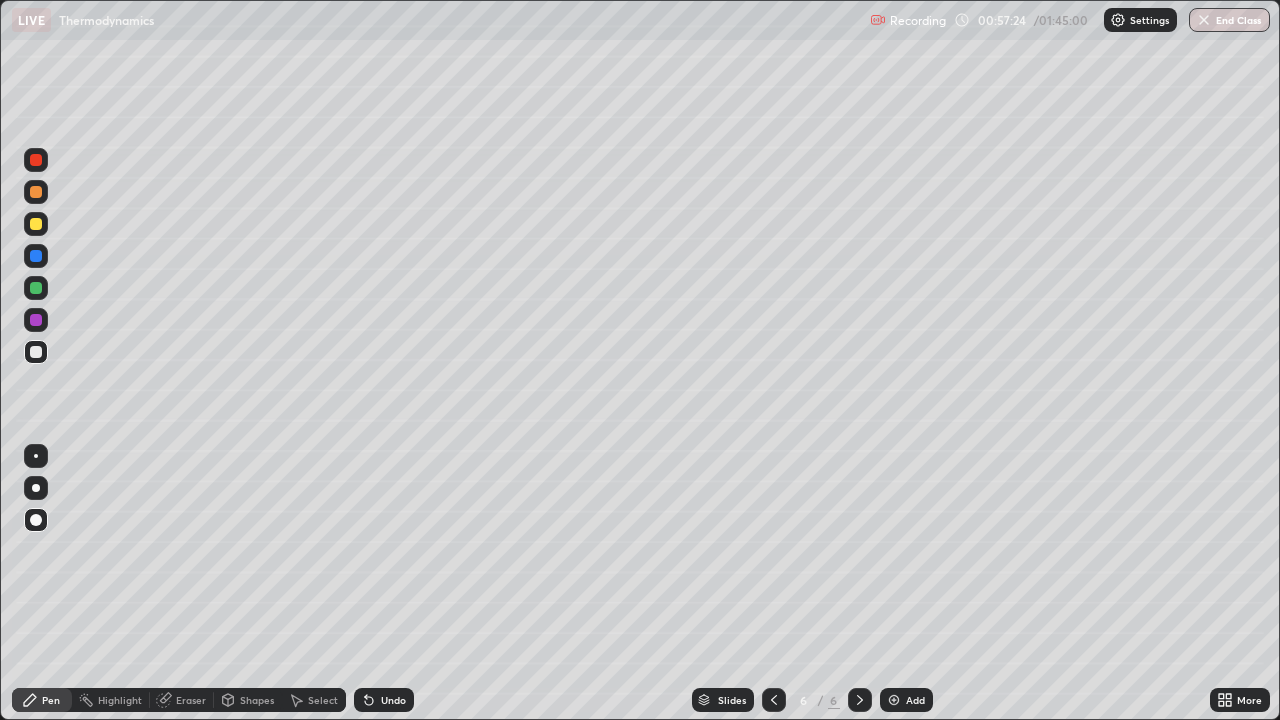 click on "Select" at bounding box center (314, 700) 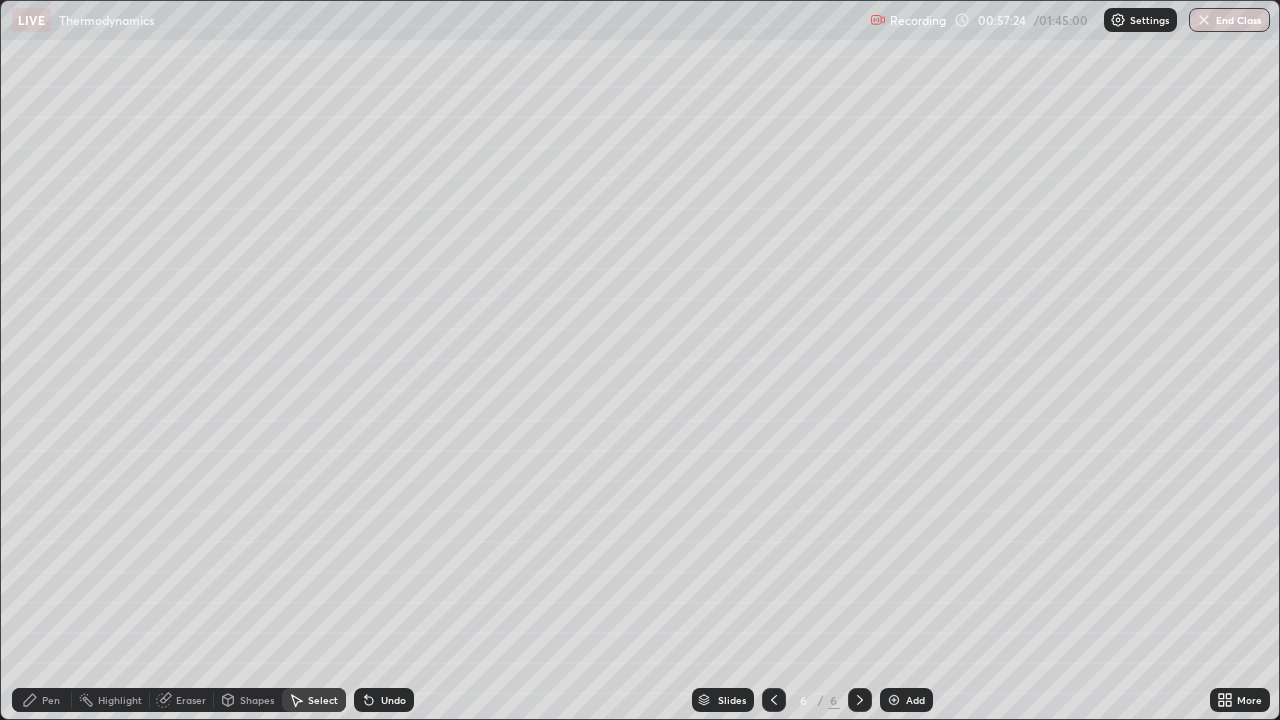 click on "Shapes" at bounding box center [257, 700] 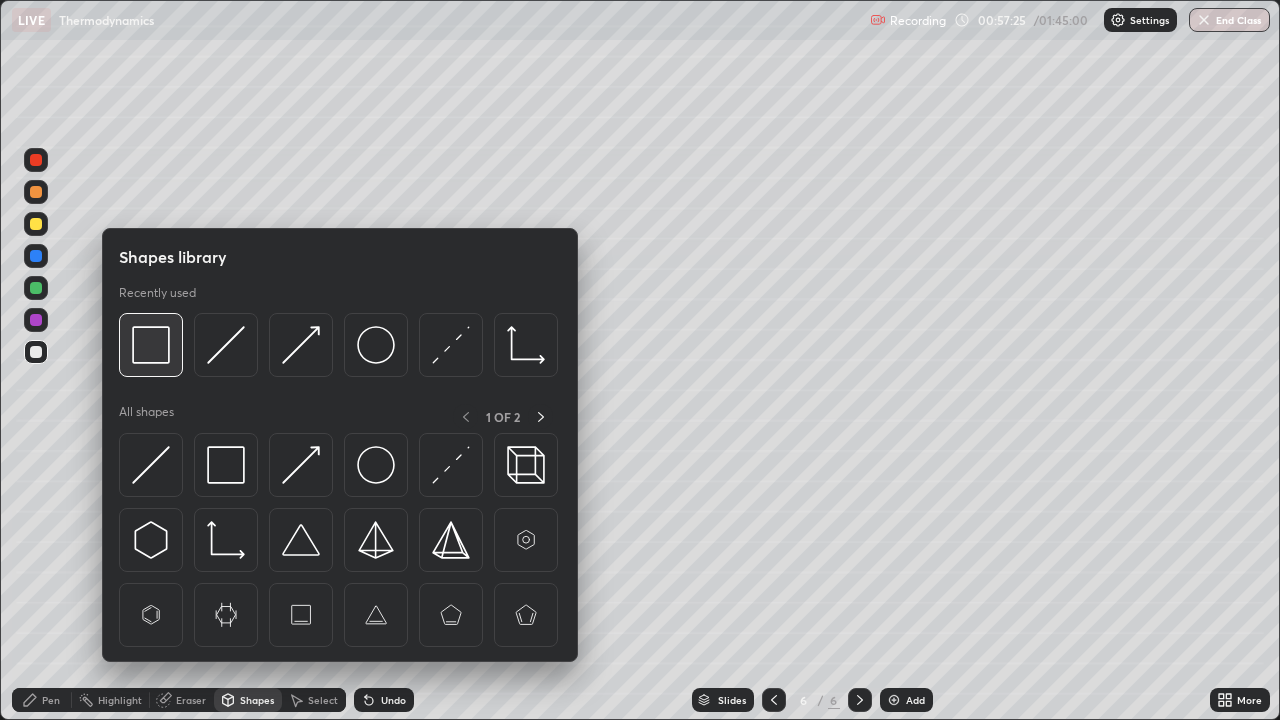 click at bounding box center (151, 345) 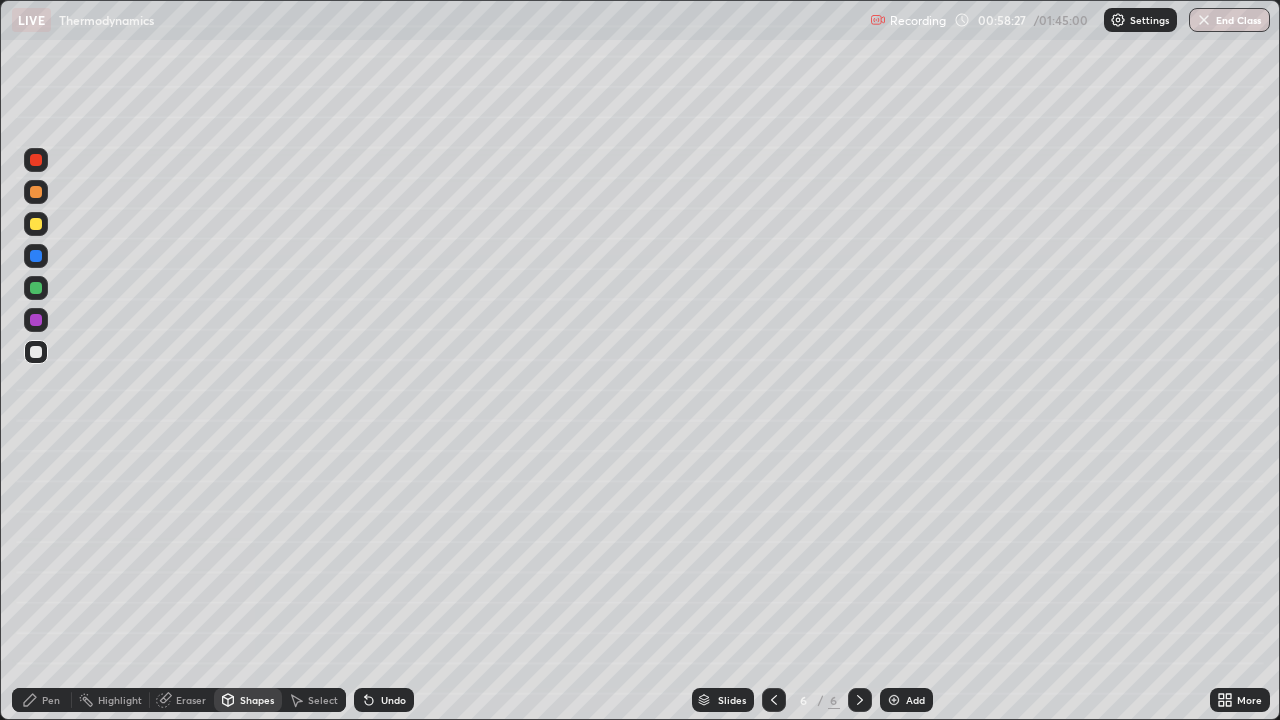 click on "Pen" at bounding box center (51, 700) 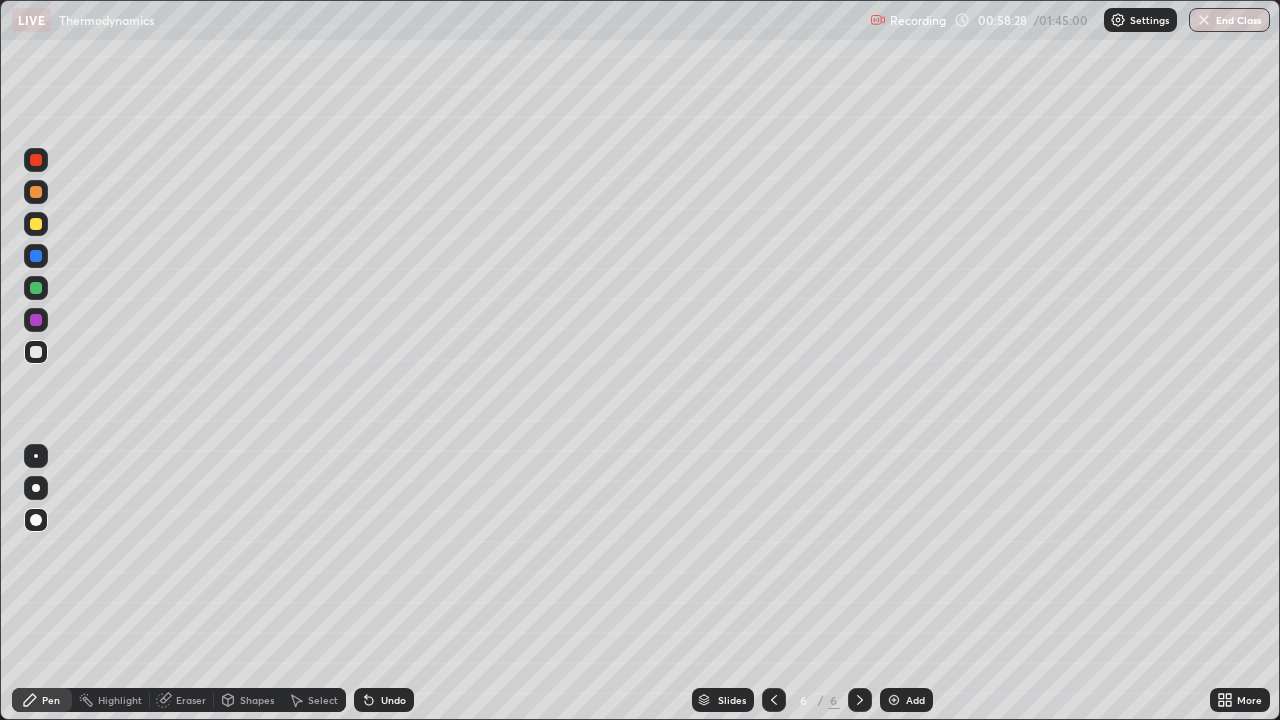 click at bounding box center [36, 224] 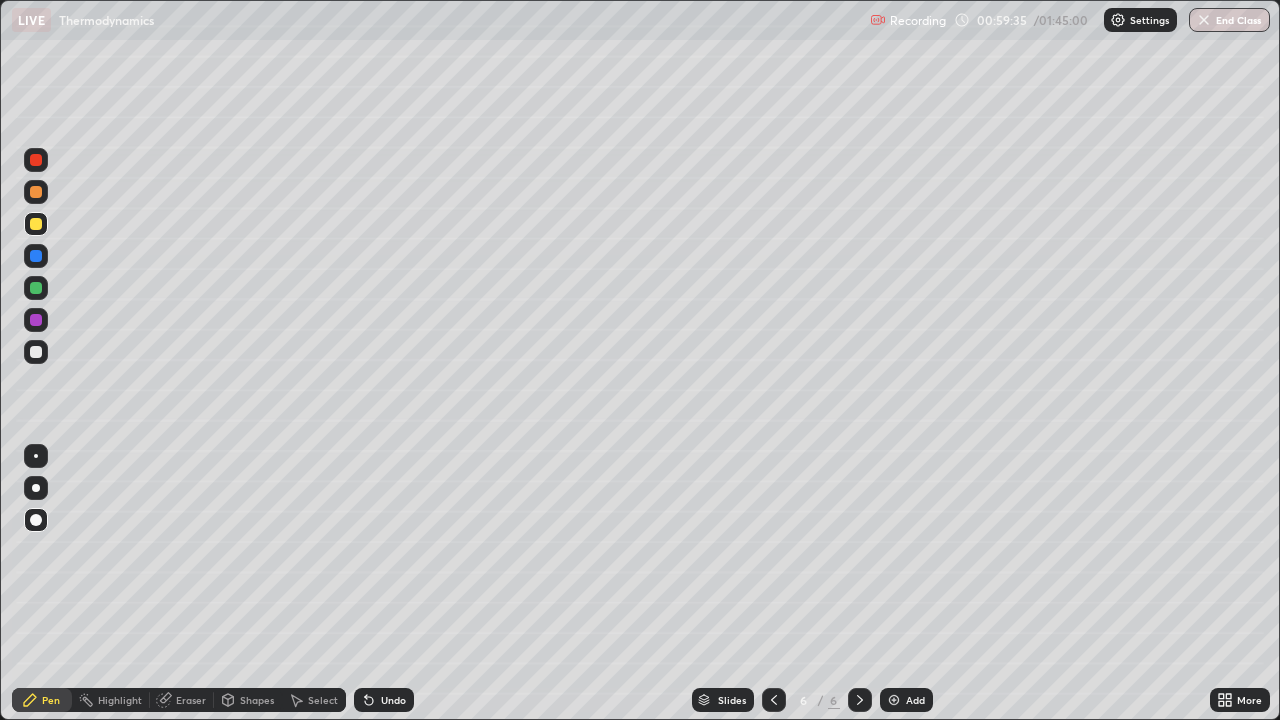 click on "Undo" at bounding box center [384, 700] 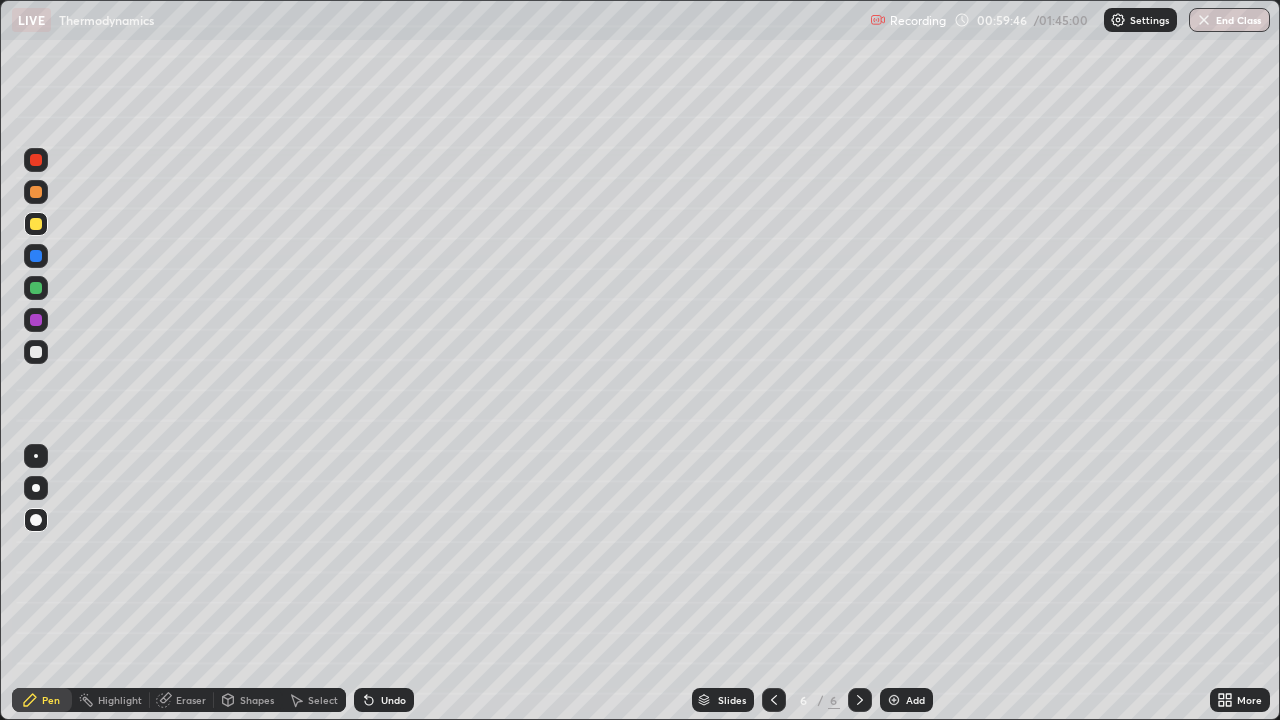 click on "Shapes" at bounding box center [257, 700] 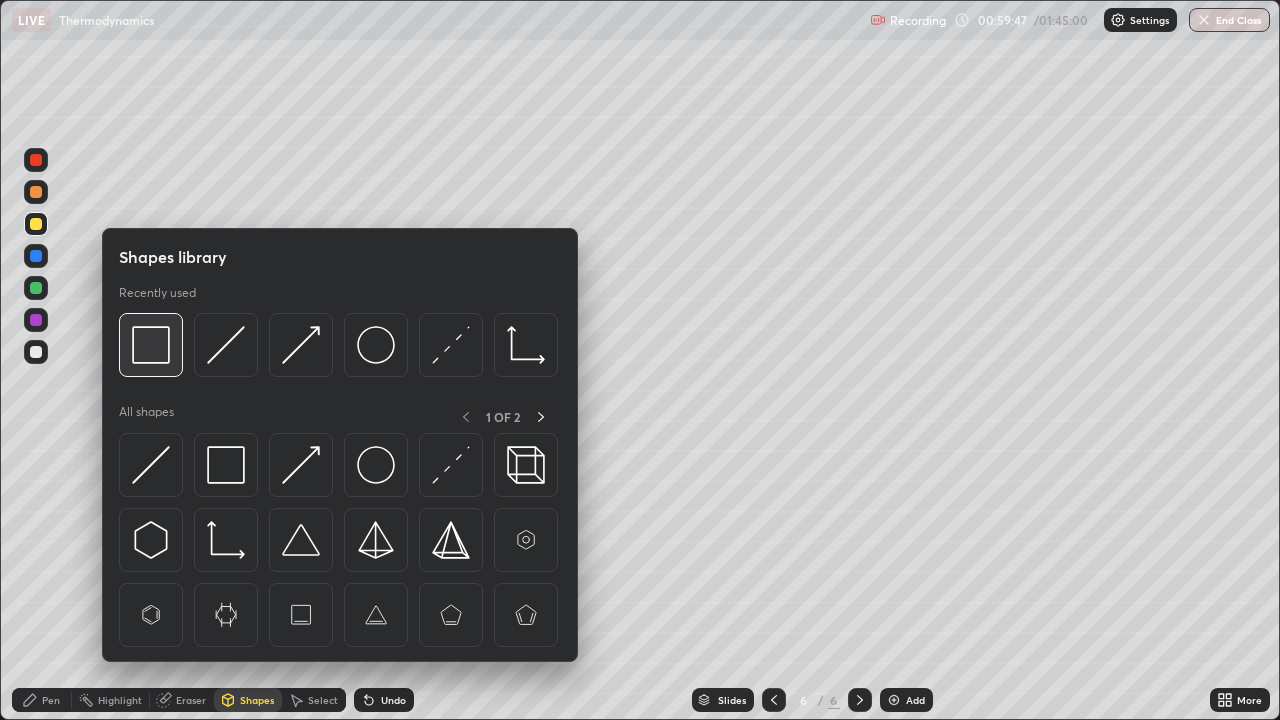 click at bounding box center (151, 345) 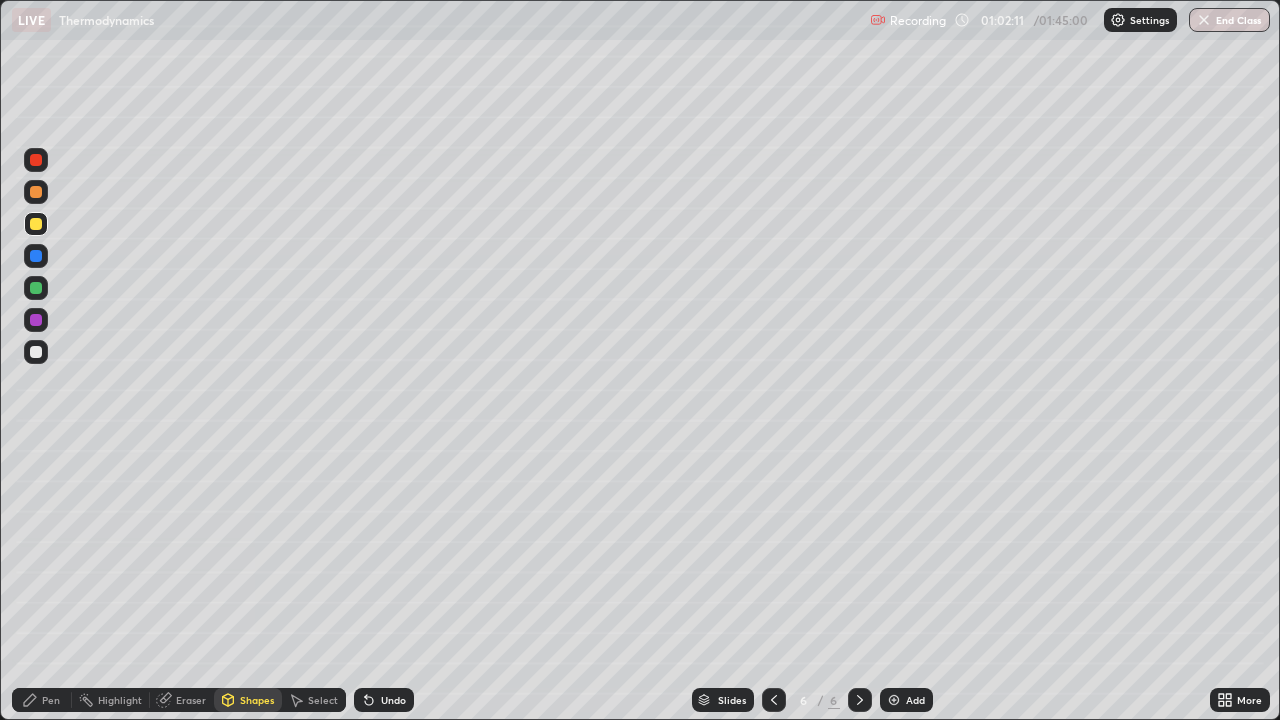 click at bounding box center (860, 700) 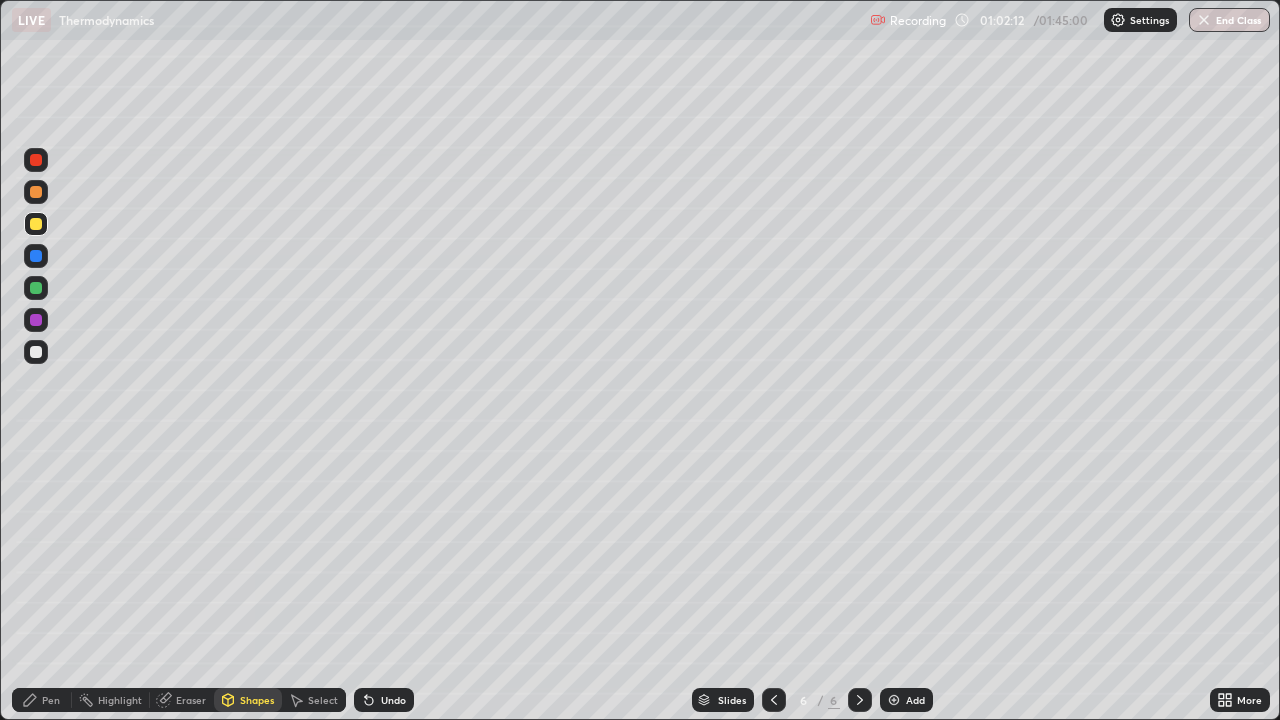 click on "Add" at bounding box center [915, 700] 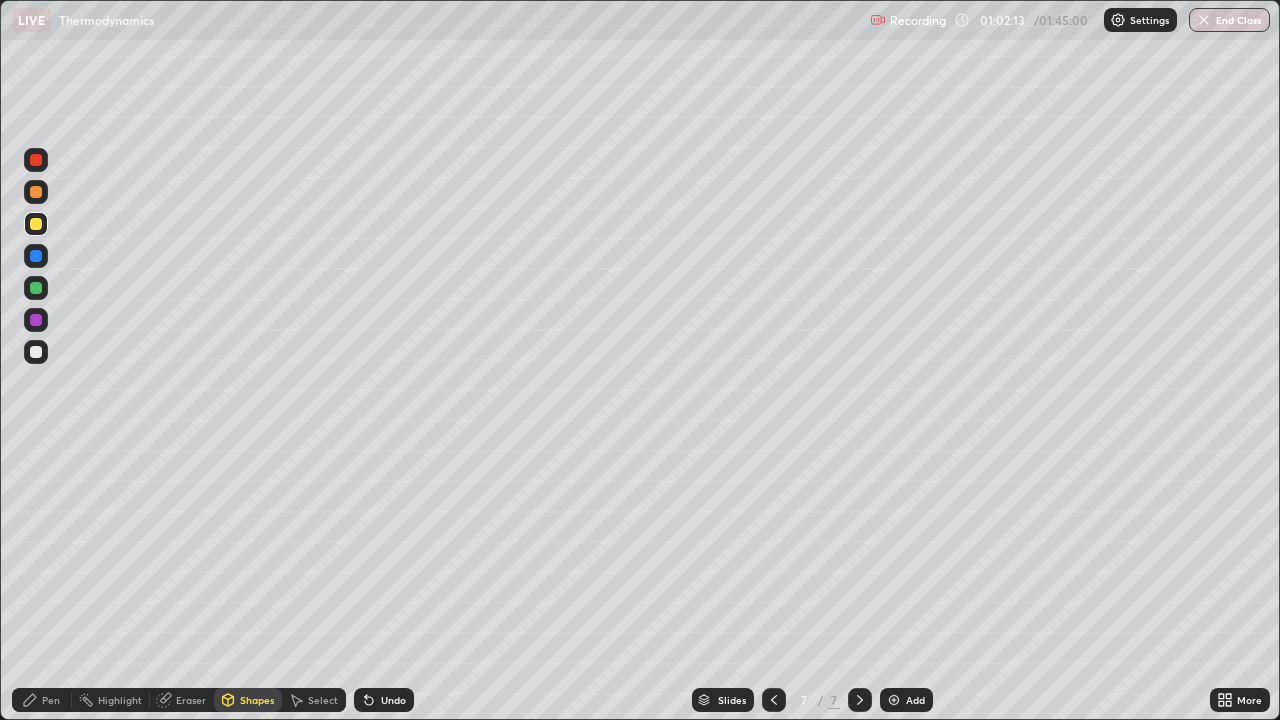 click at bounding box center [36, 352] 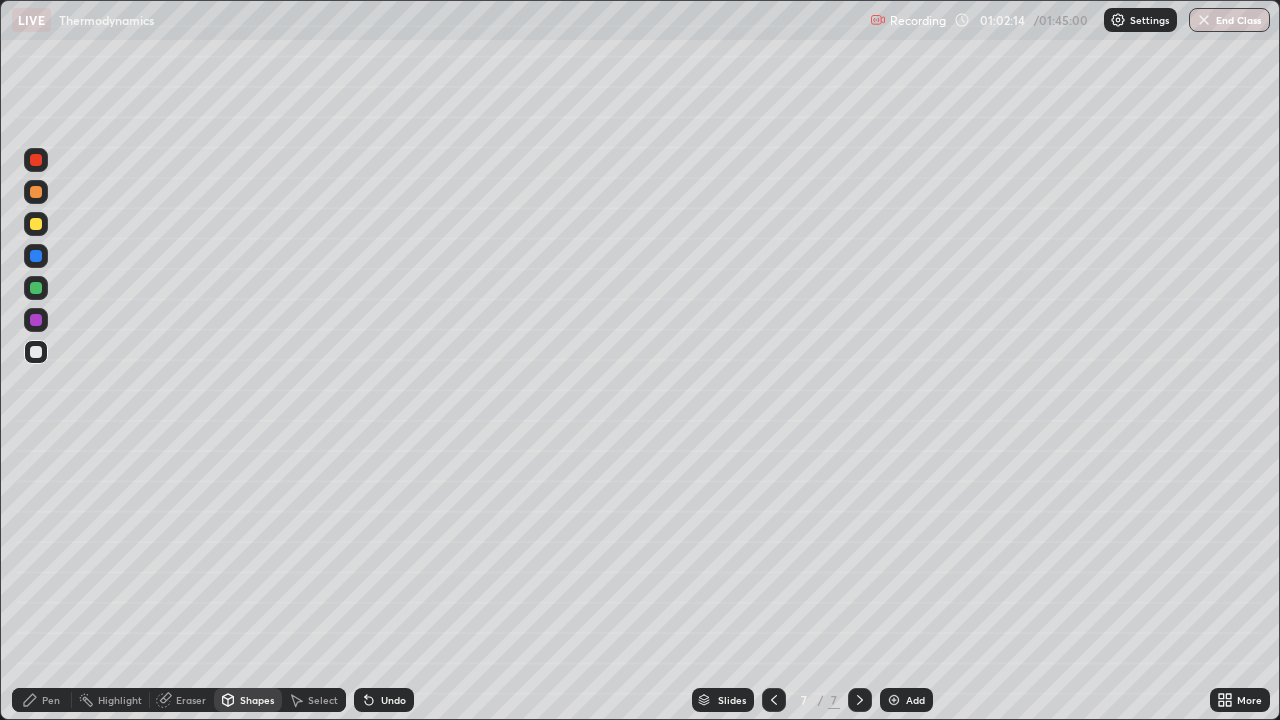 click on "Pen" at bounding box center [42, 700] 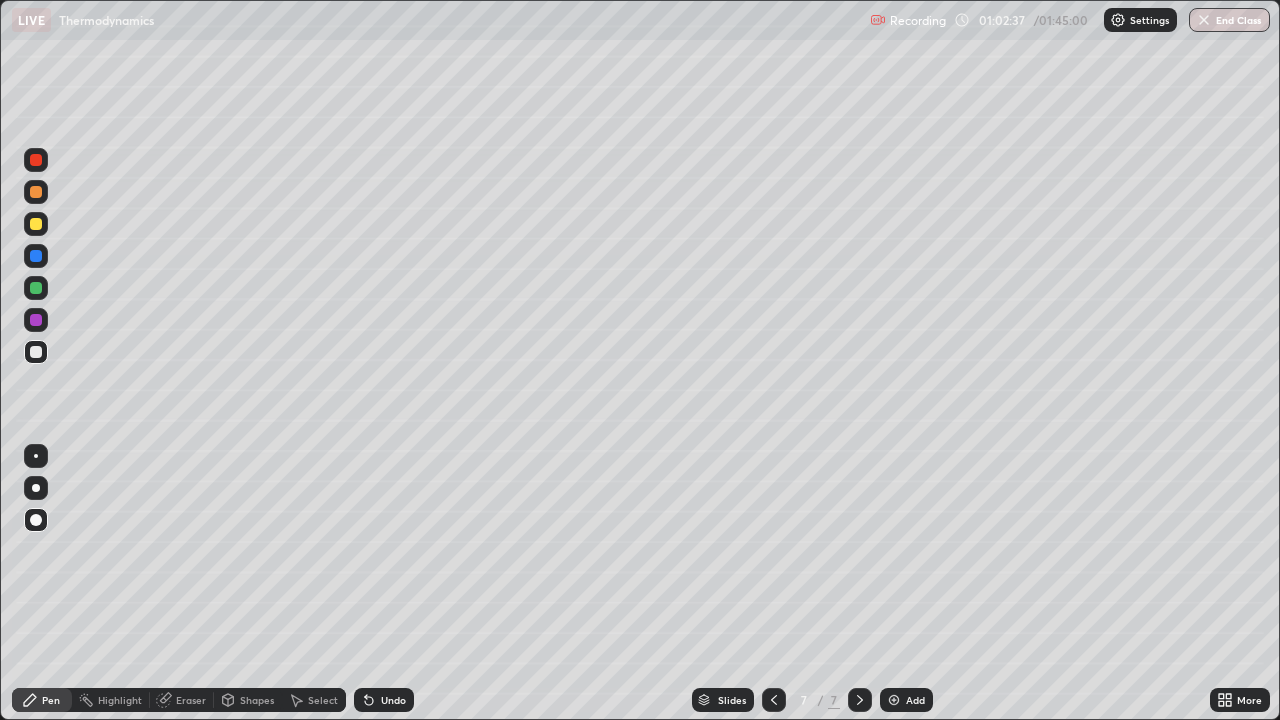click on "Shapes" at bounding box center (257, 700) 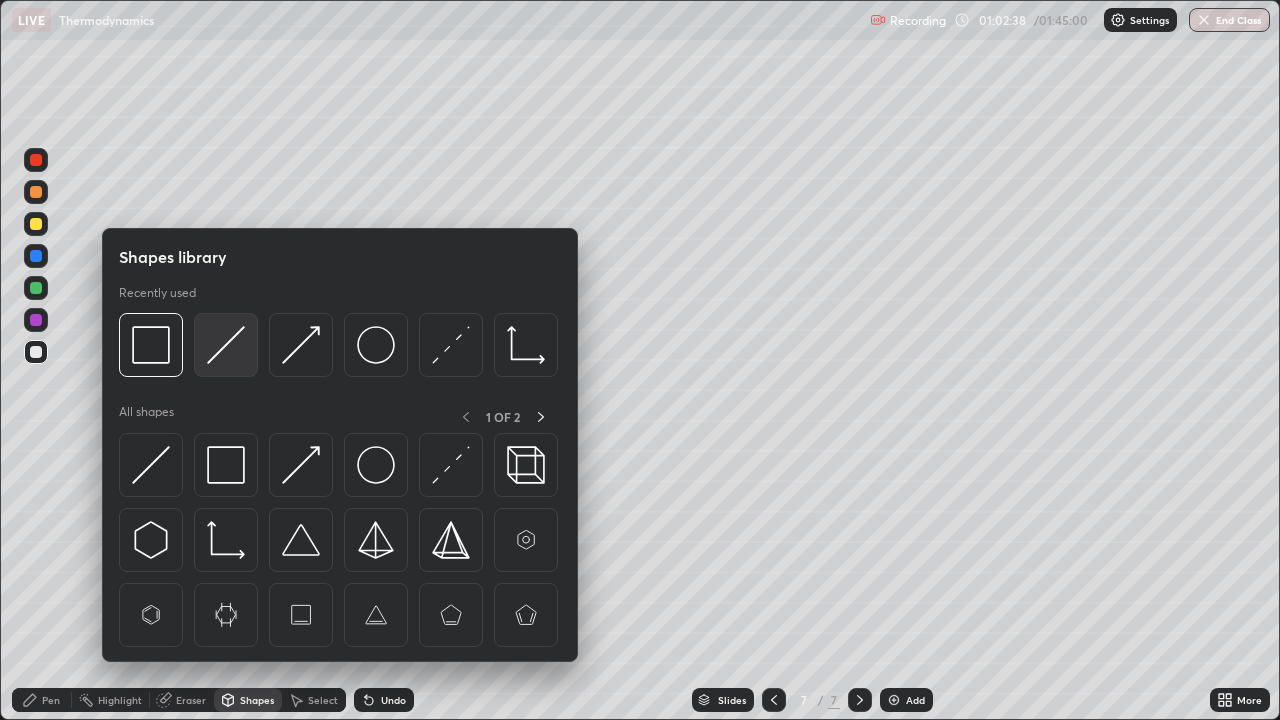 click at bounding box center [226, 345] 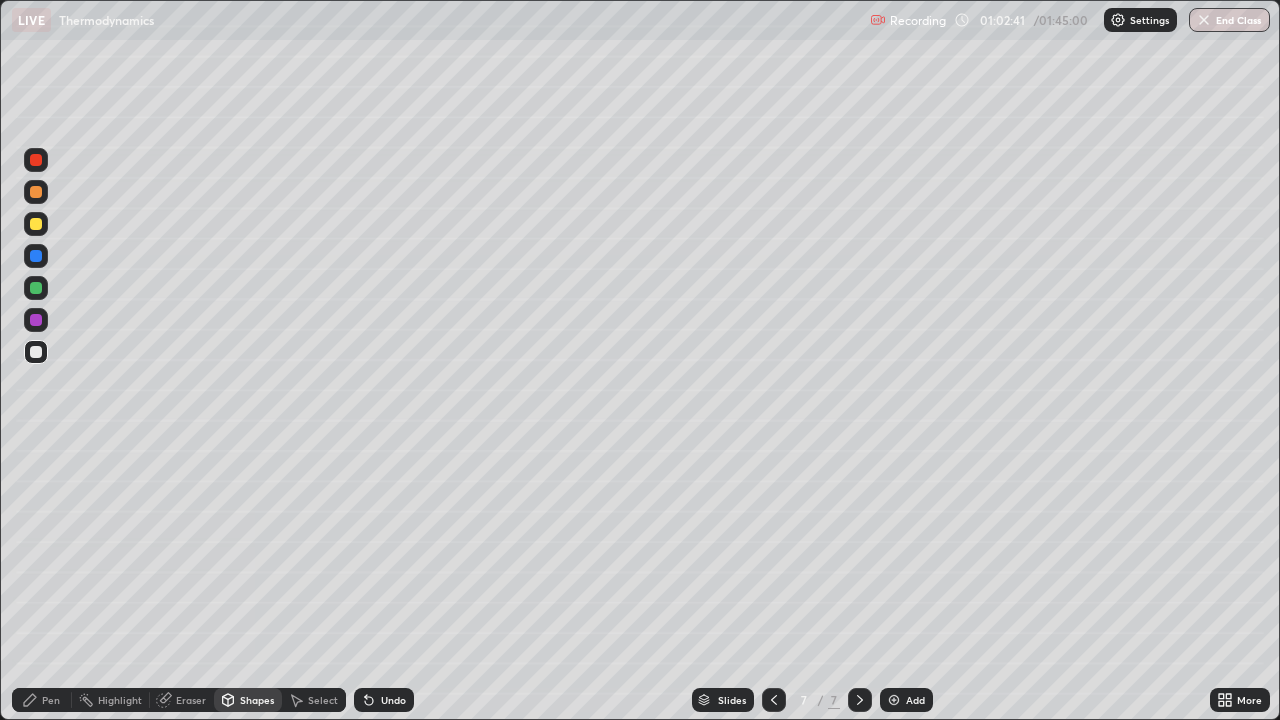 click on "Pen" at bounding box center (51, 700) 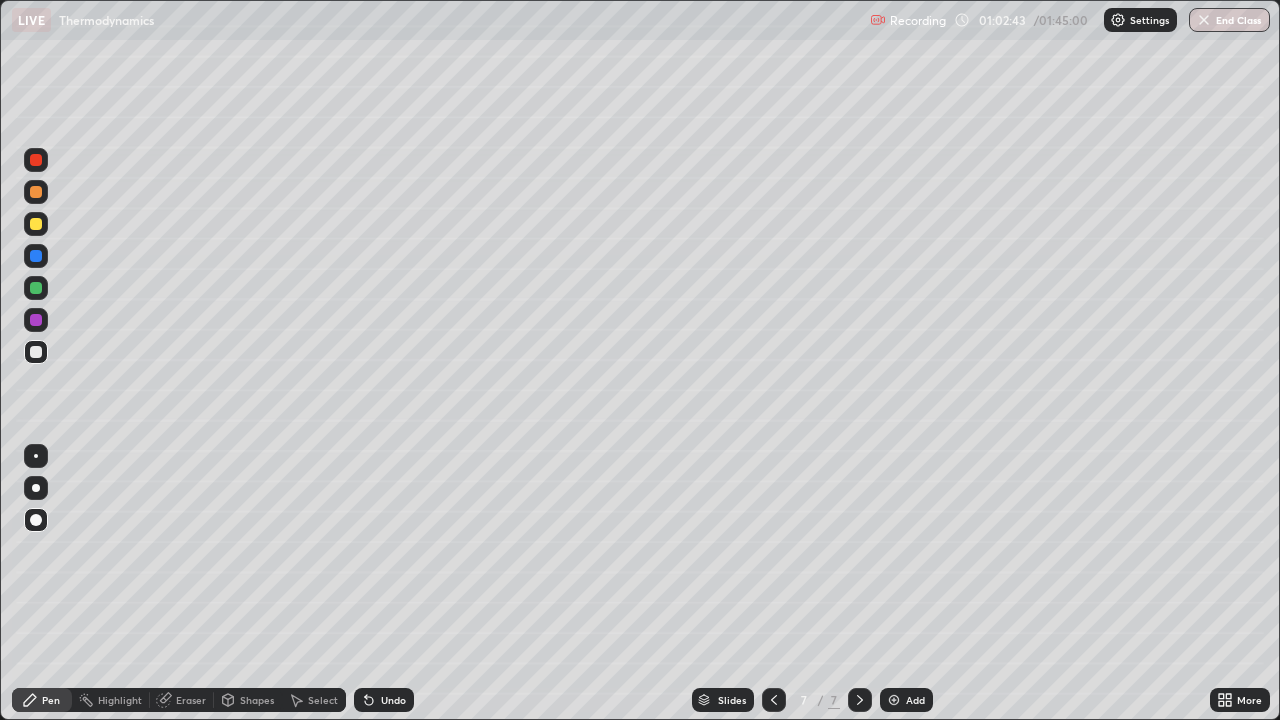 click at bounding box center [36, 224] 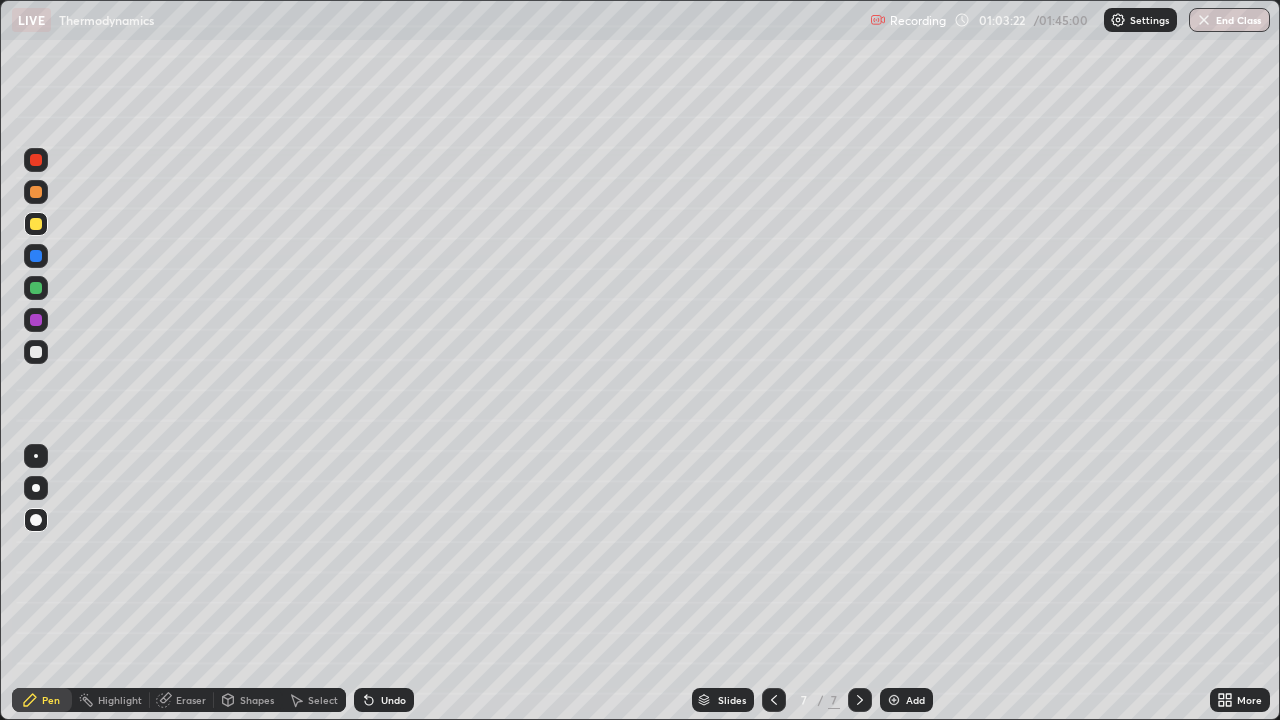click 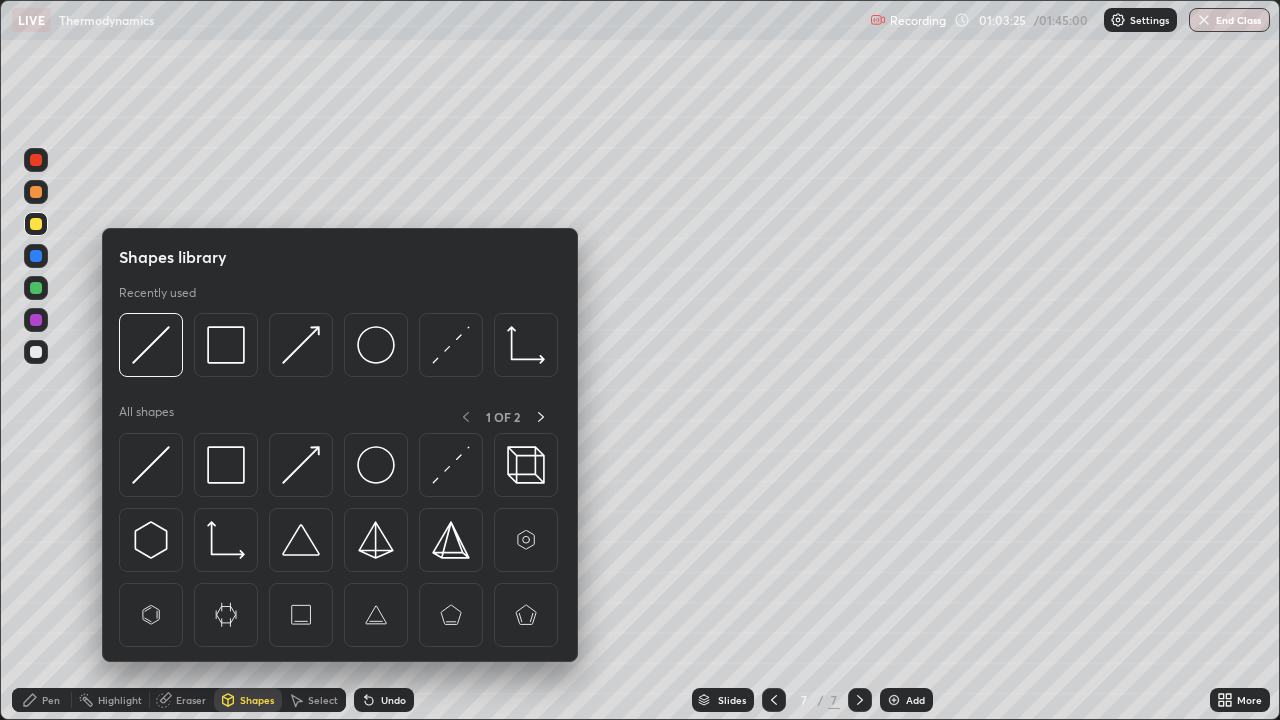 click on "Erase all" at bounding box center (36, 360) 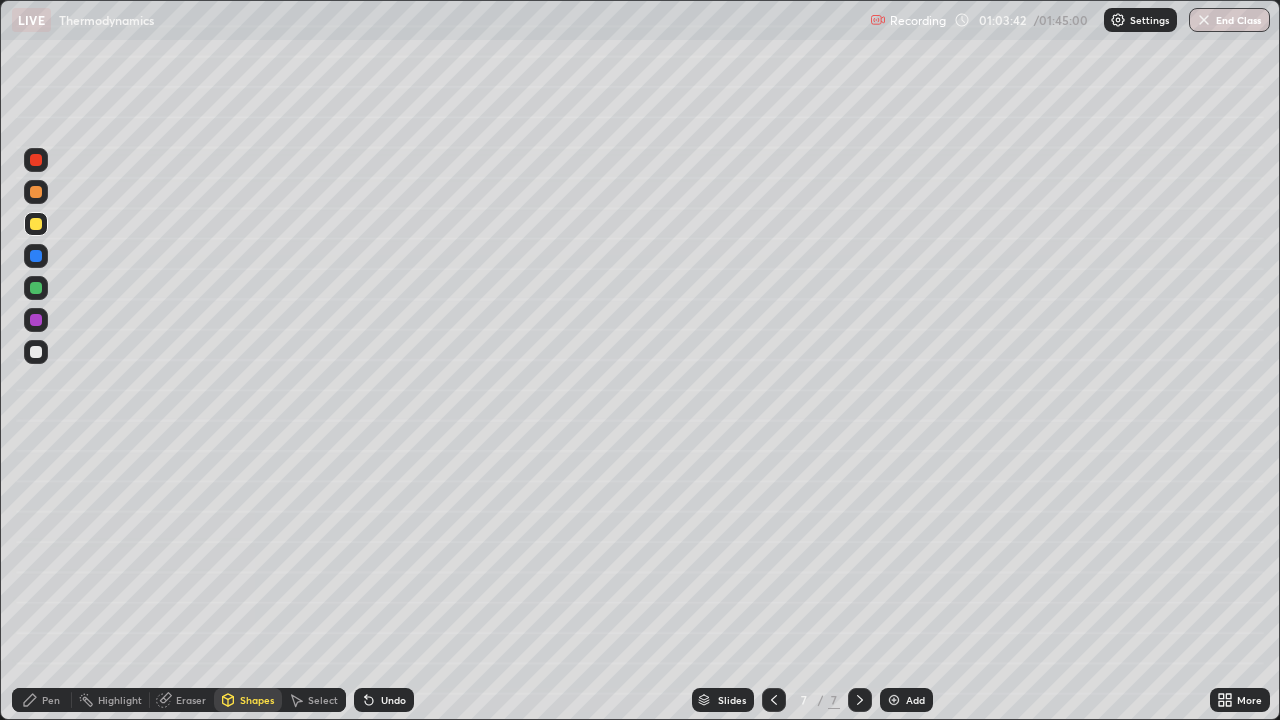 click on "Pen" at bounding box center [51, 700] 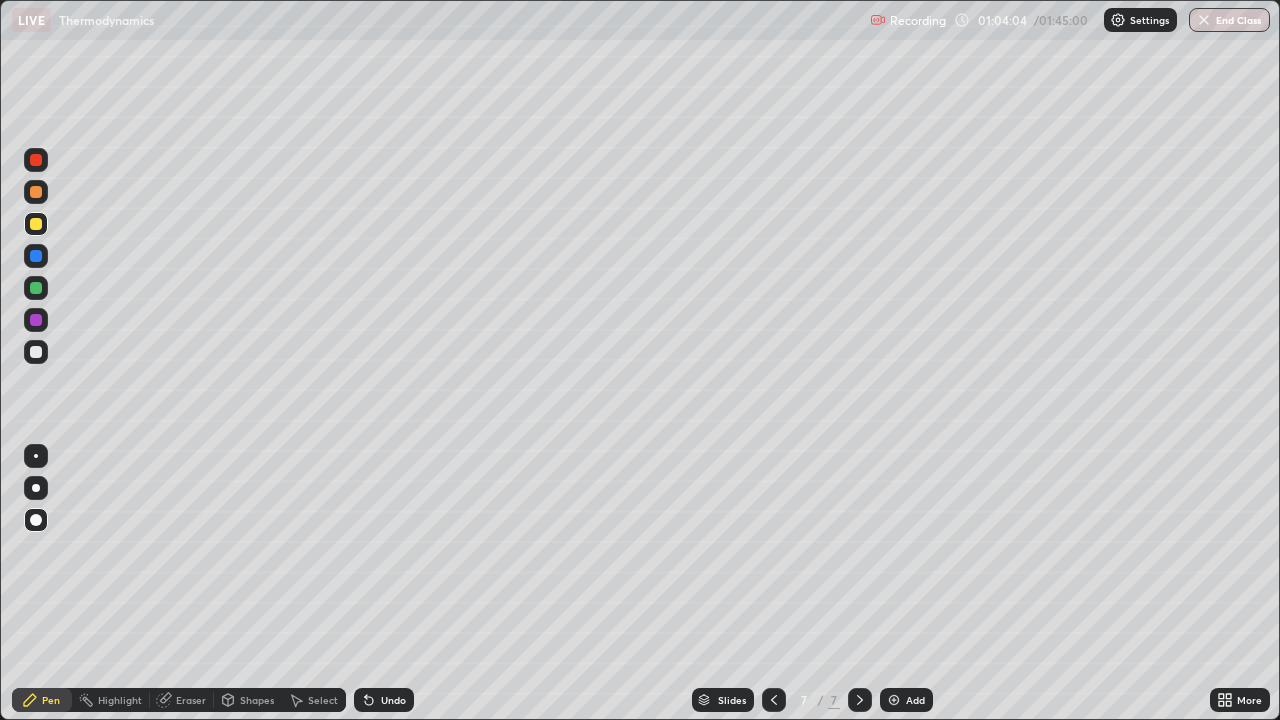 click on "Undo" at bounding box center (393, 700) 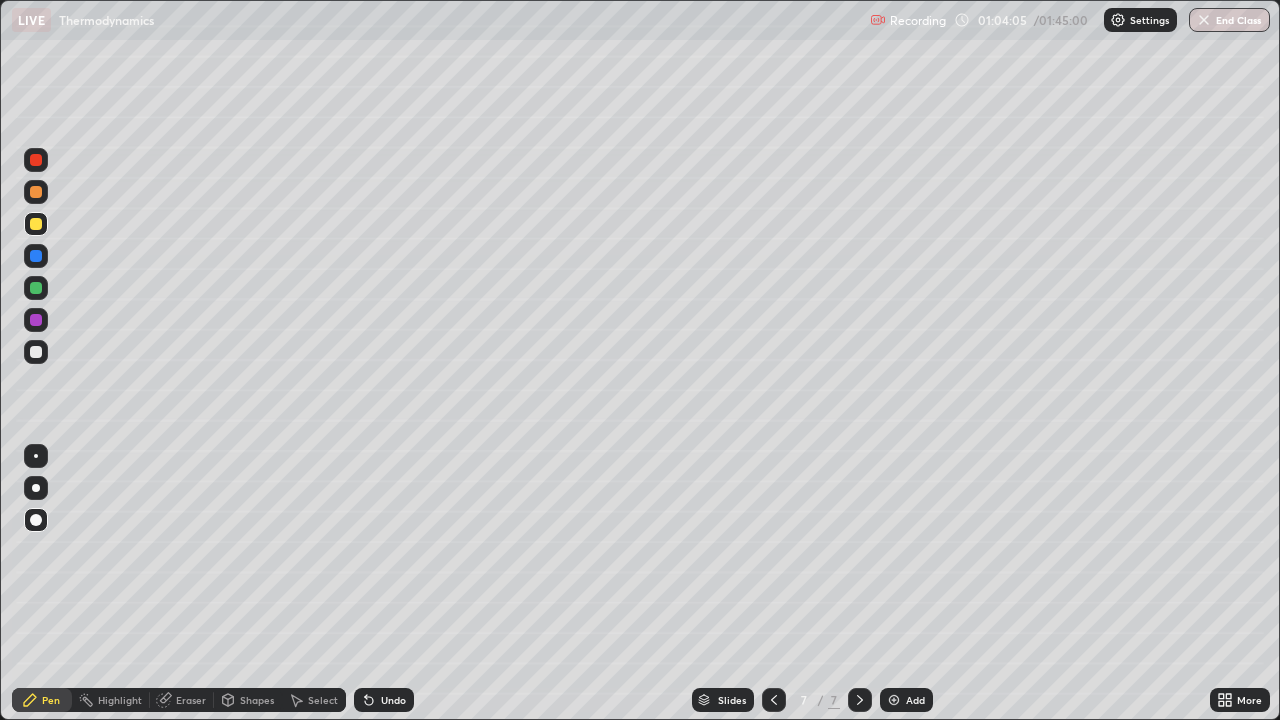 click on "Undo" at bounding box center [393, 700] 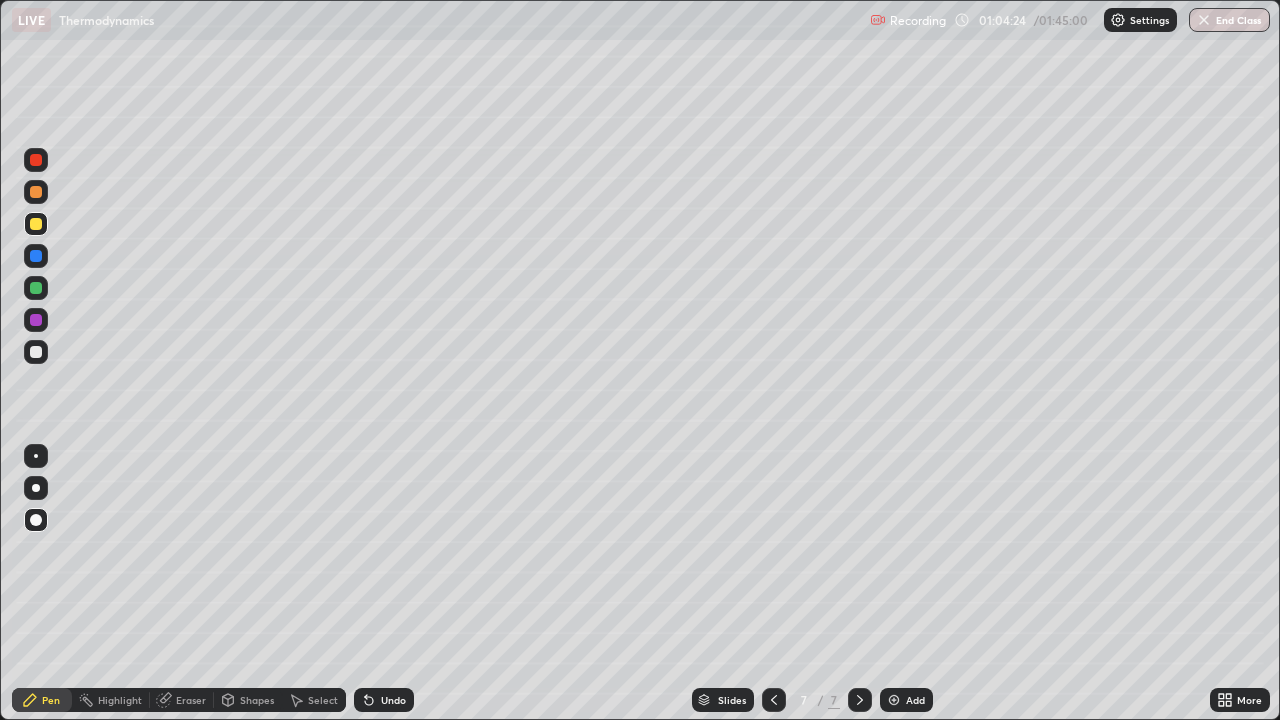 click on "Undo" at bounding box center (393, 700) 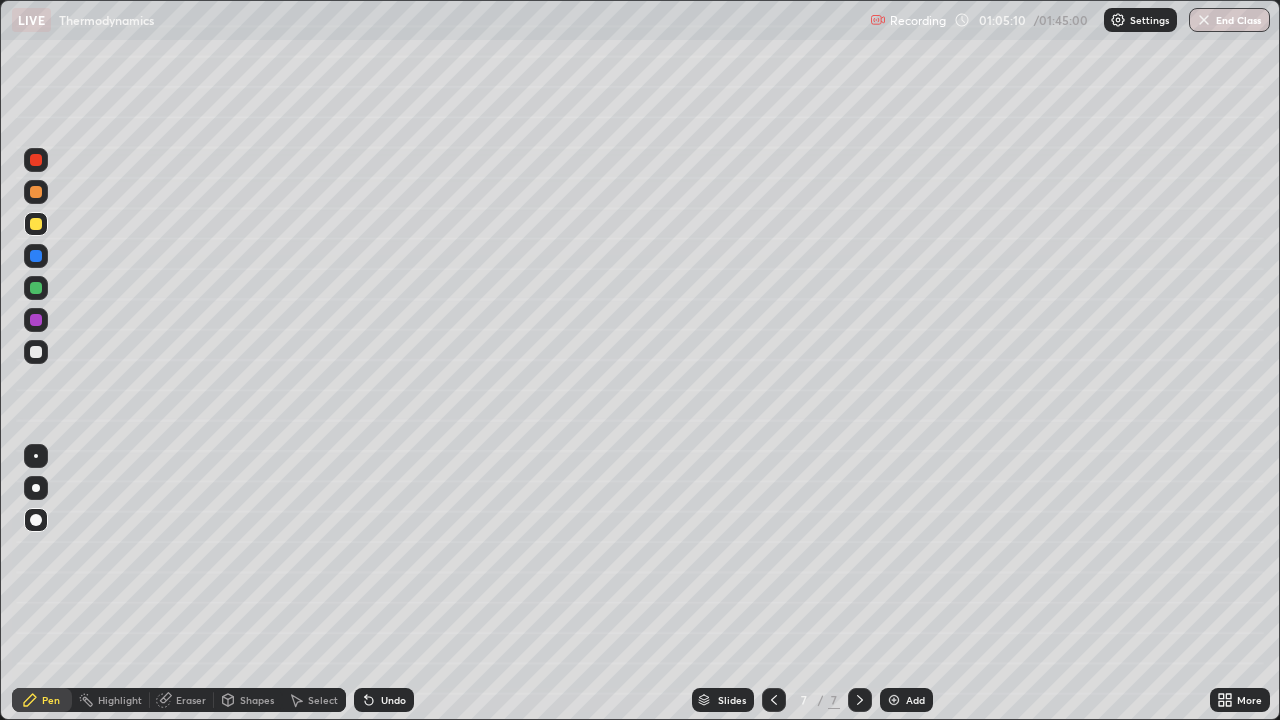 click on "Eraser" at bounding box center [191, 700] 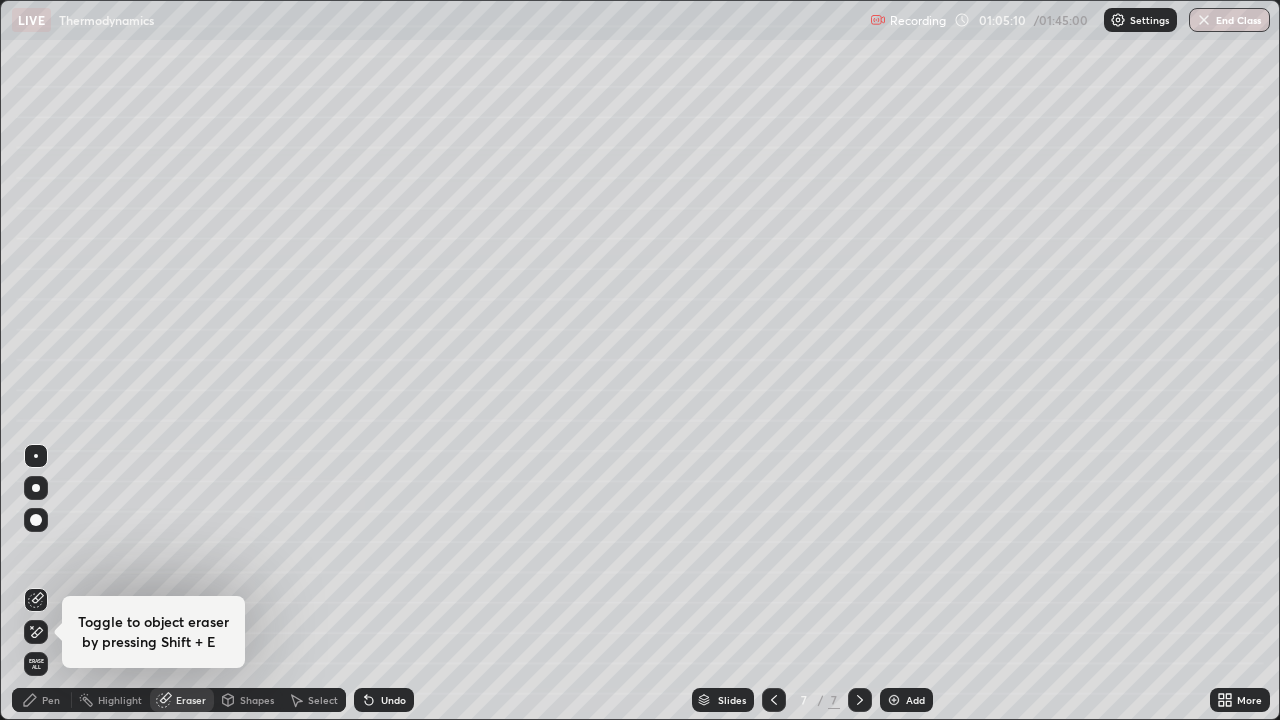 click 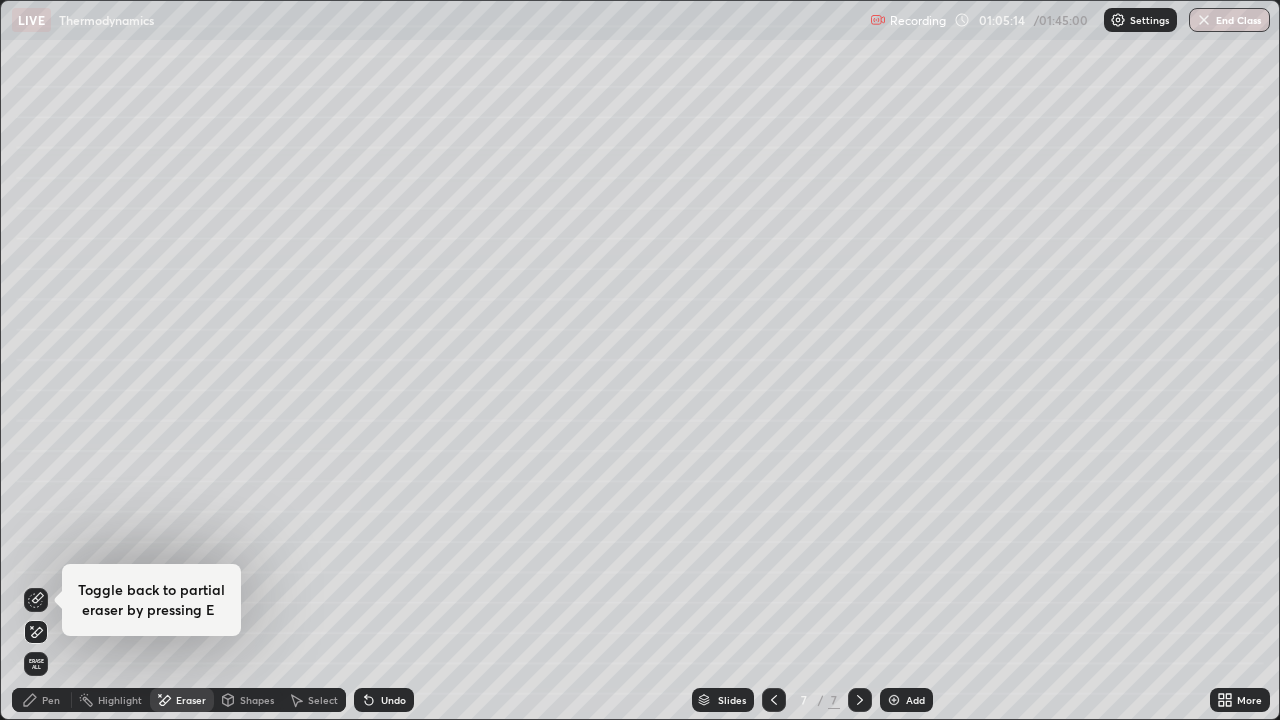 click on "Pen" at bounding box center [51, 700] 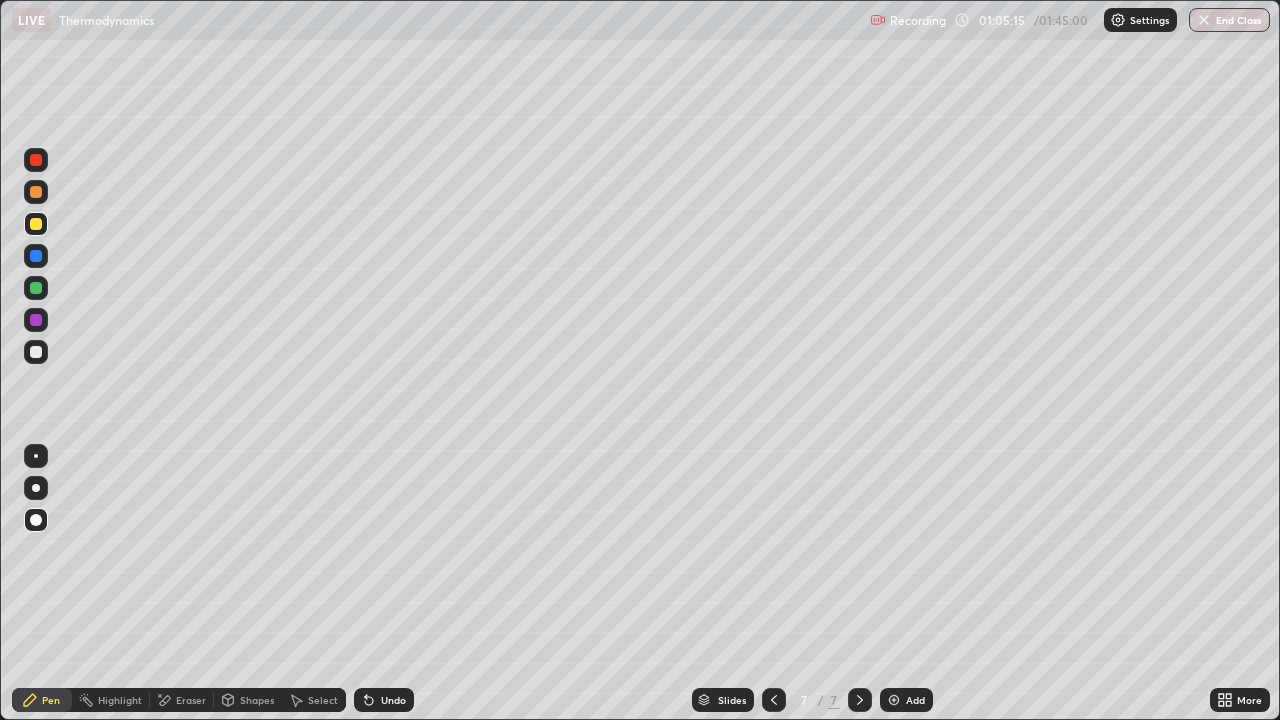 click at bounding box center [36, 352] 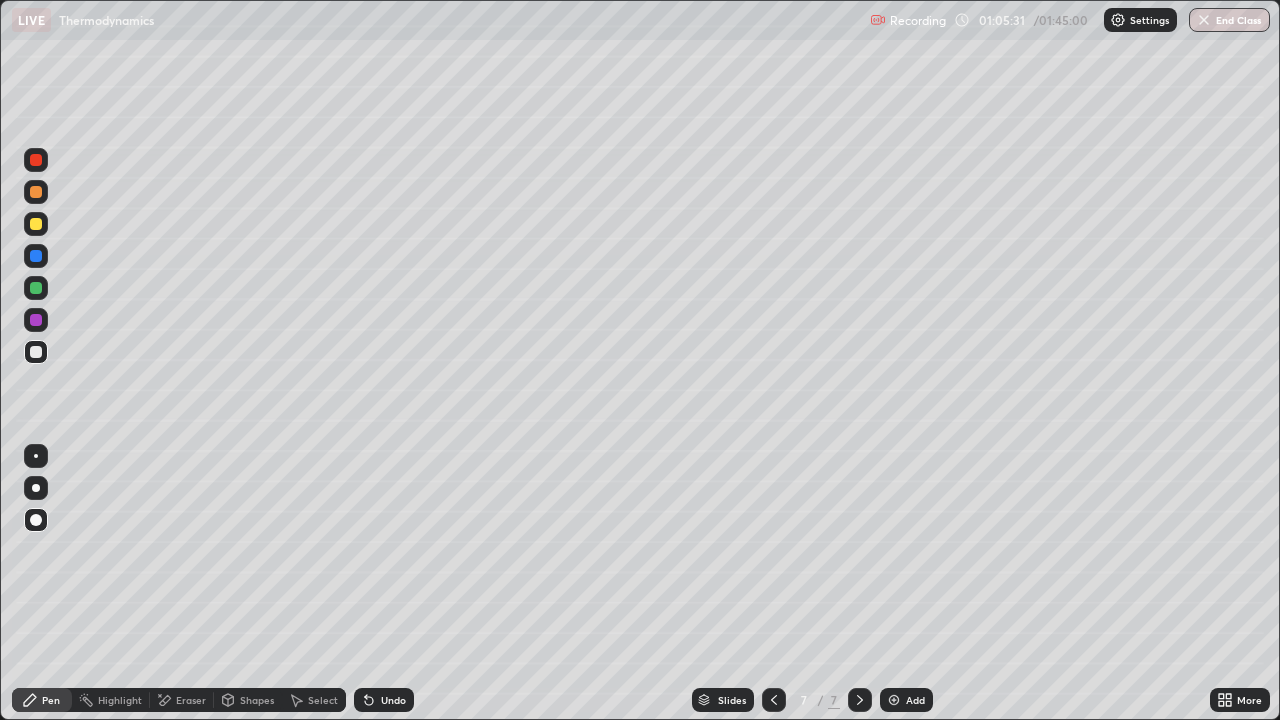 click on "Shapes" at bounding box center (257, 700) 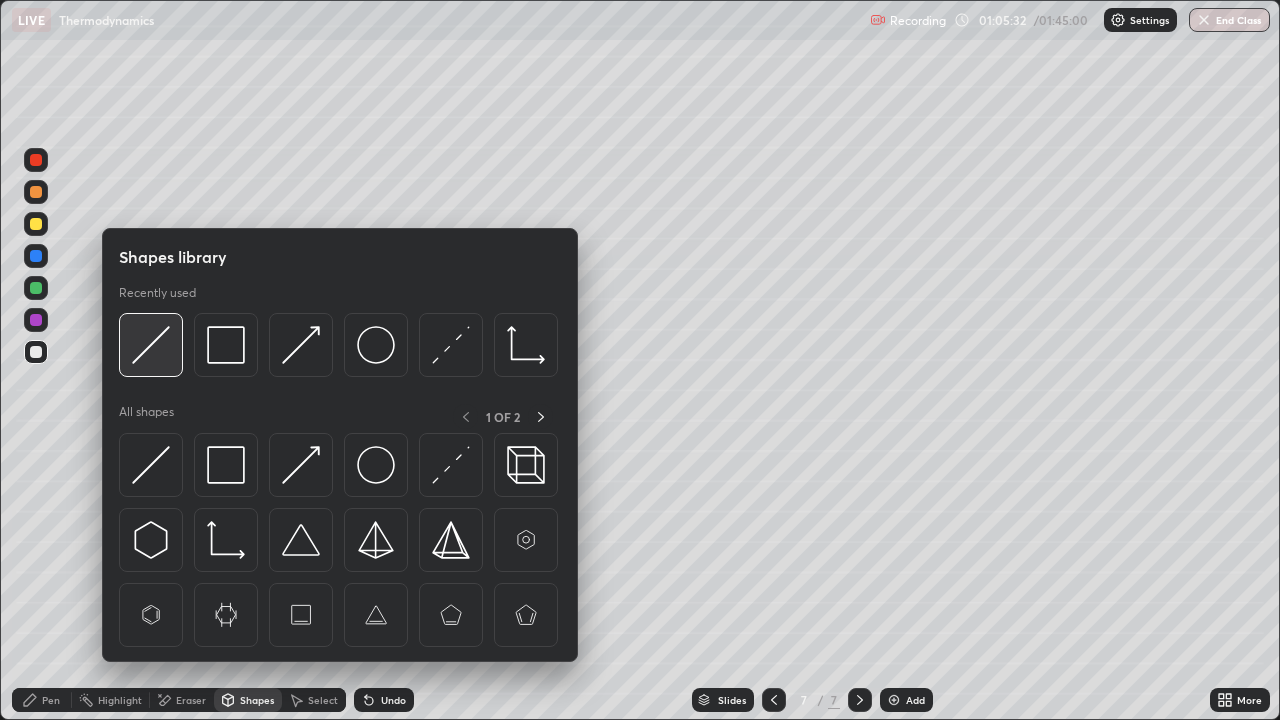 click at bounding box center [151, 345] 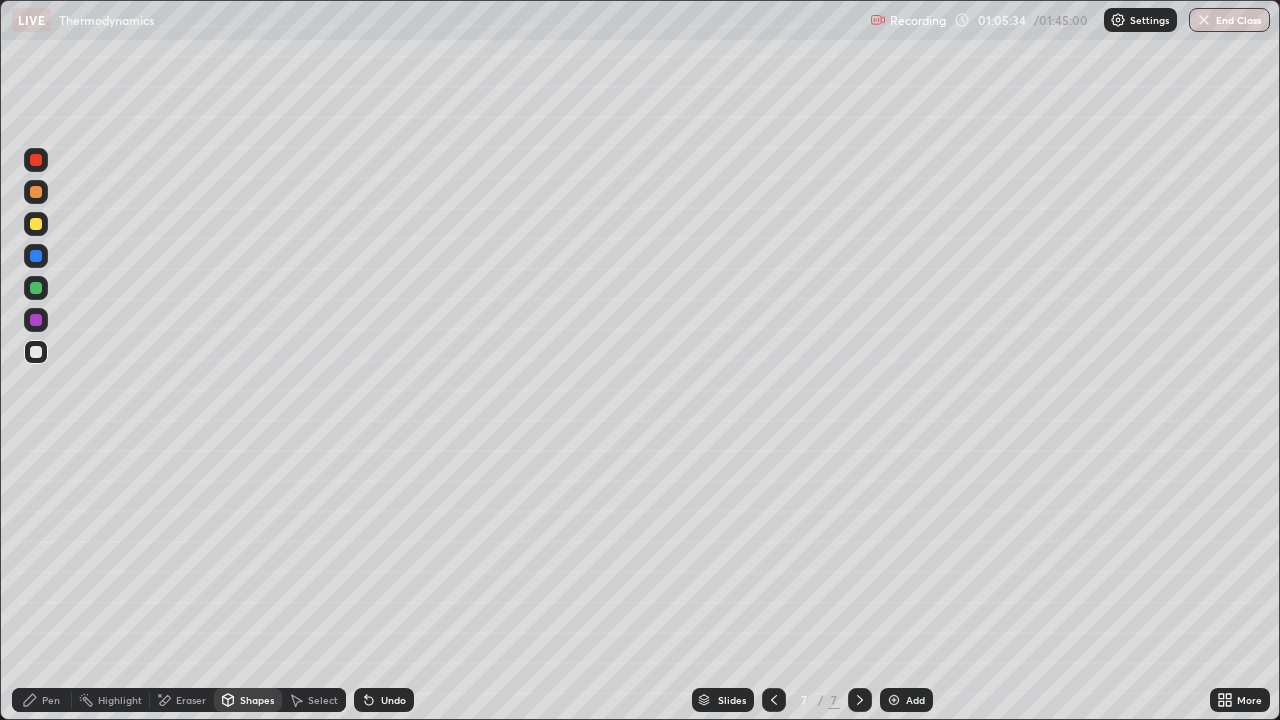 click on "Pen" at bounding box center [51, 700] 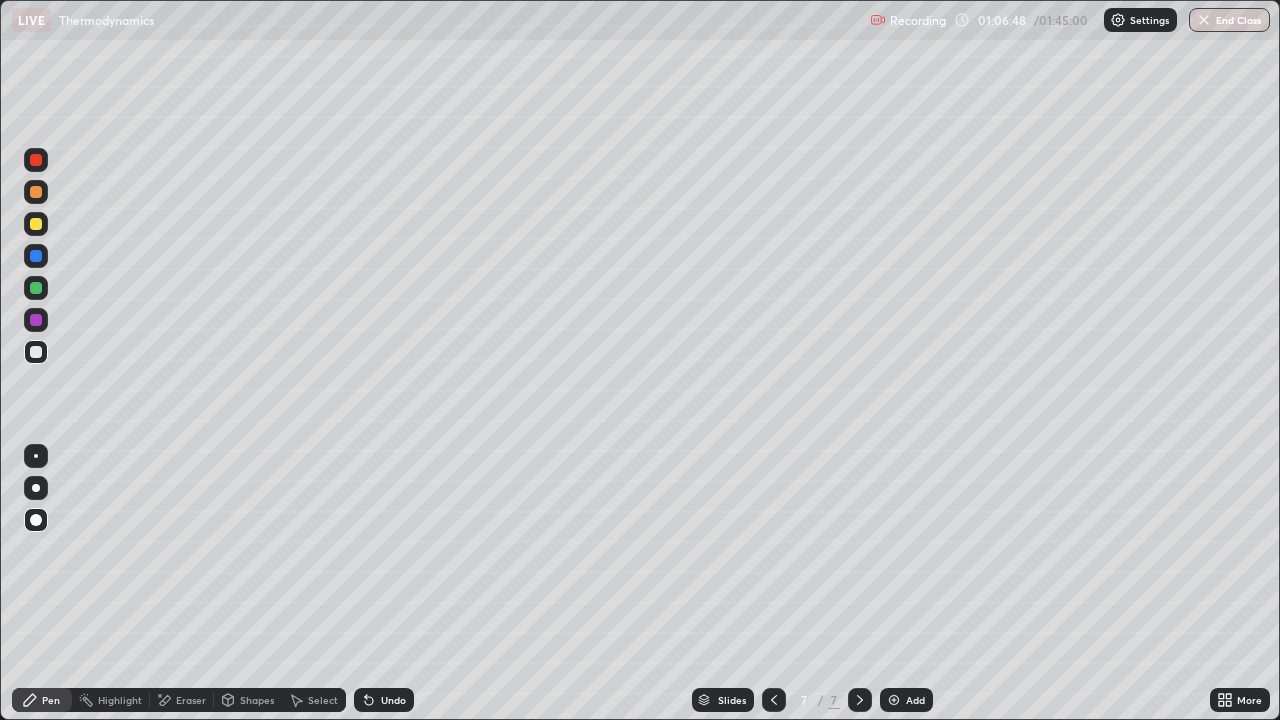 click on "Shapes" at bounding box center [248, 700] 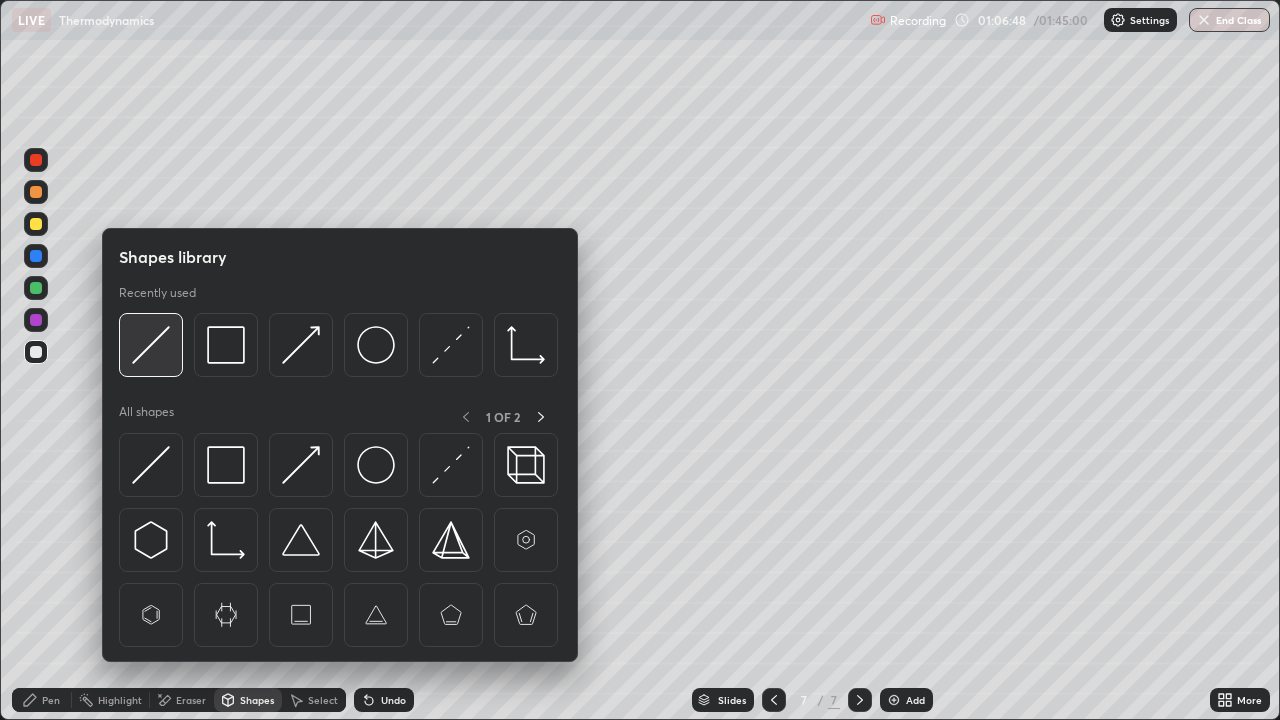 click at bounding box center [151, 345] 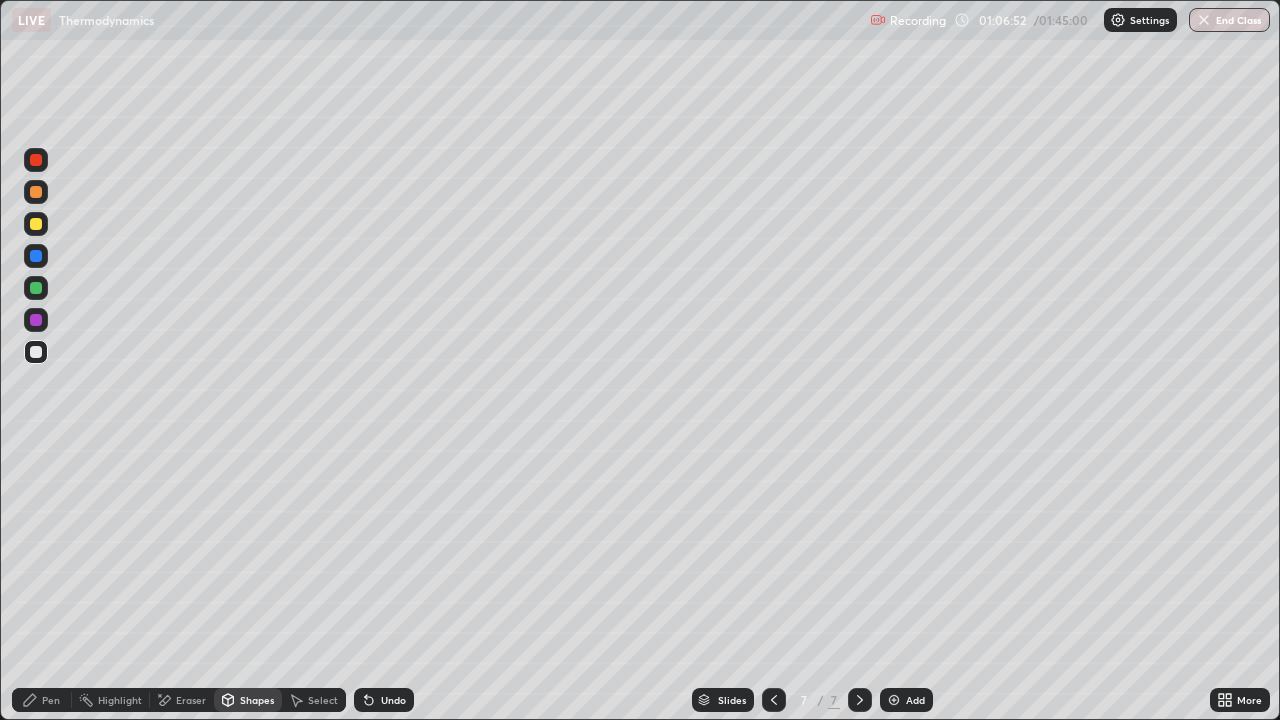 click on "Pen" at bounding box center [51, 700] 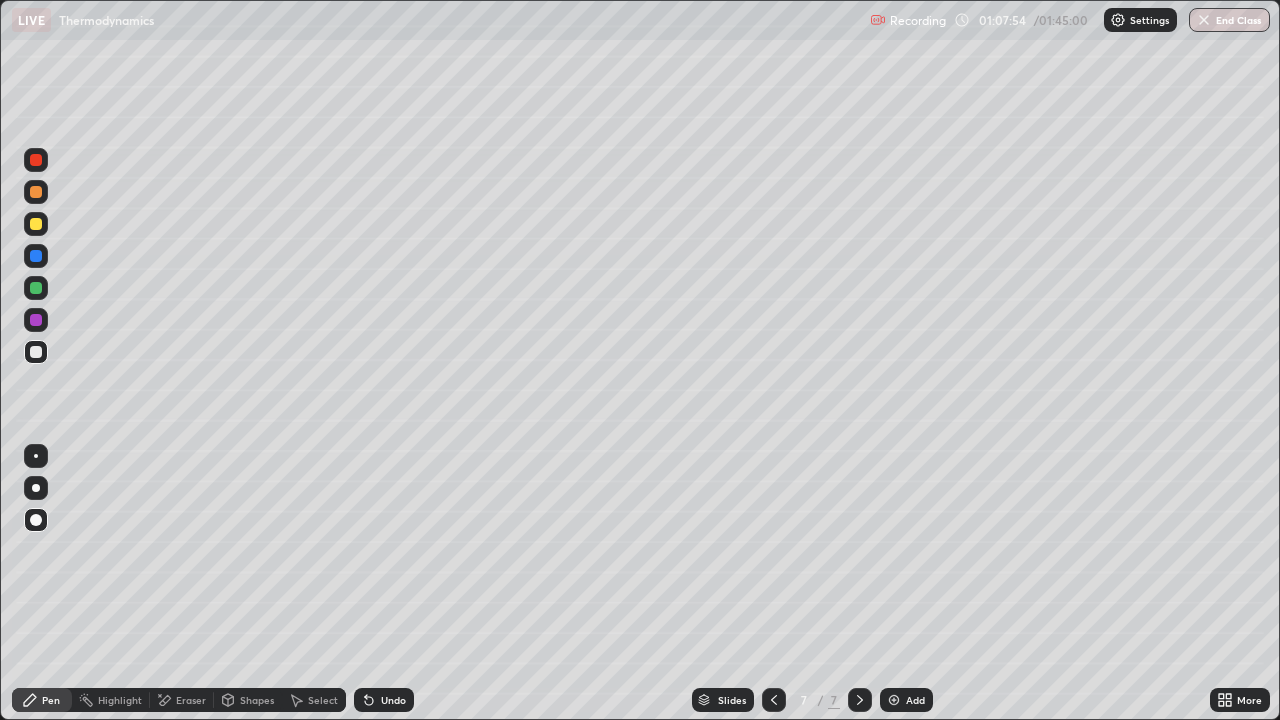 click on "Eraser" at bounding box center (191, 700) 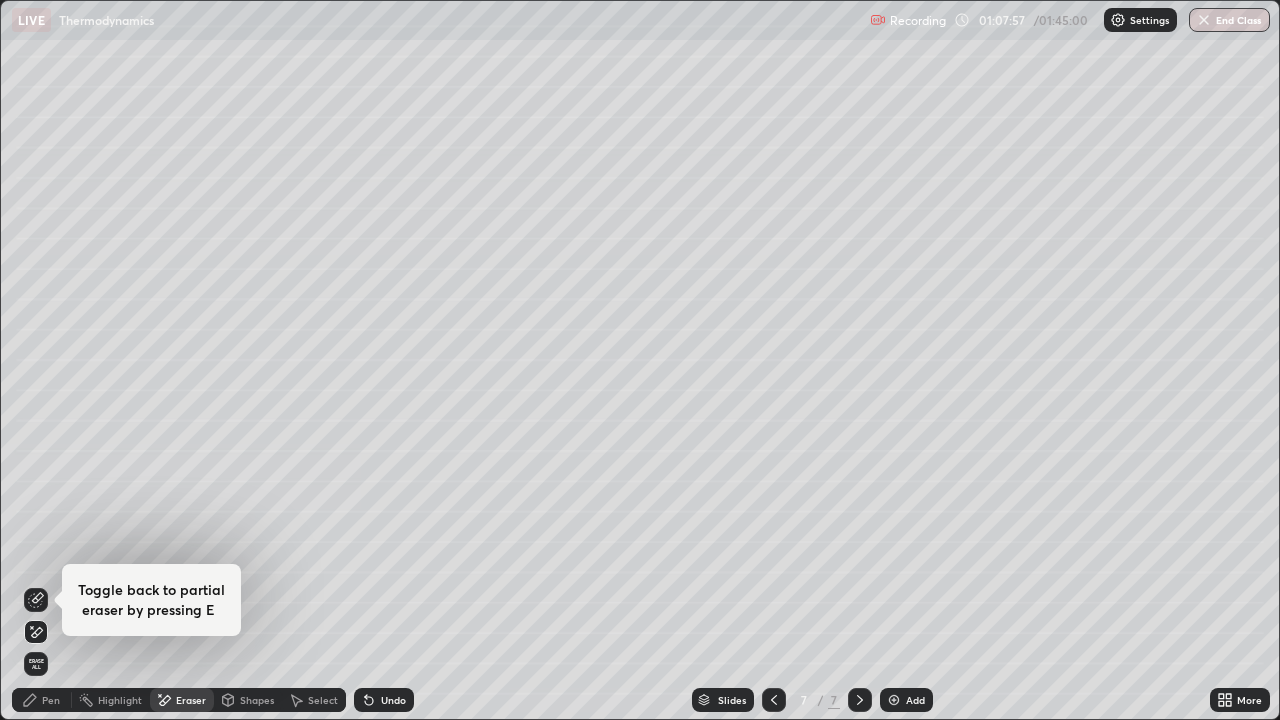 click on "Pen" at bounding box center (51, 700) 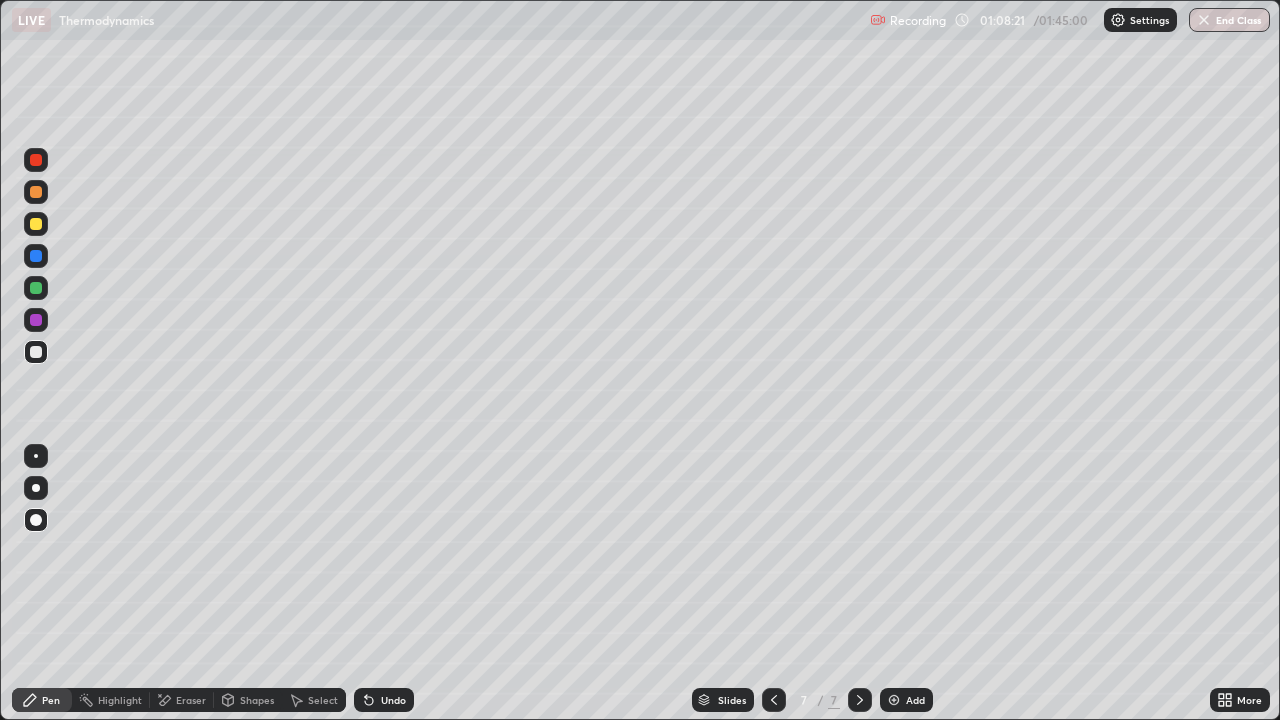 click on "Shapes" at bounding box center (257, 700) 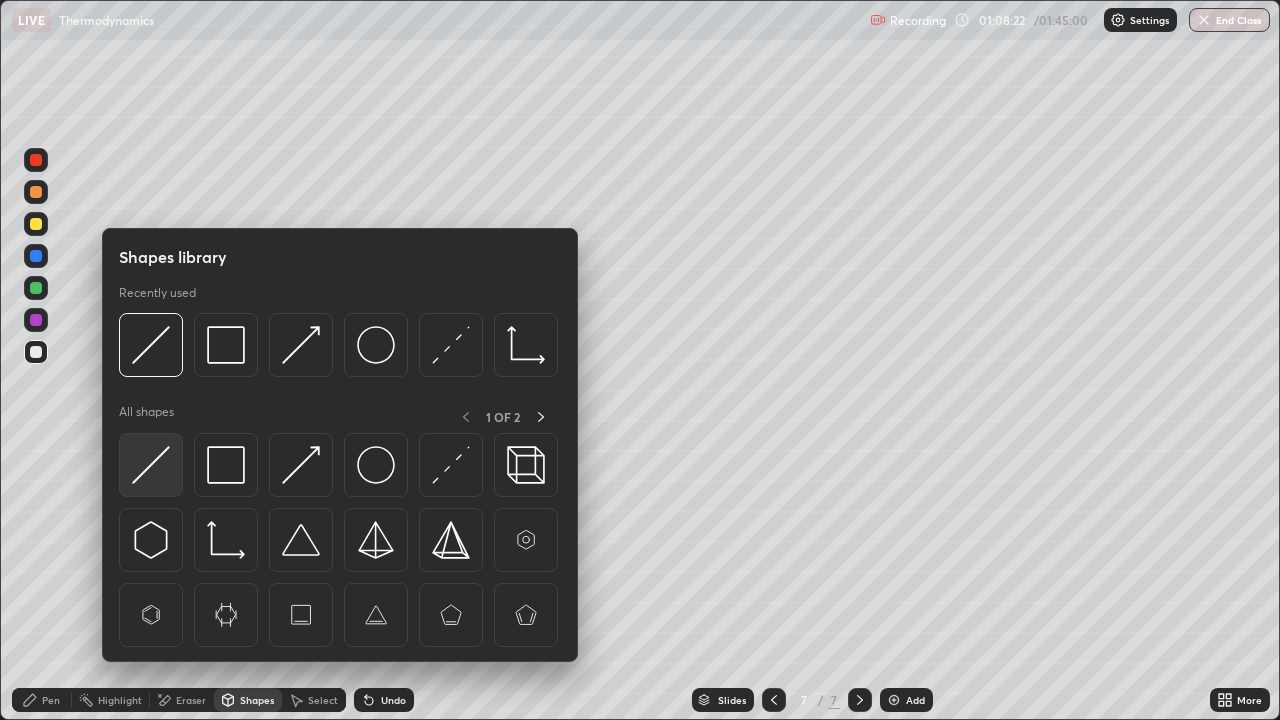 click at bounding box center [151, 465] 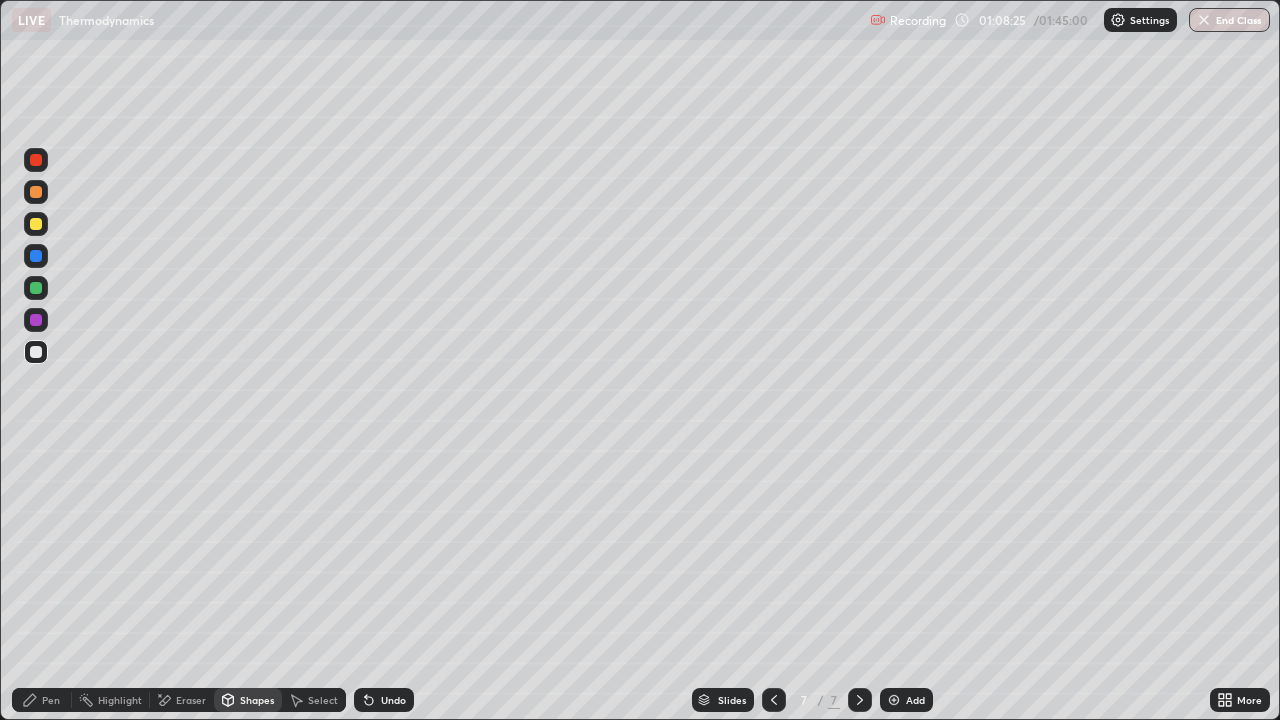 click on "Pen" at bounding box center [51, 700] 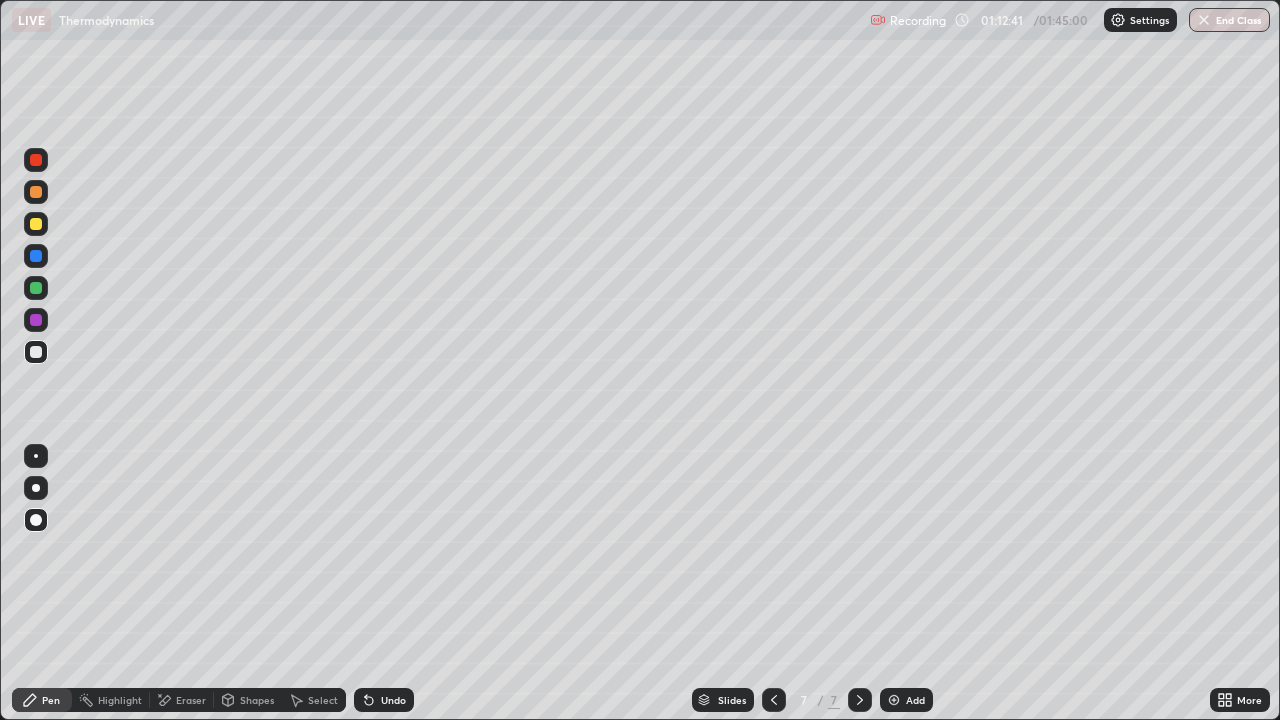 click 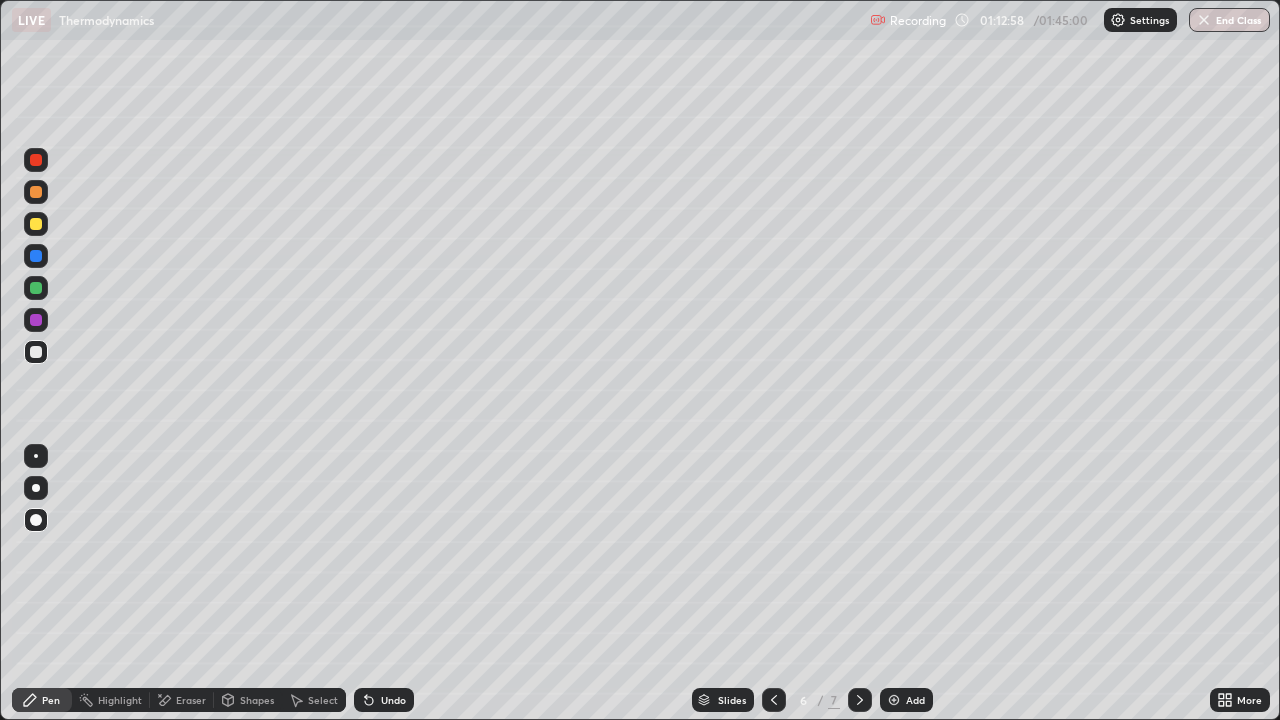 click 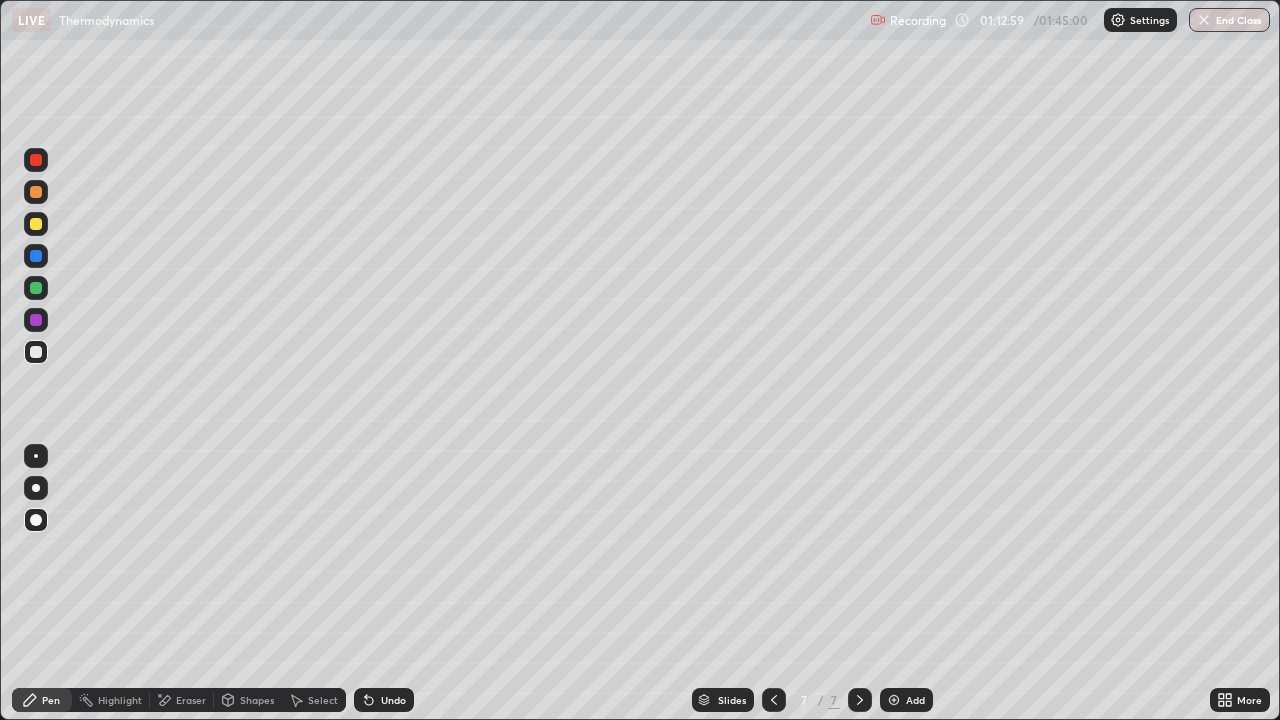 click on "Add" at bounding box center [906, 700] 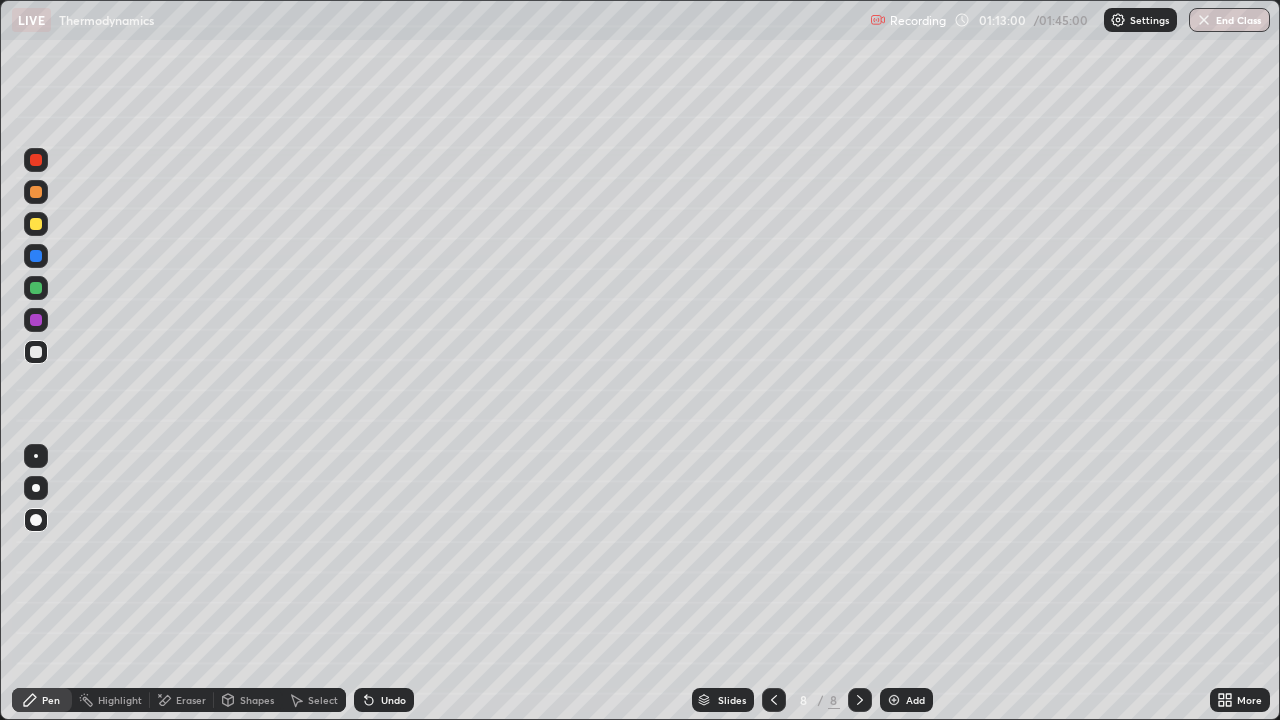 click at bounding box center [36, 224] 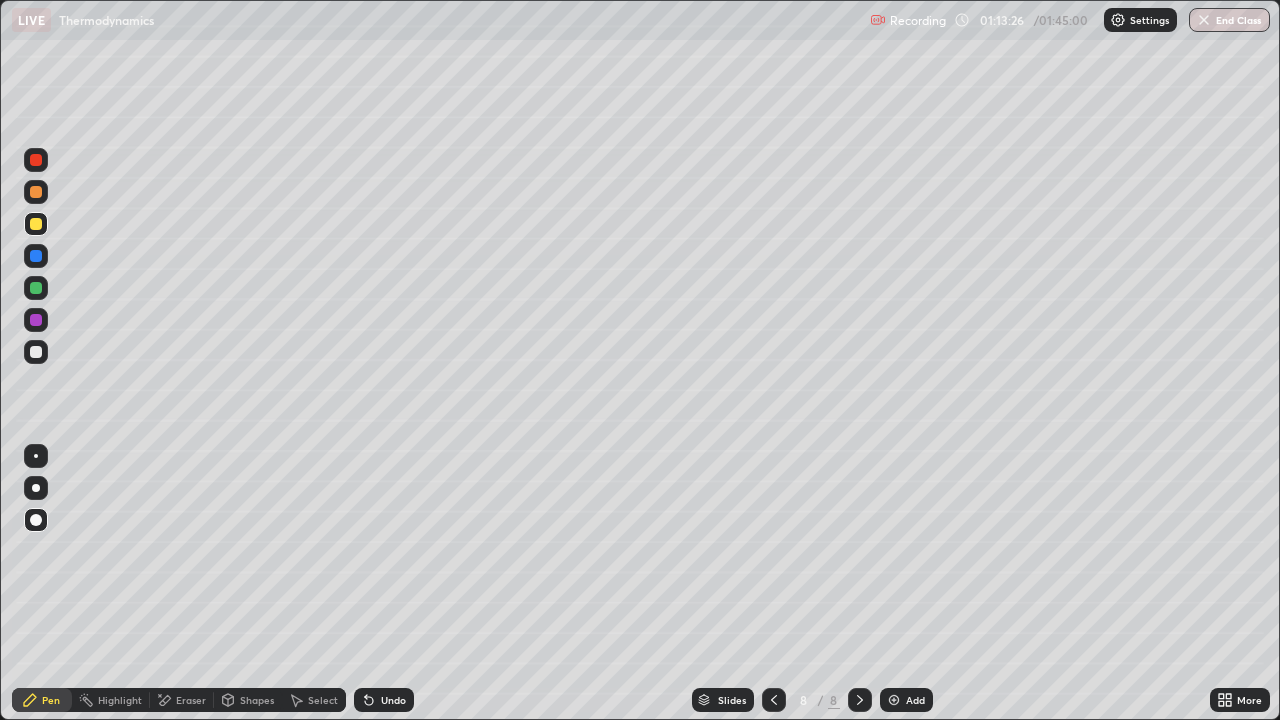 click 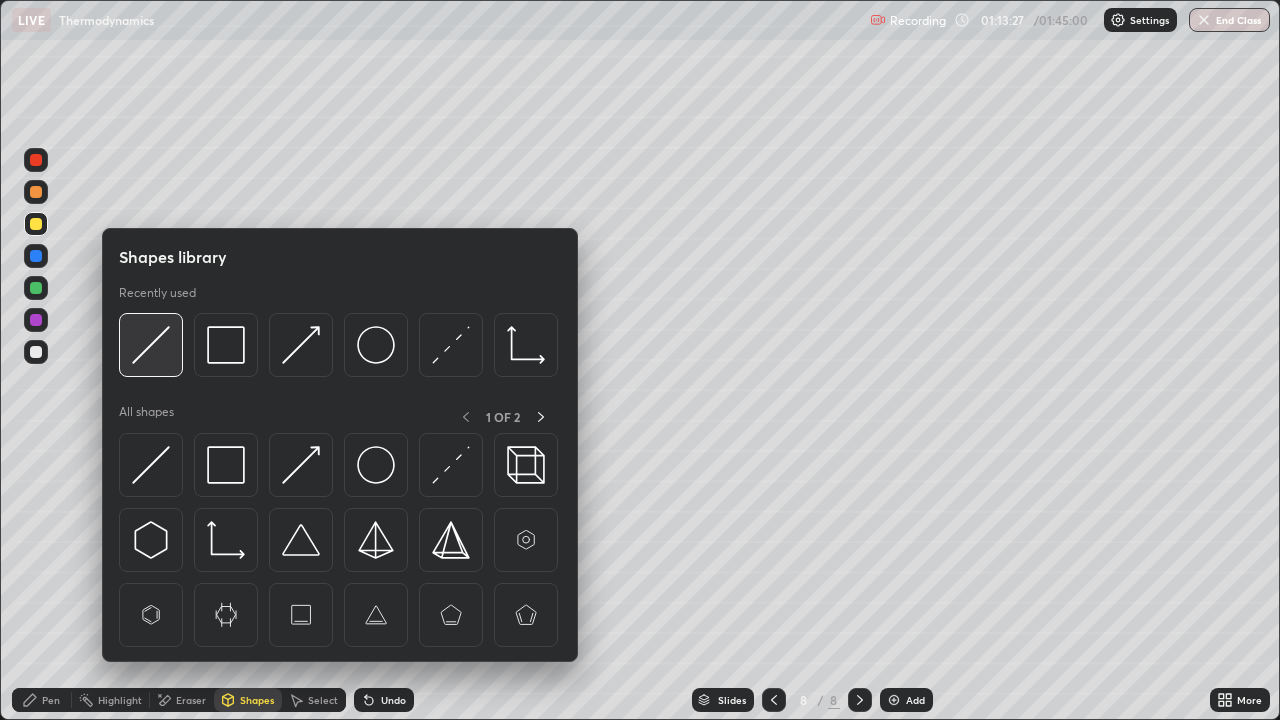 click at bounding box center (151, 345) 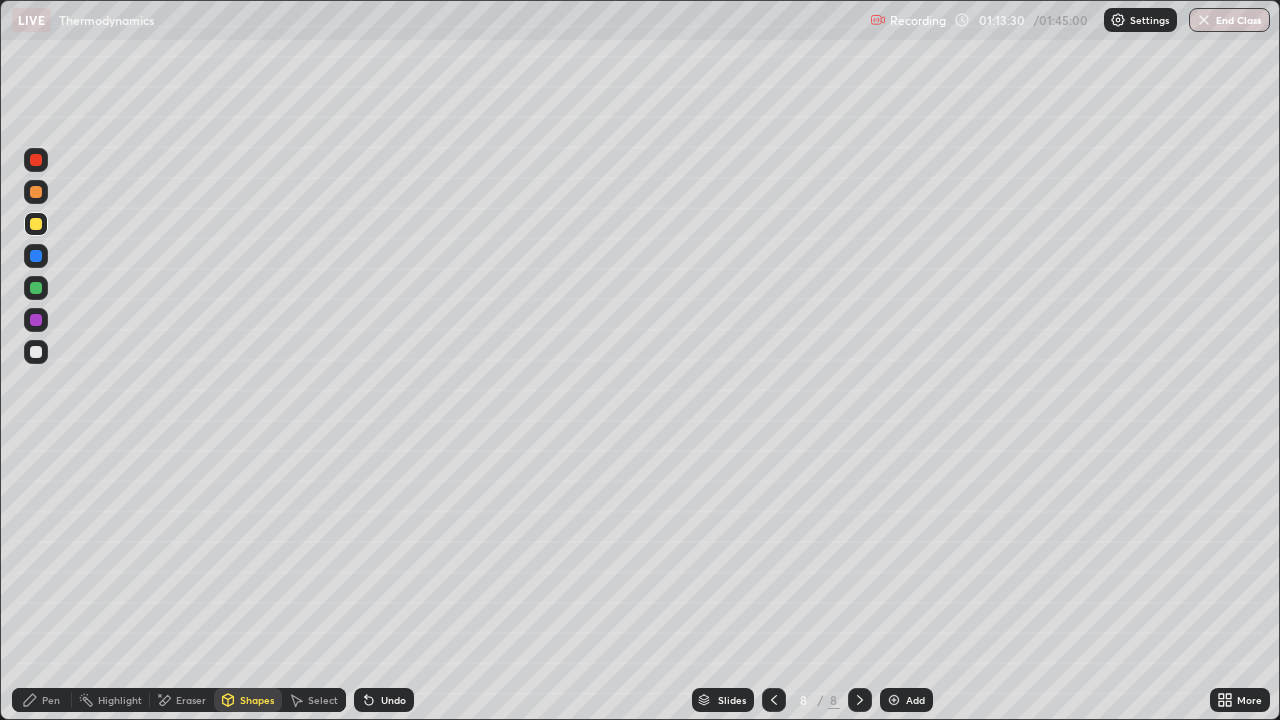 click at bounding box center [36, 352] 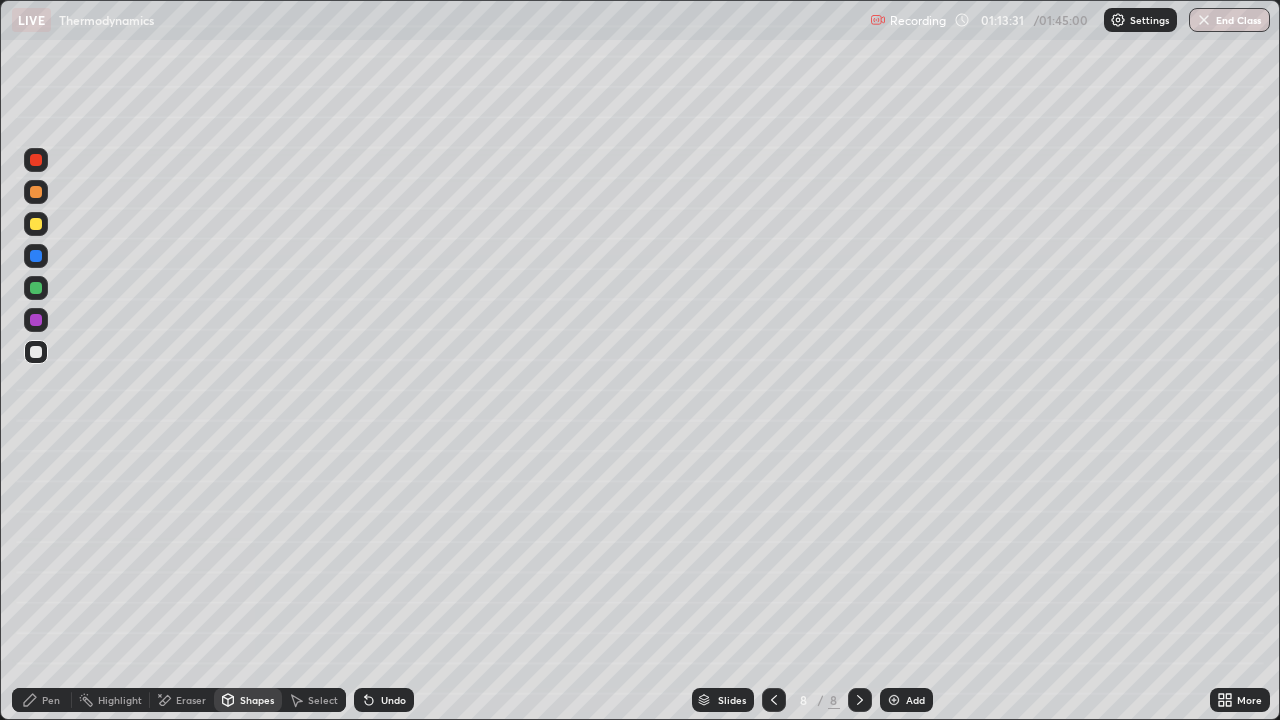click on "Pen" at bounding box center [51, 700] 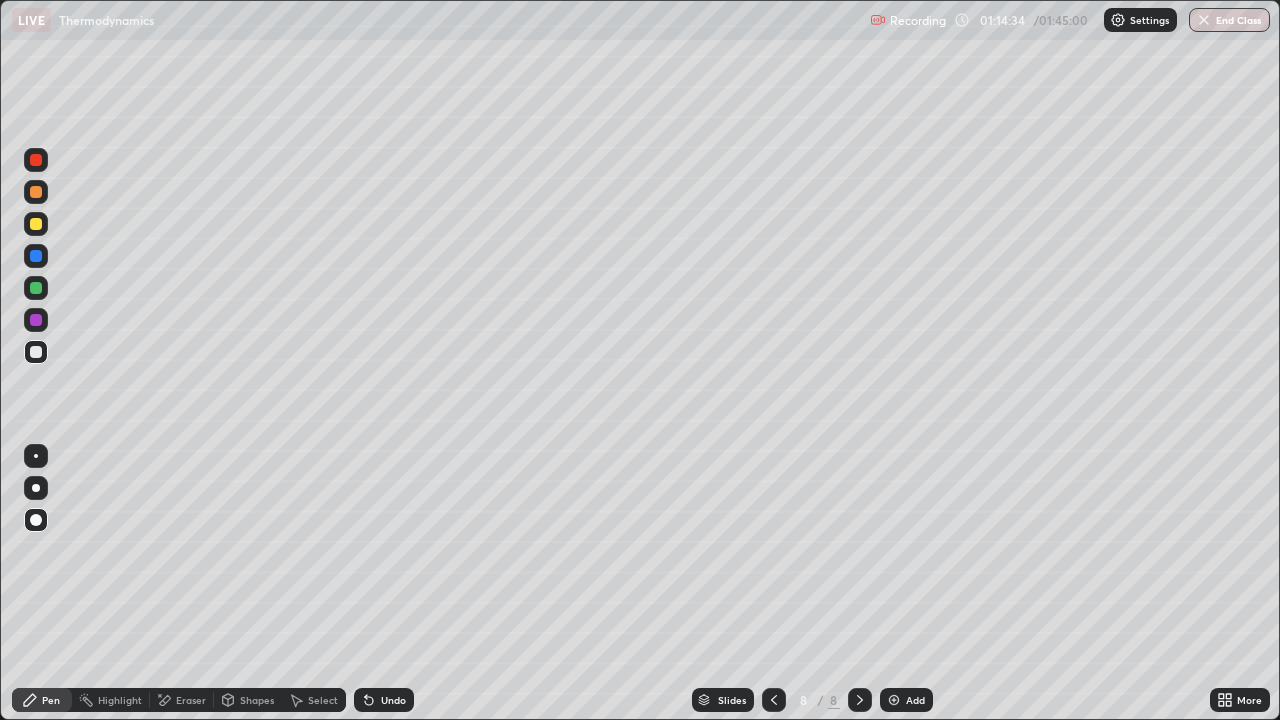 click on "Shapes" at bounding box center (257, 700) 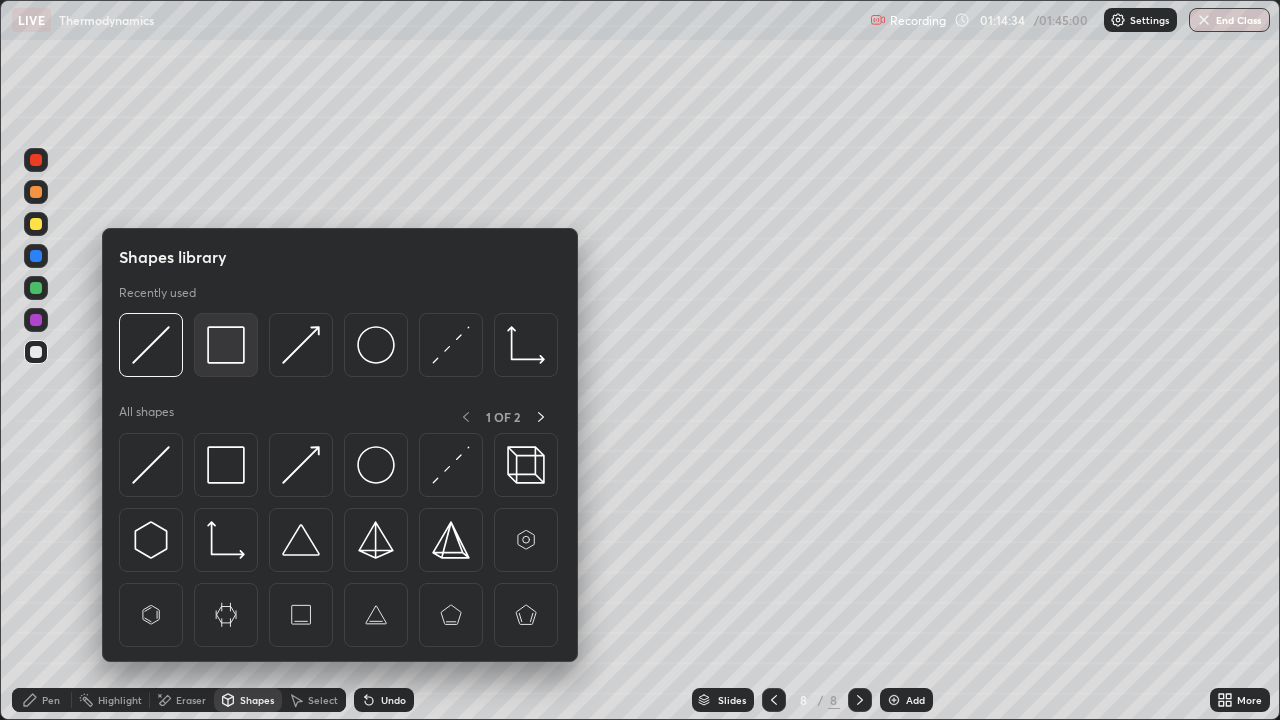click at bounding box center (226, 345) 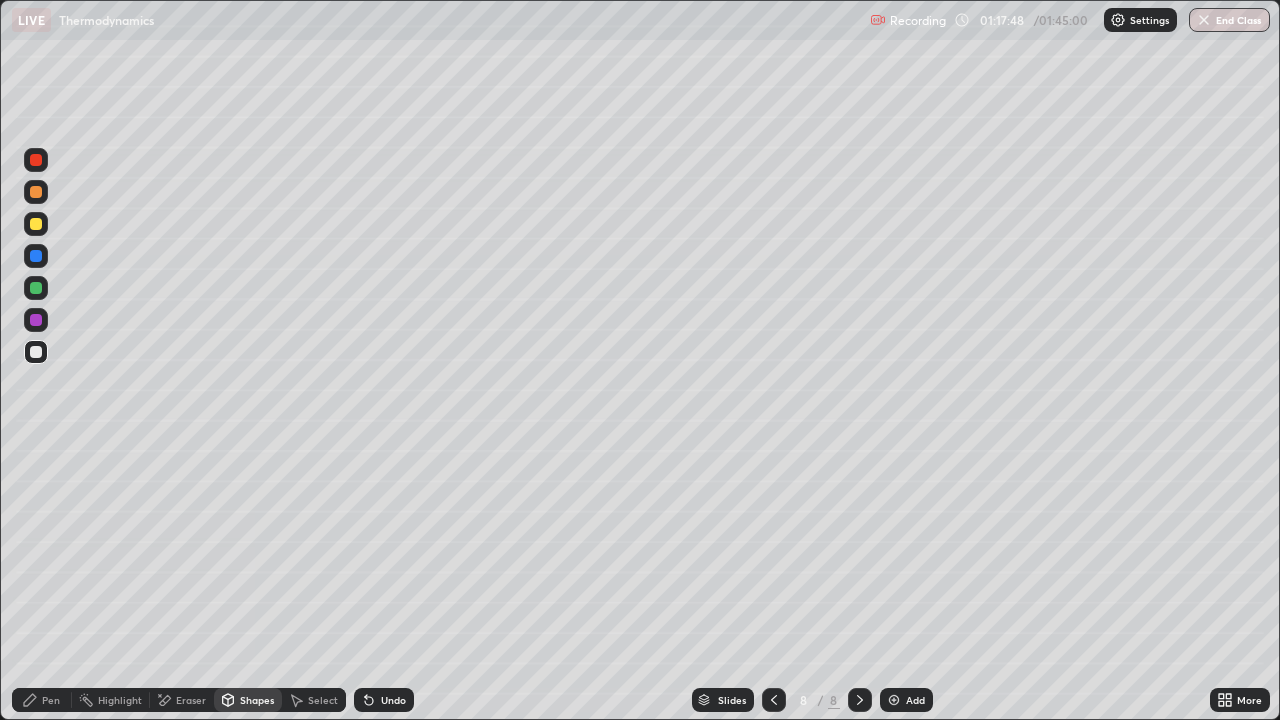 click 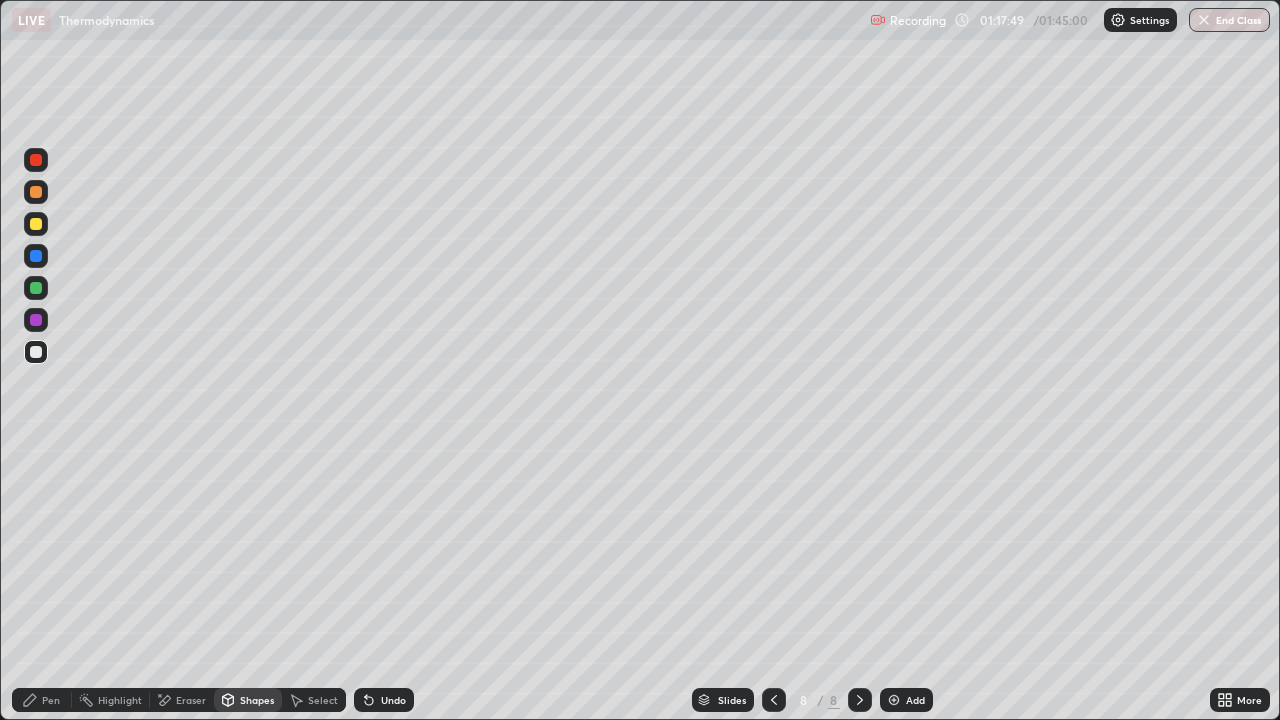 click on "Add" at bounding box center (915, 700) 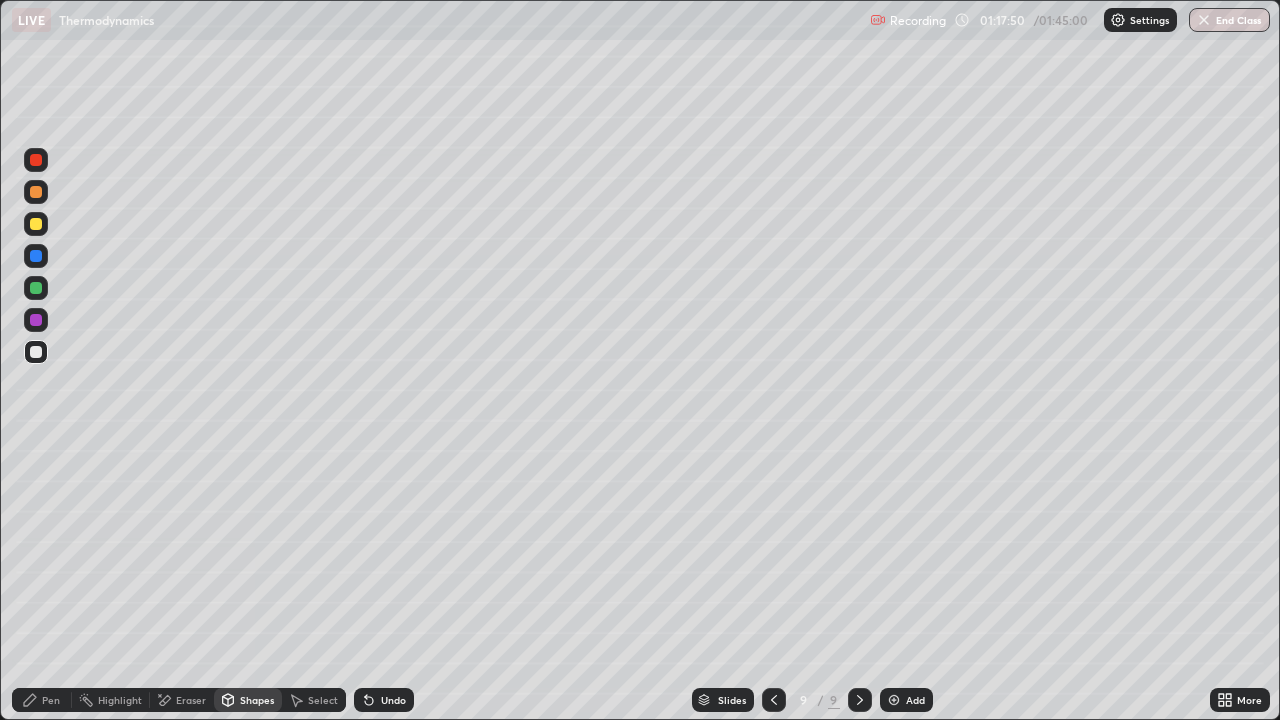 click at bounding box center [36, 224] 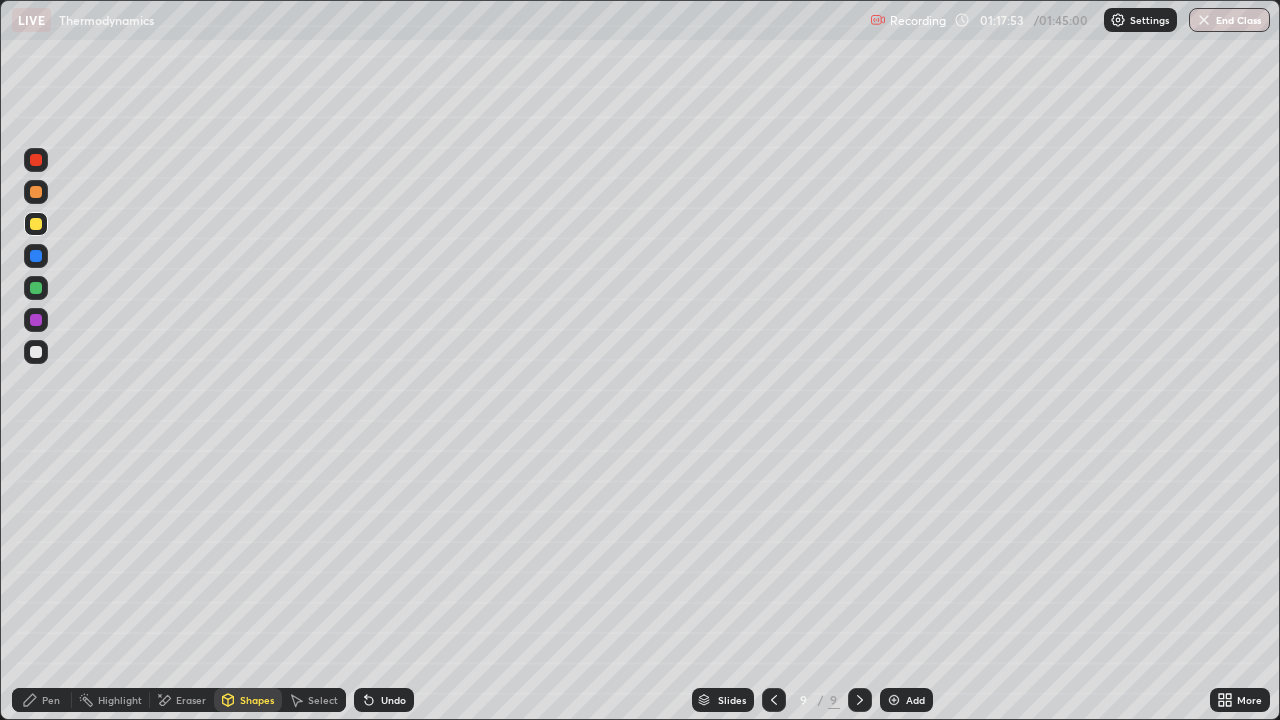 click on "Undo" at bounding box center (393, 700) 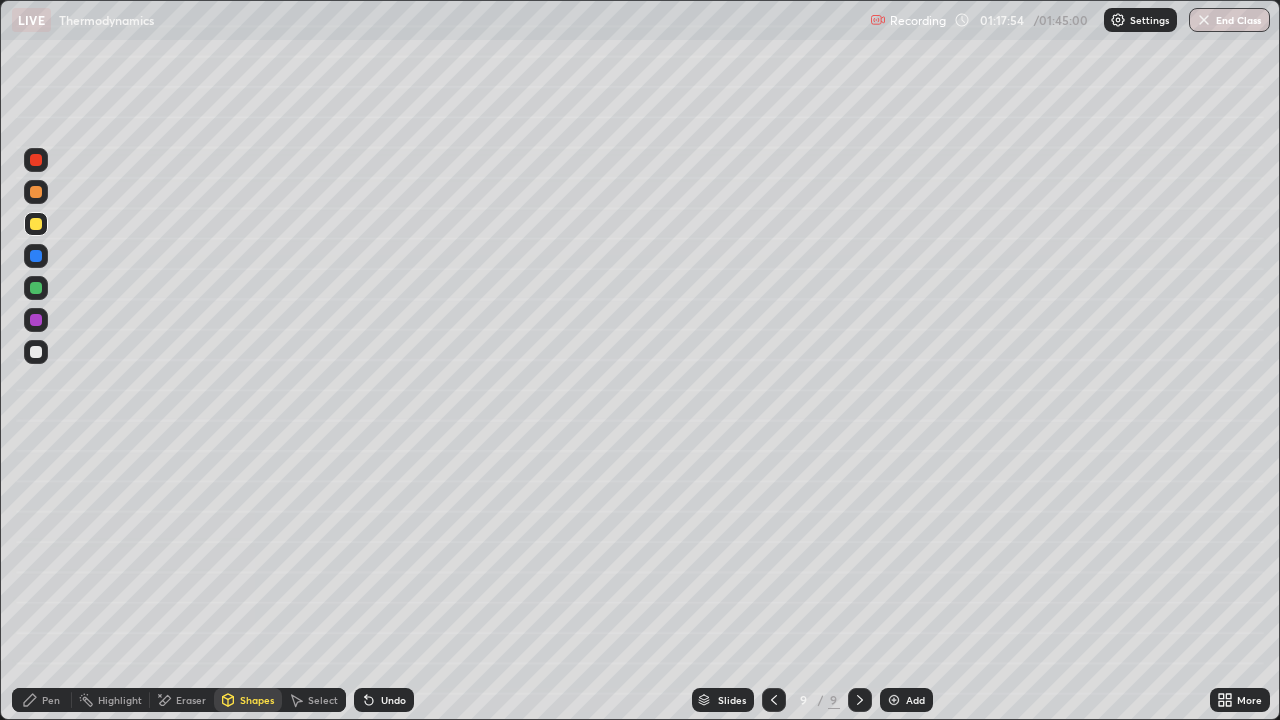 click on "Pen" at bounding box center (51, 700) 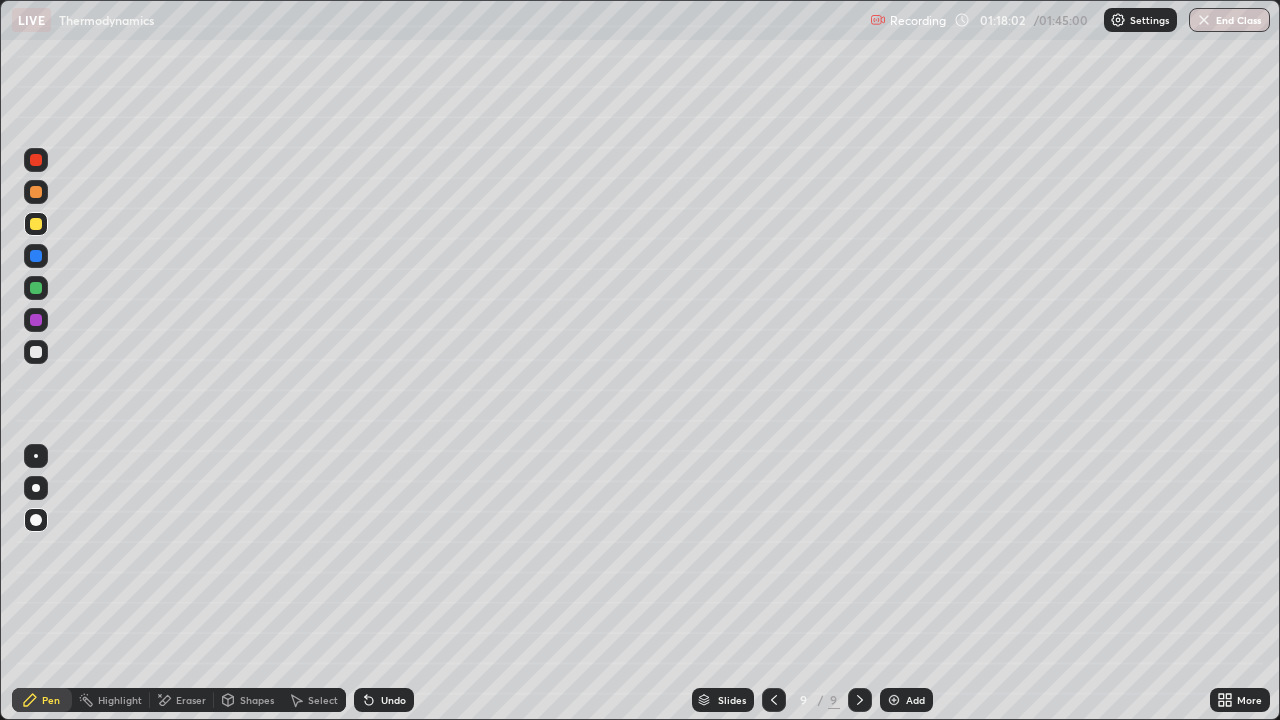 click on "Undo" at bounding box center (384, 700) 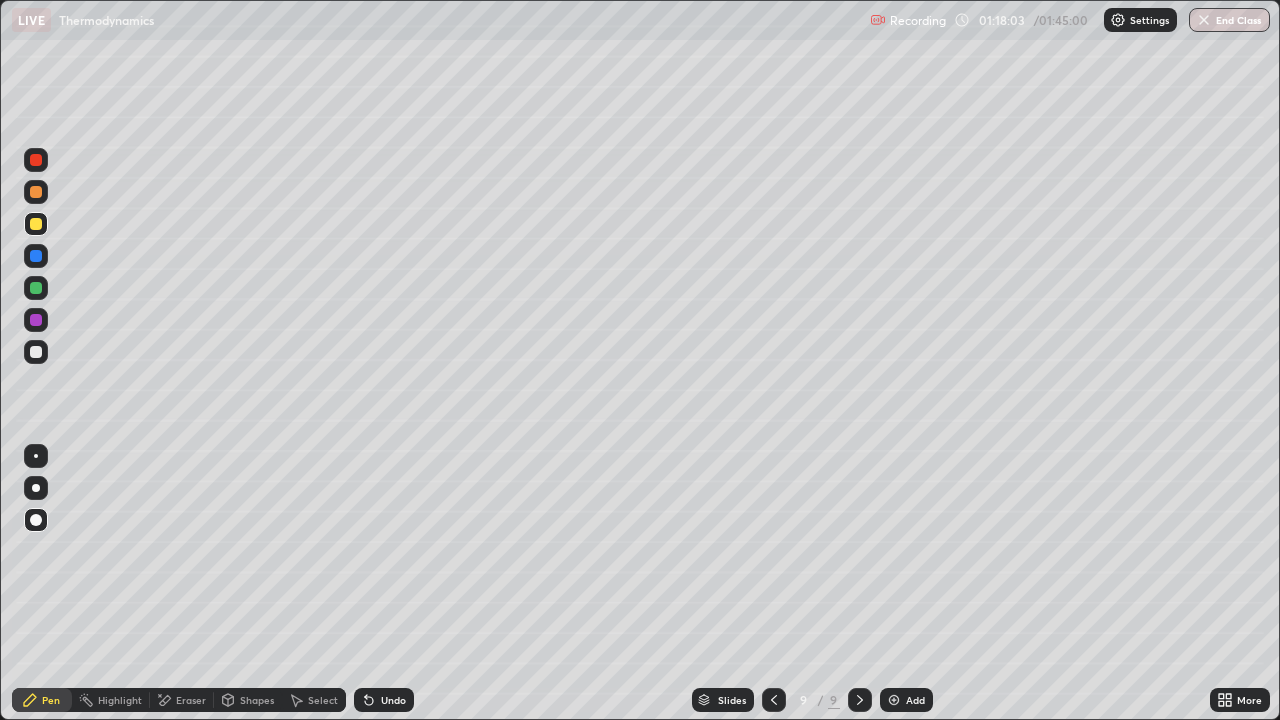 click on "Undo" at bounding box center (384, 700) 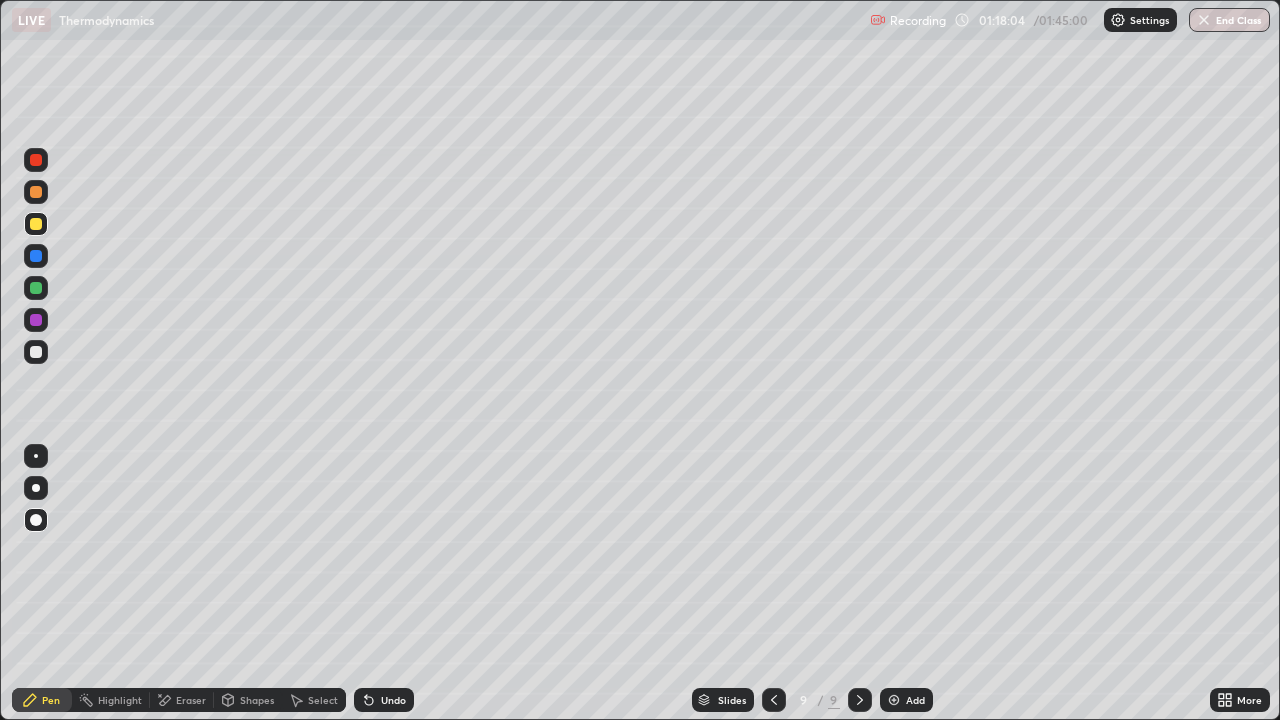 click on "Undo" at bounding box center (393, 700) 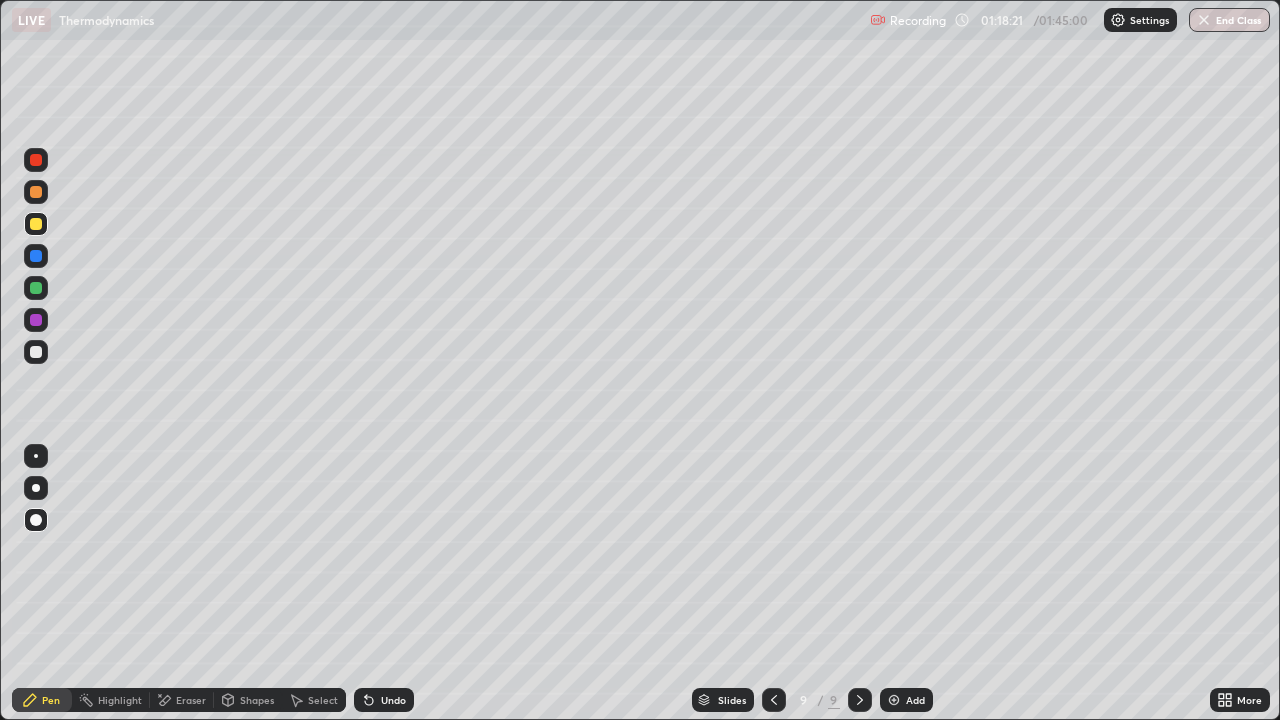 click on "Shapes" at bounding box center [257, 700] 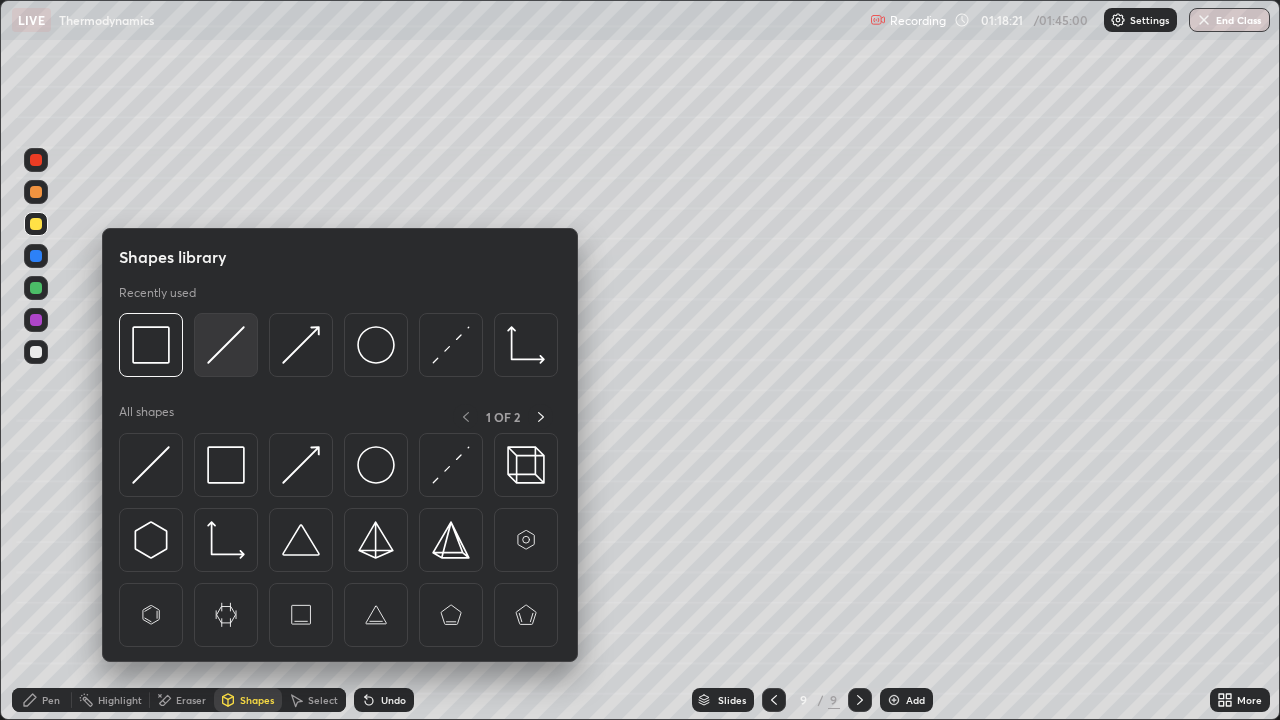 click at bounding box center [226, 345] 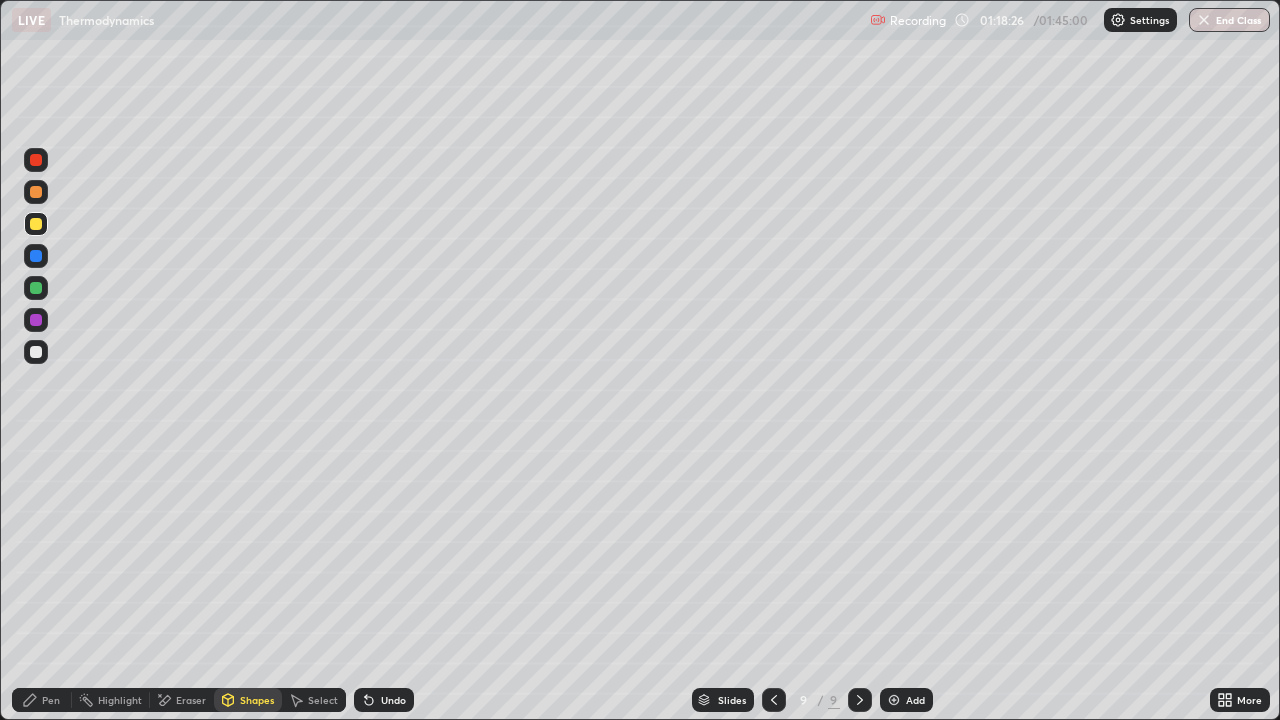 click on "Pen" at bounding box center [51, 700] 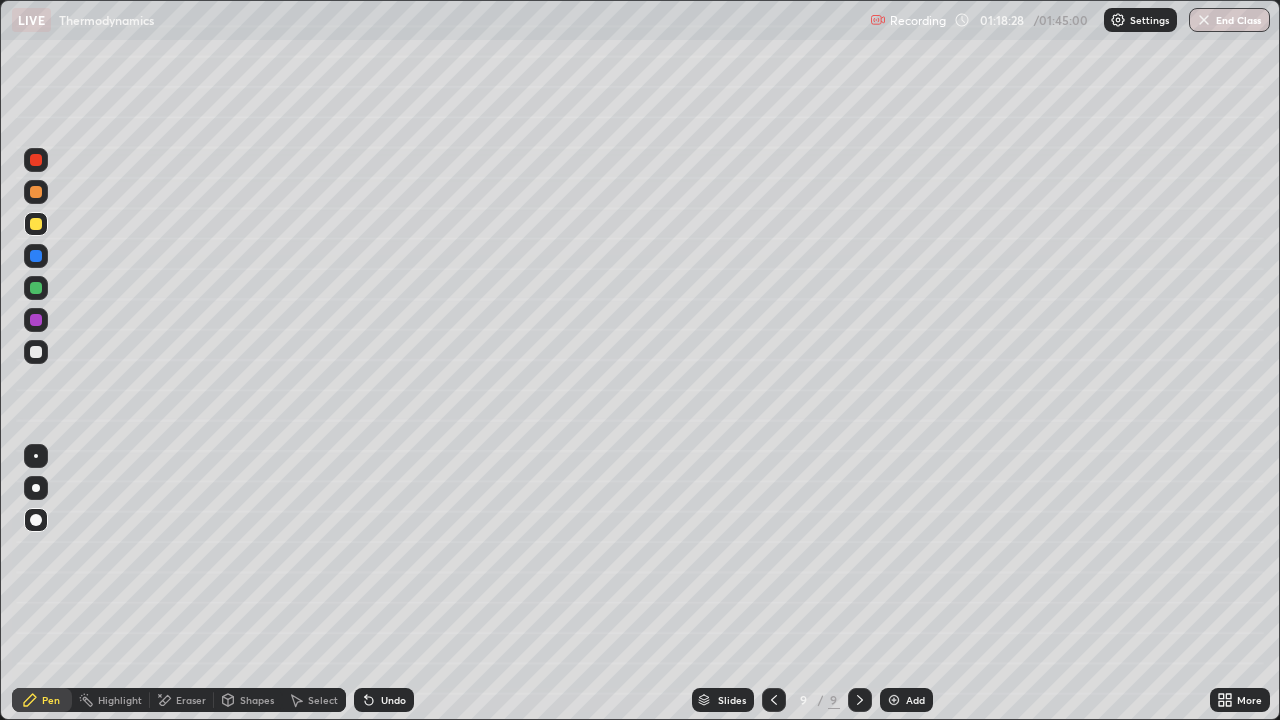 click at bounding box center [36, 352] 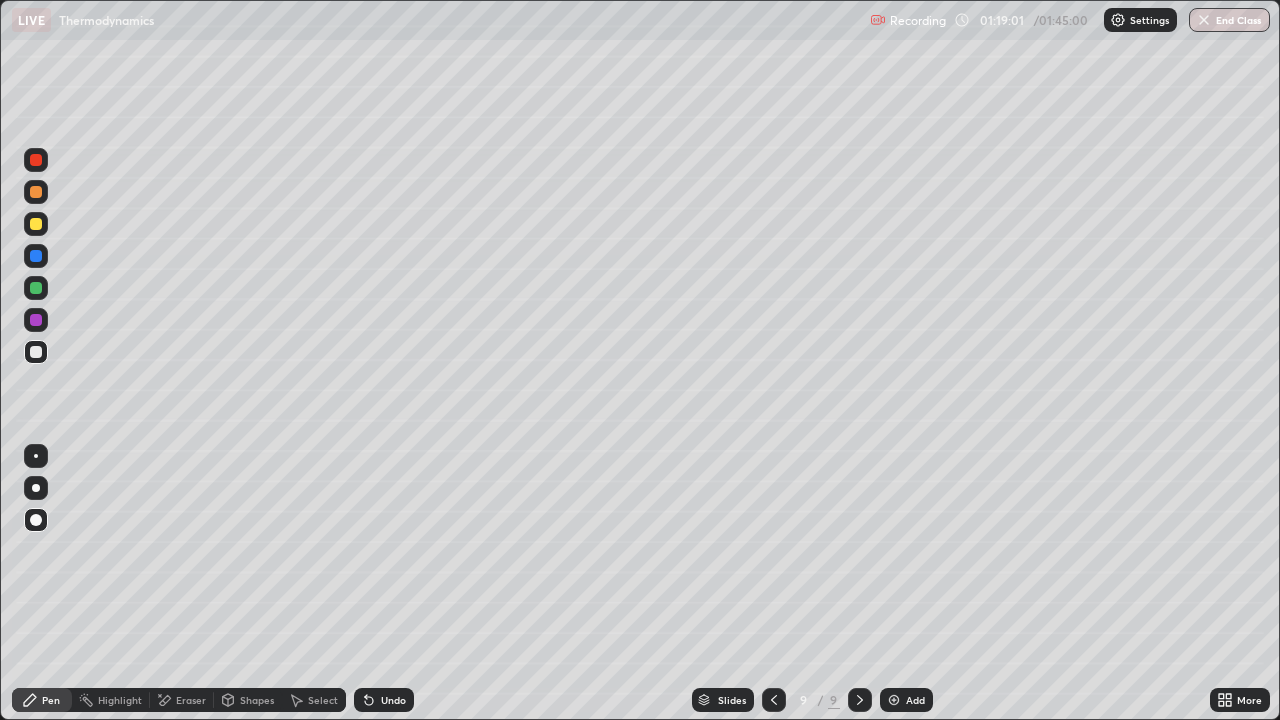 click on "Shapes" at bounding box center [257, 700] 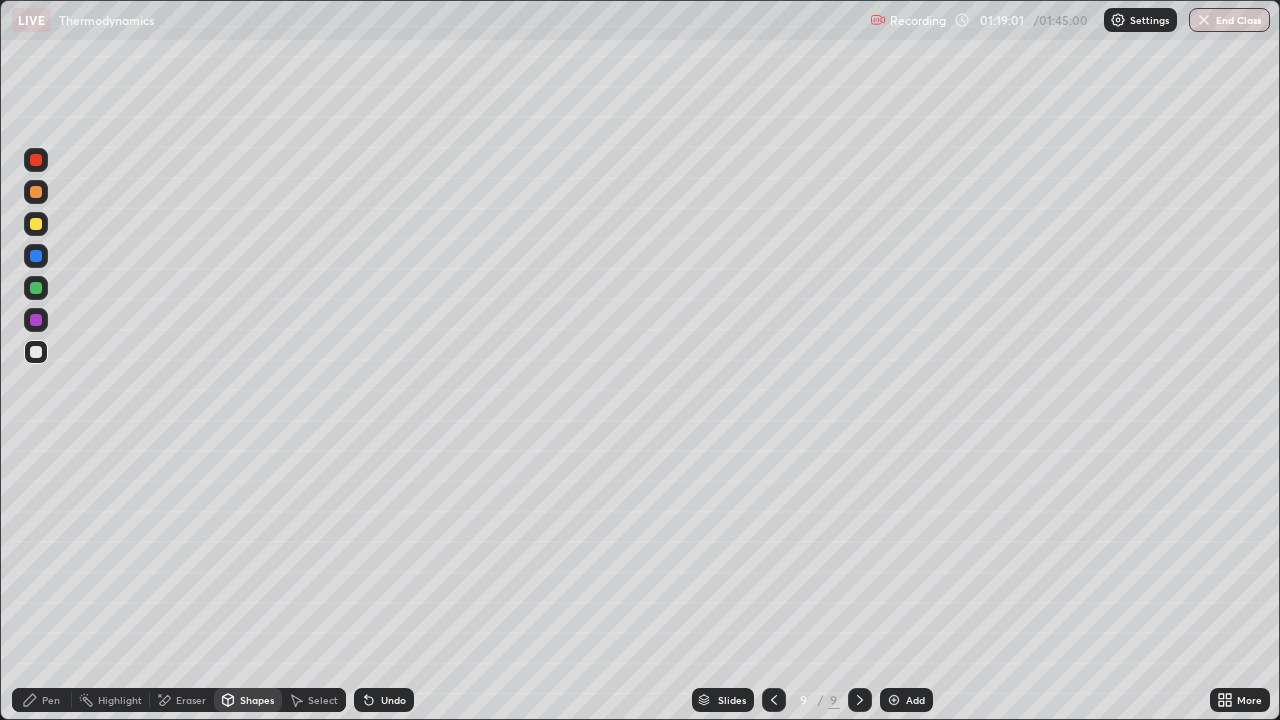 click on "Eraser" at bounding box center (191, 700) 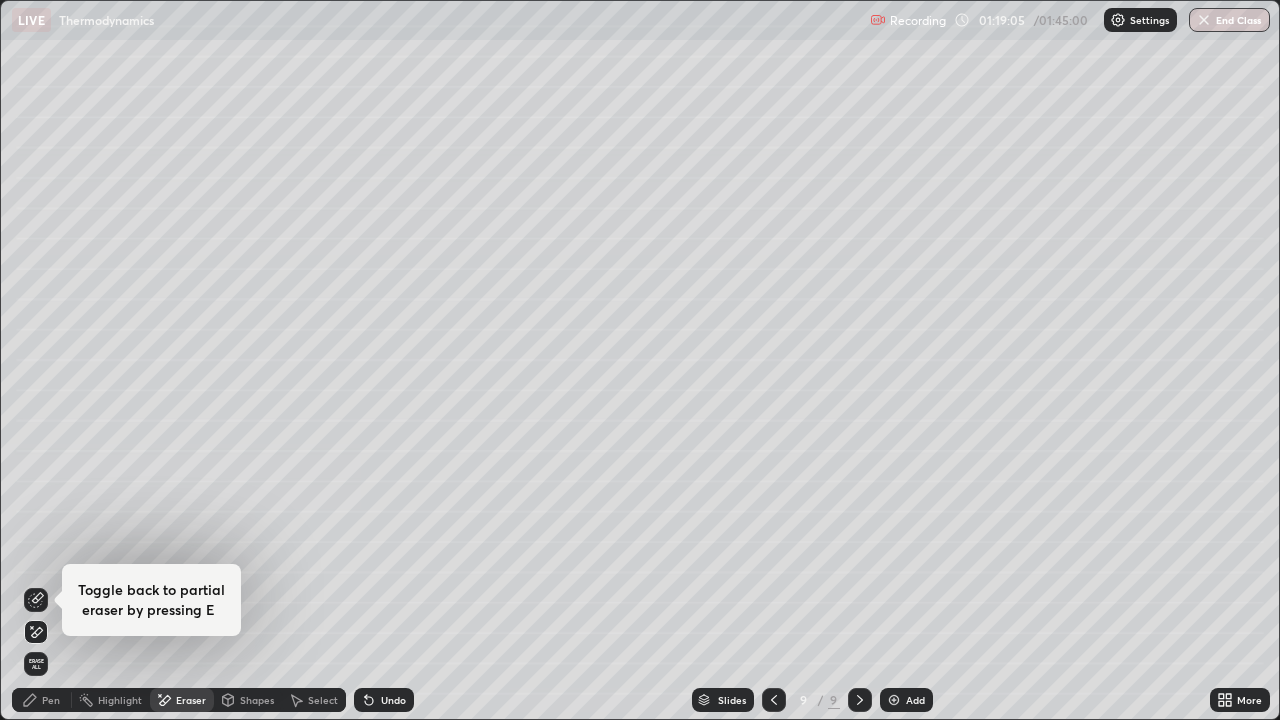 click on "Pen" at bounding box center (51, 700) 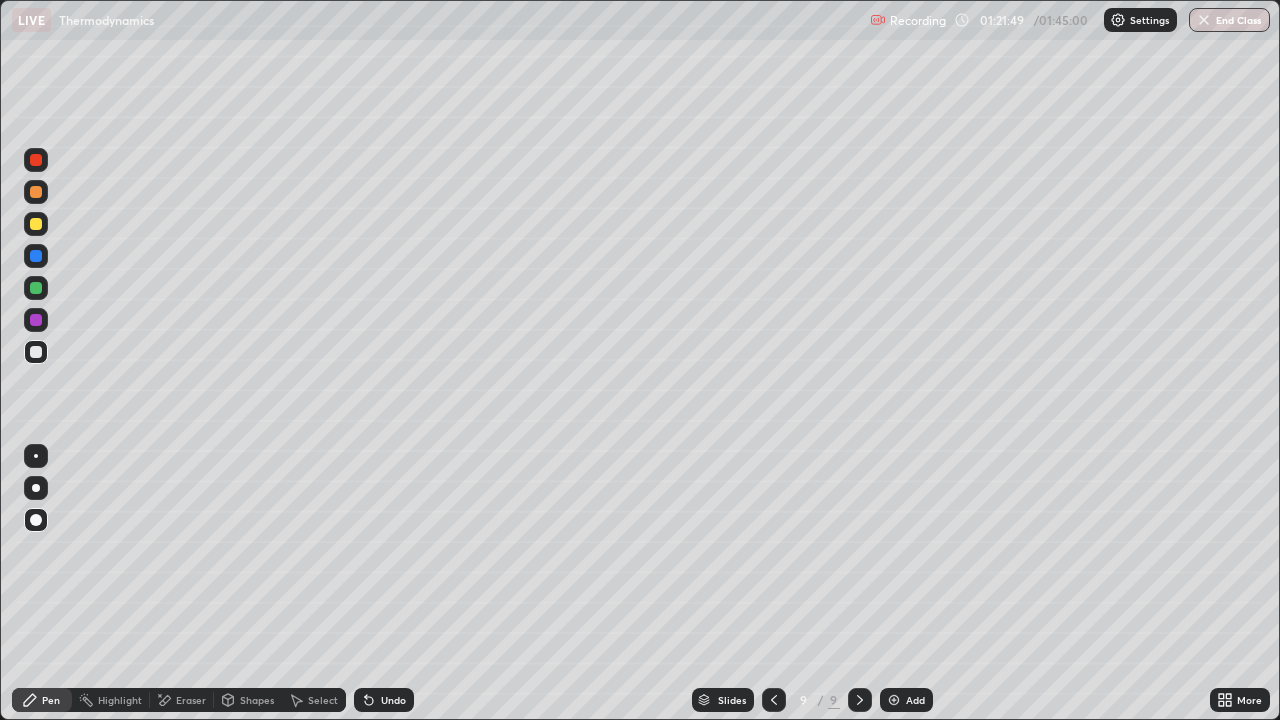 click at bounding box center [36, 224] 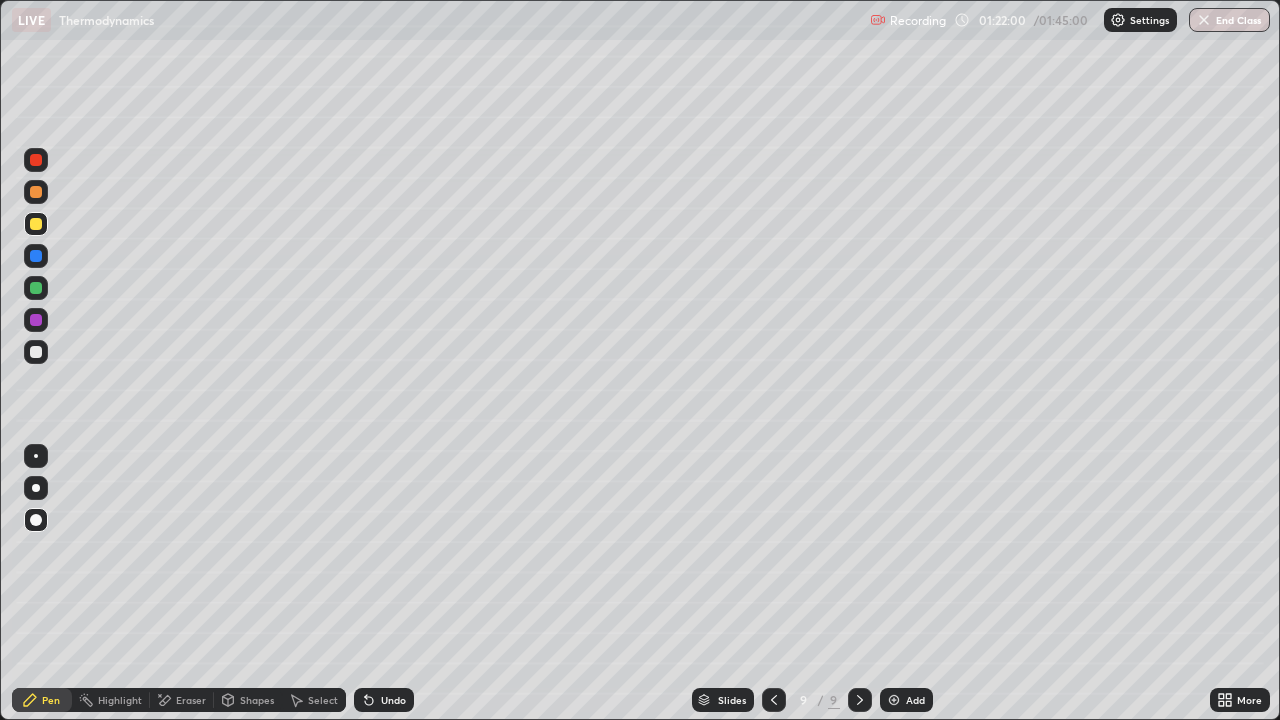 click on "Shapes" at bounding box center (257, 700) 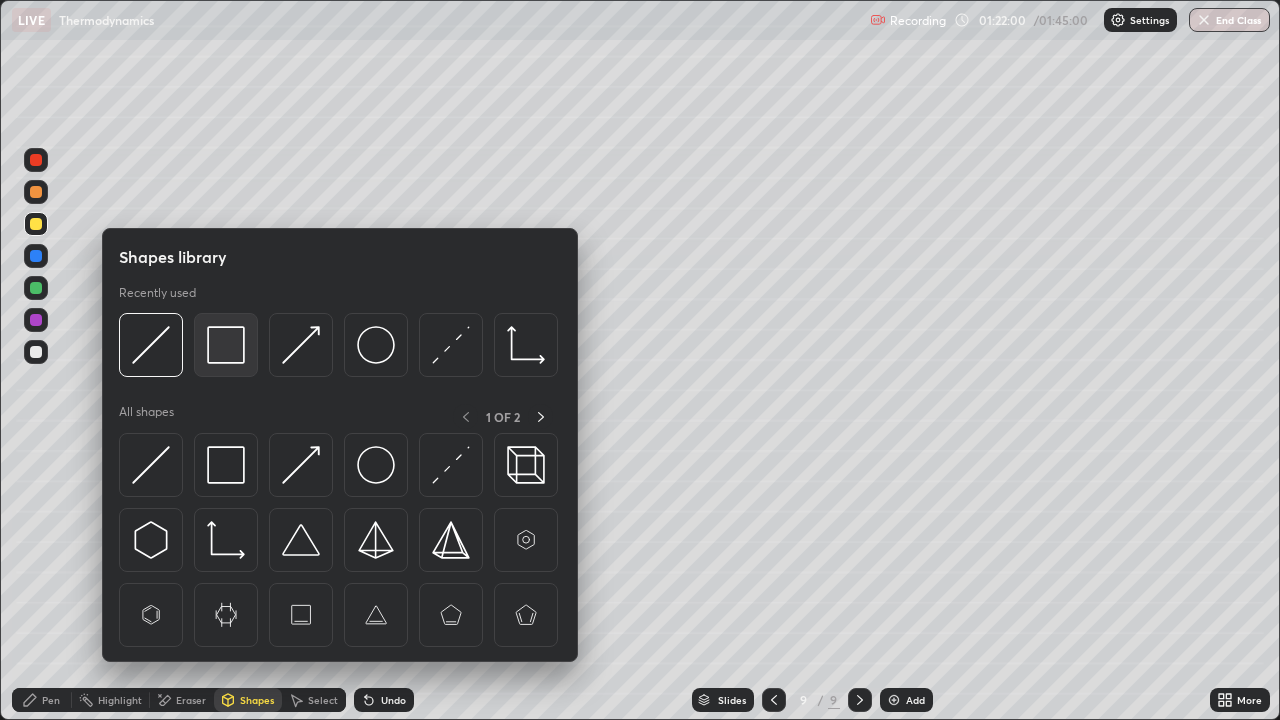 click at bounding box center [226, 345] 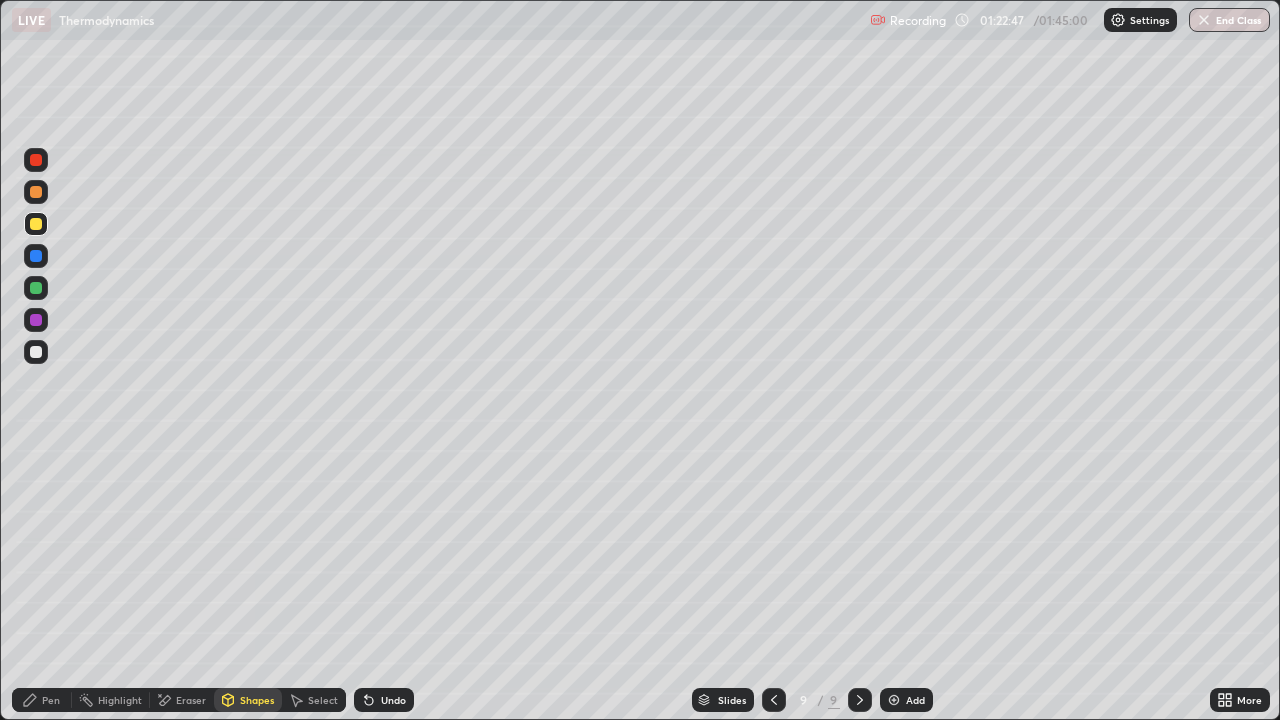 click on "Pen" at bounding box center (51, 700) 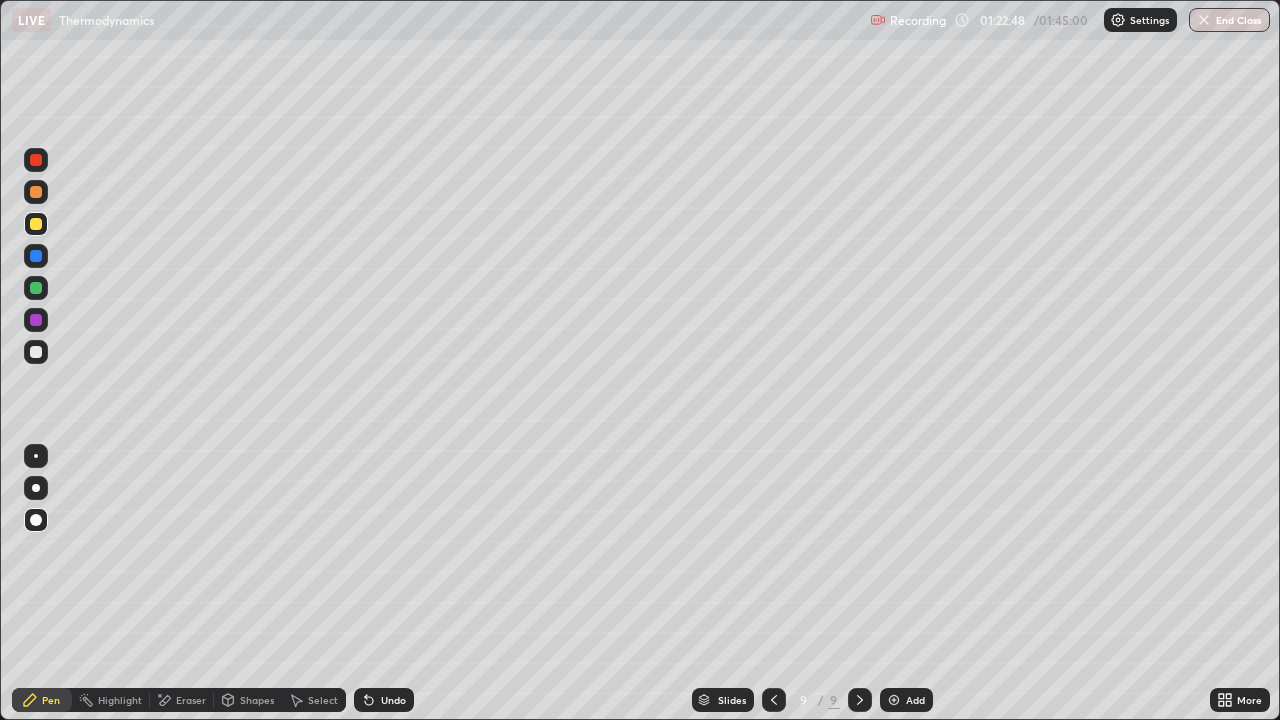 click at bounding box center [36, 352] 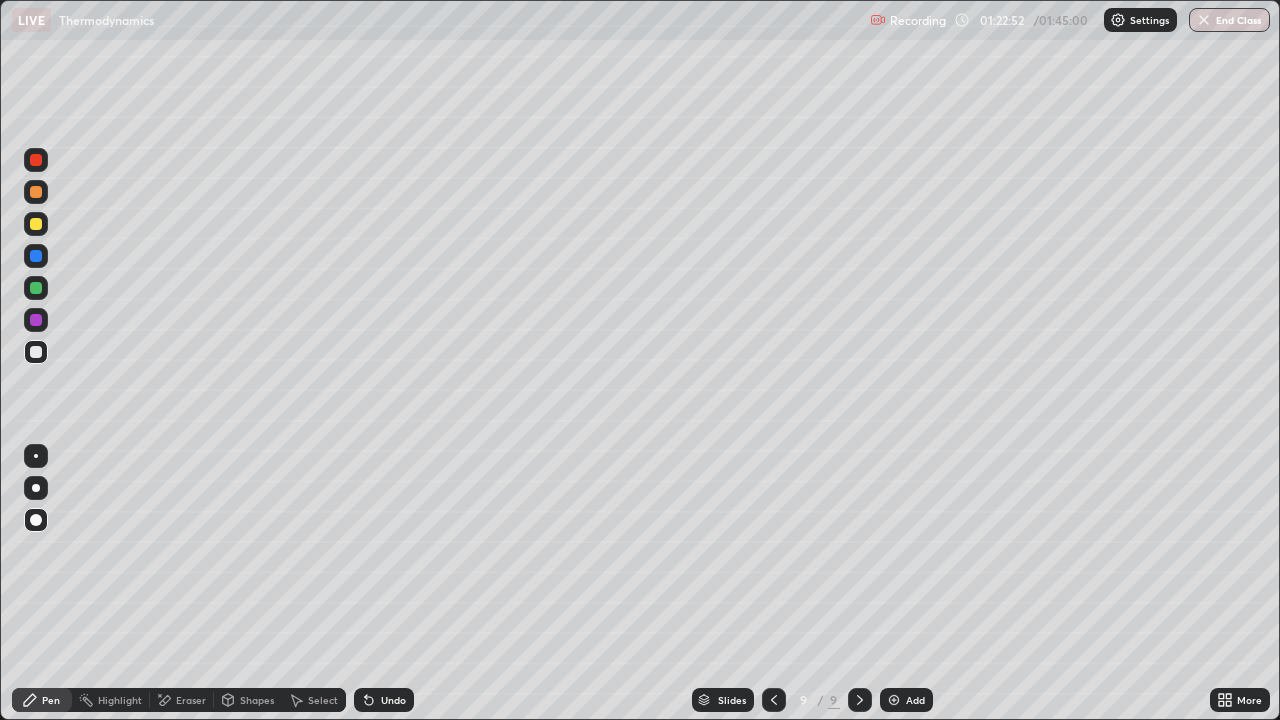 click on "Undo" at bounding box center [393, 700] 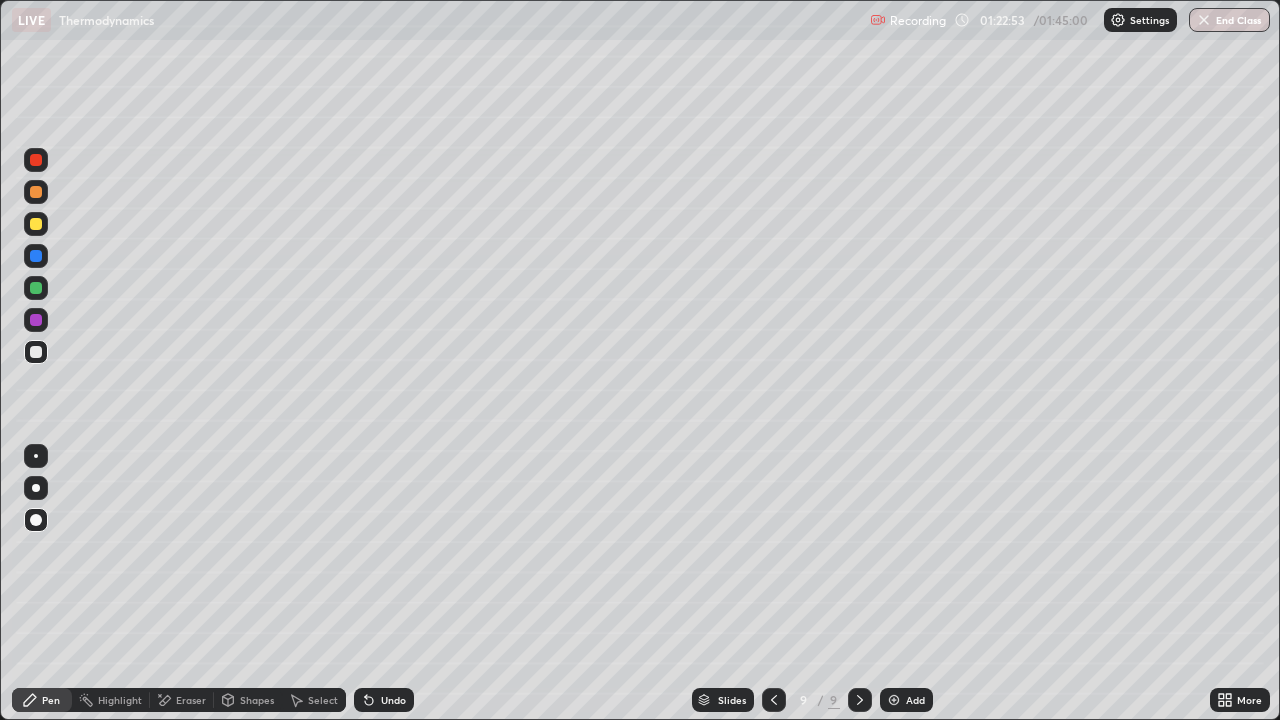 click on "Undo" at bounding box center (393, 700) 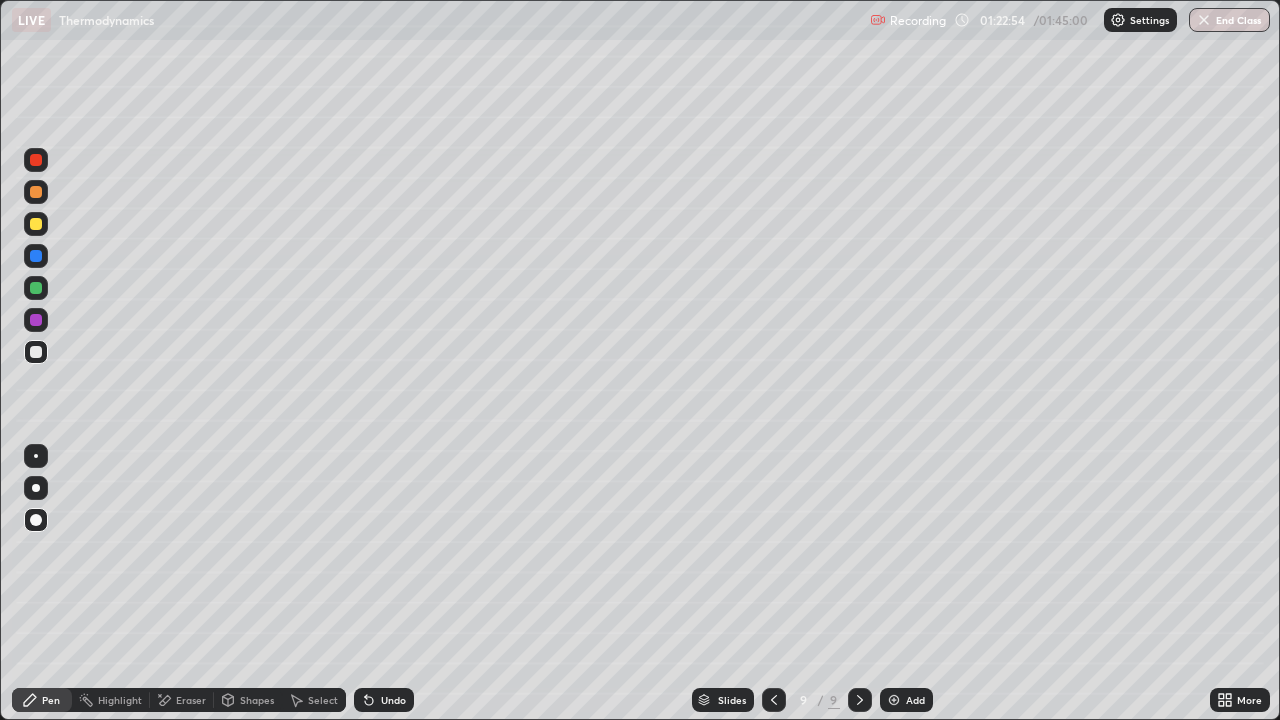 click on "Undo" at bounding box center (393, 700) 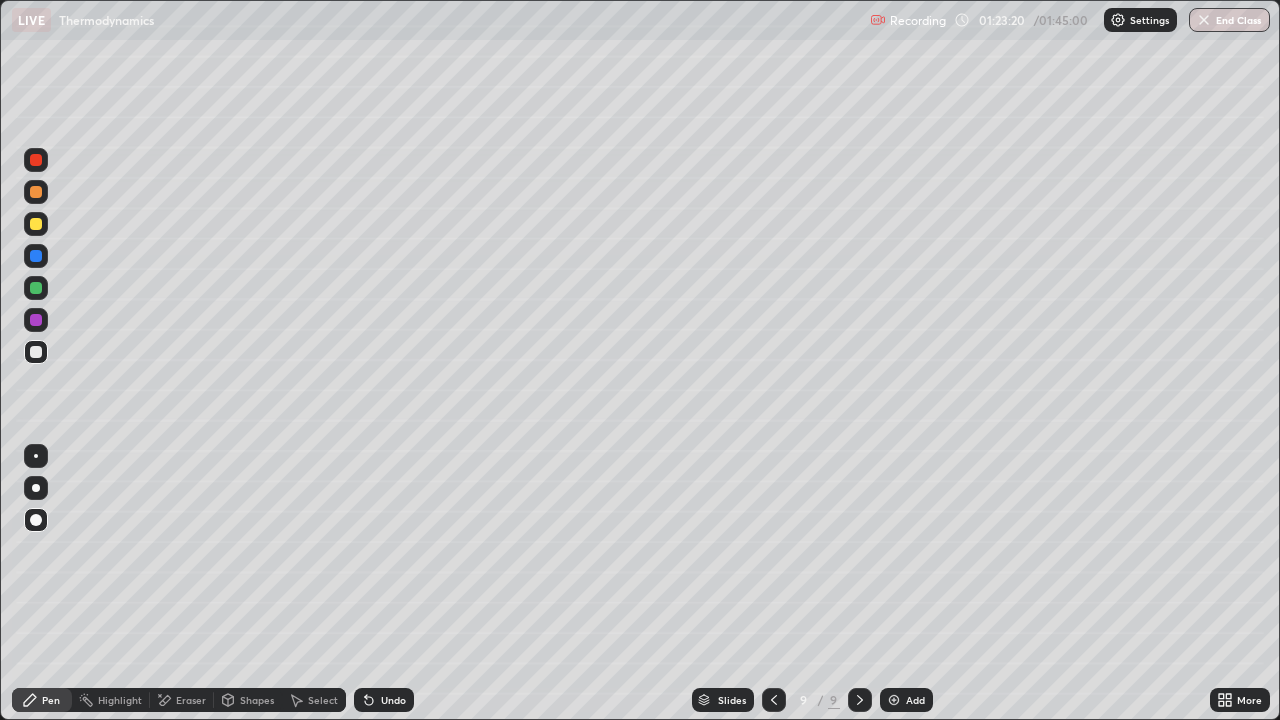 click on "Undo" at bounding box center (384, 700) 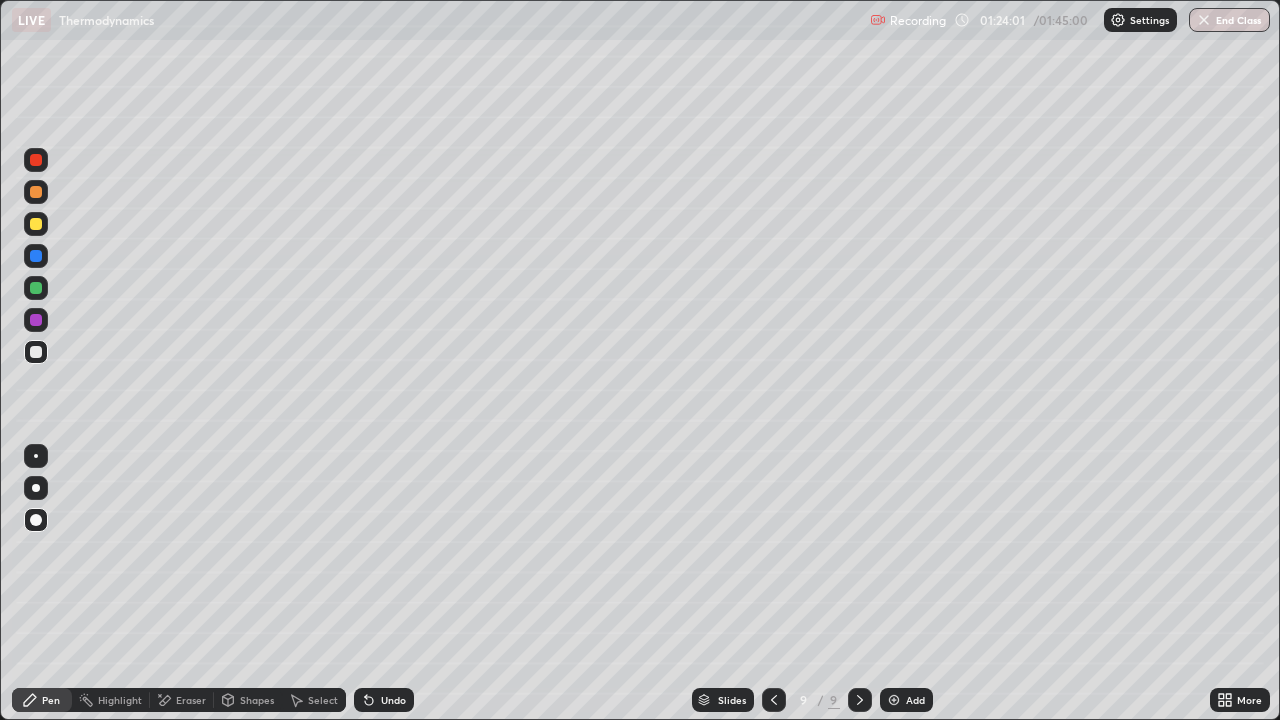 click on "Shapes" at bounding box center [257, 700] 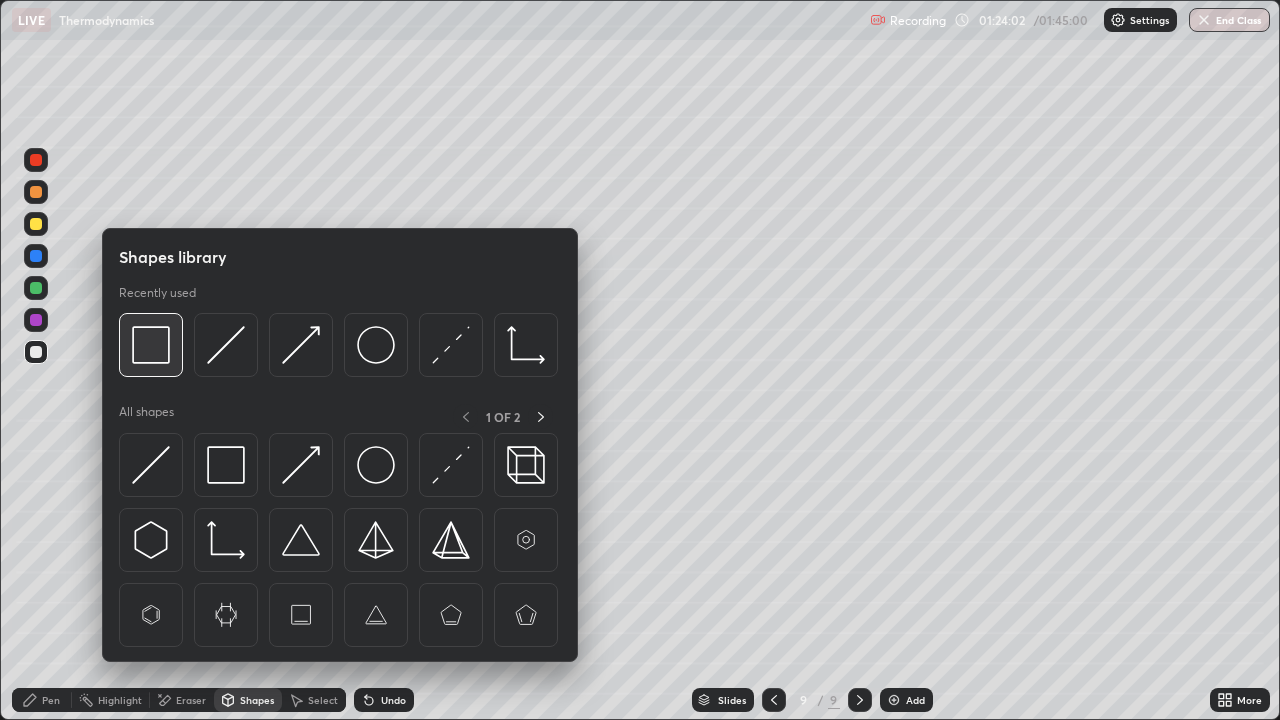 click at bounding box center [151, 345] 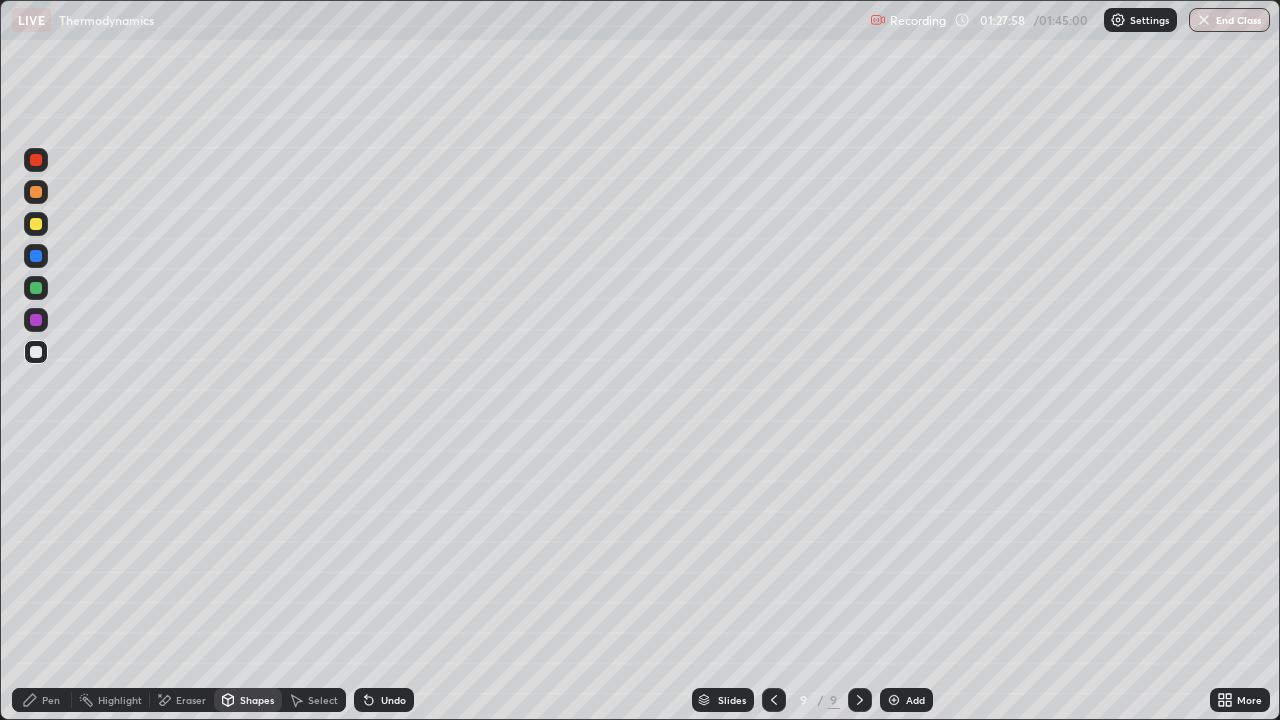 click 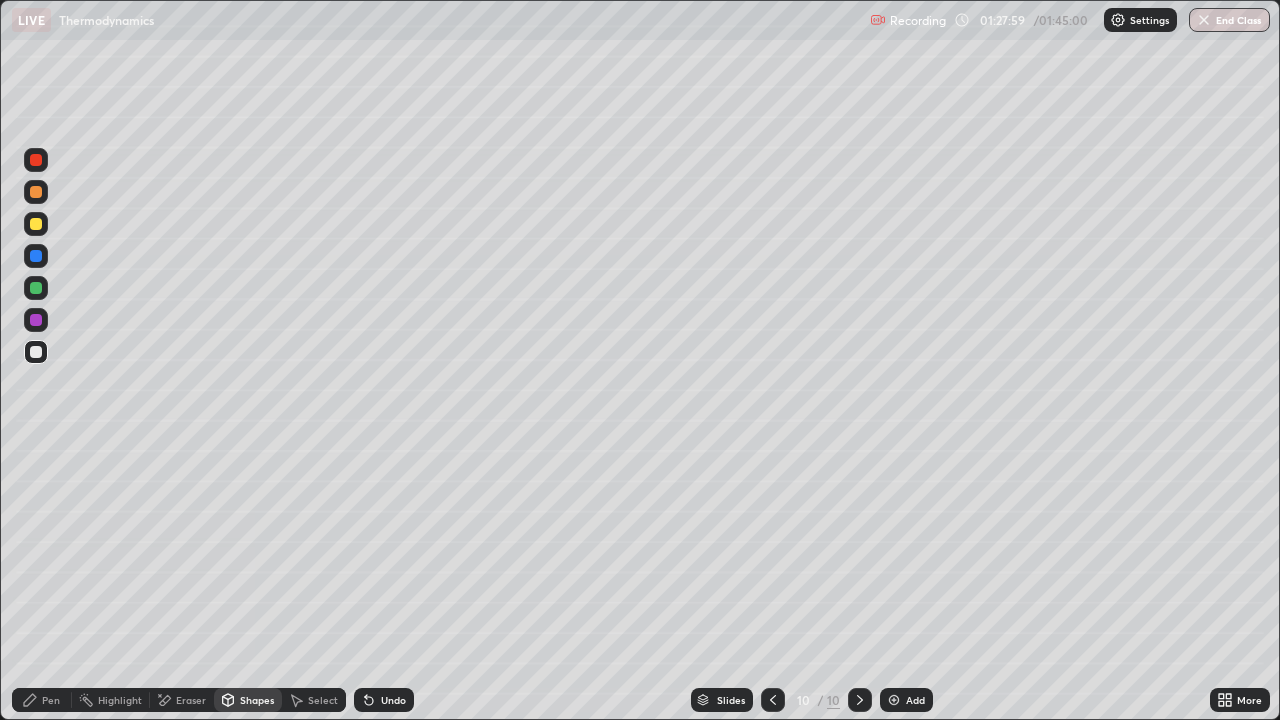 click at bounding box center [36, 224] 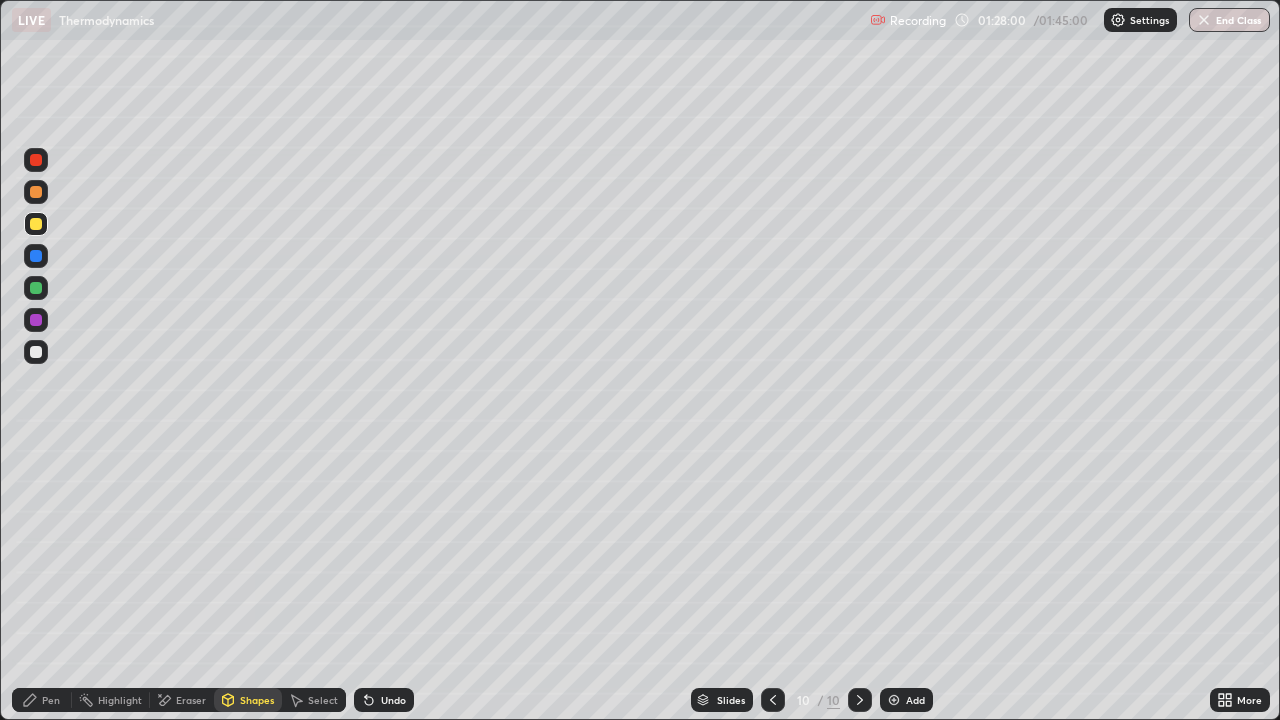 click on "Pen" at bounding box center [51, 700] 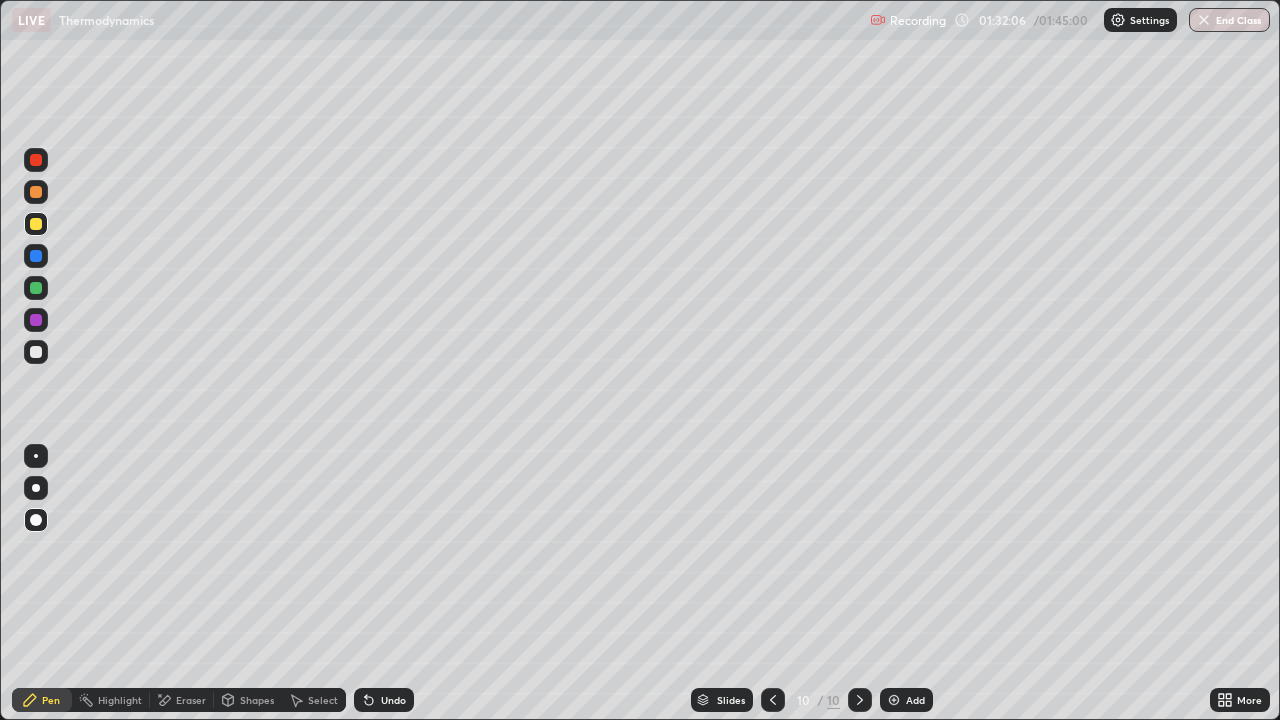 click at bounding box center [36, 352] 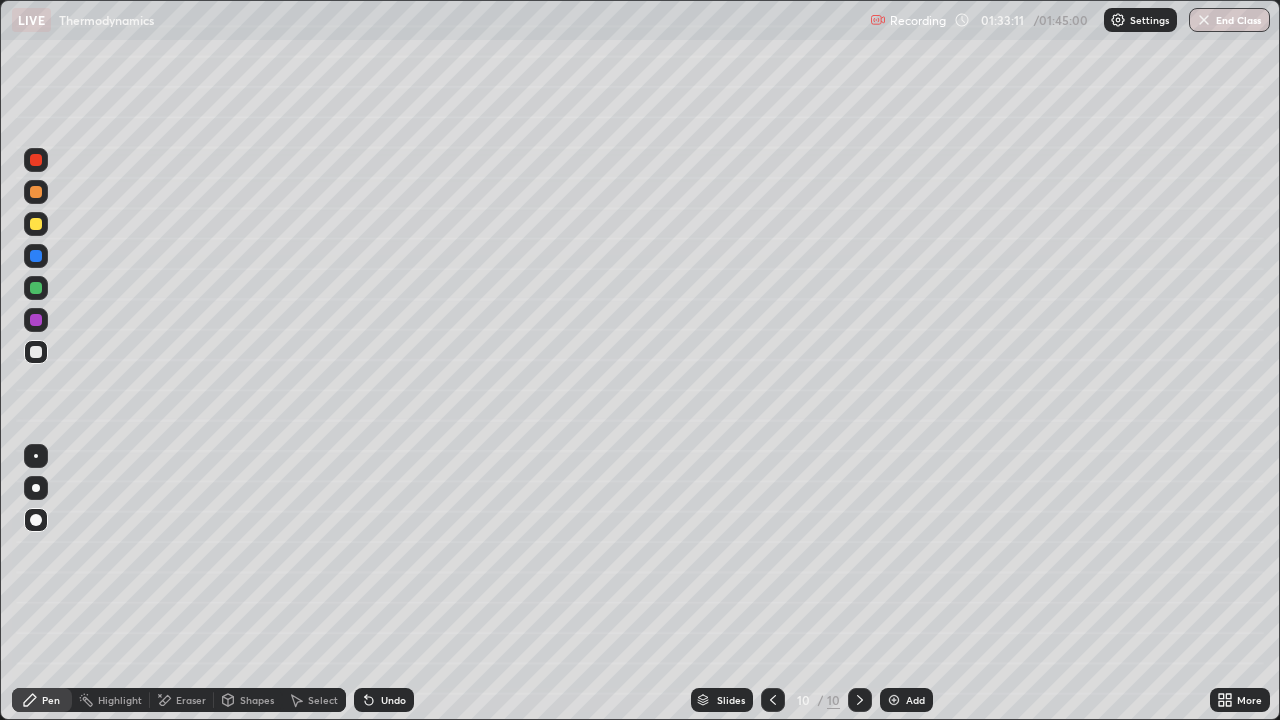 click at bounding box center [36, 224] 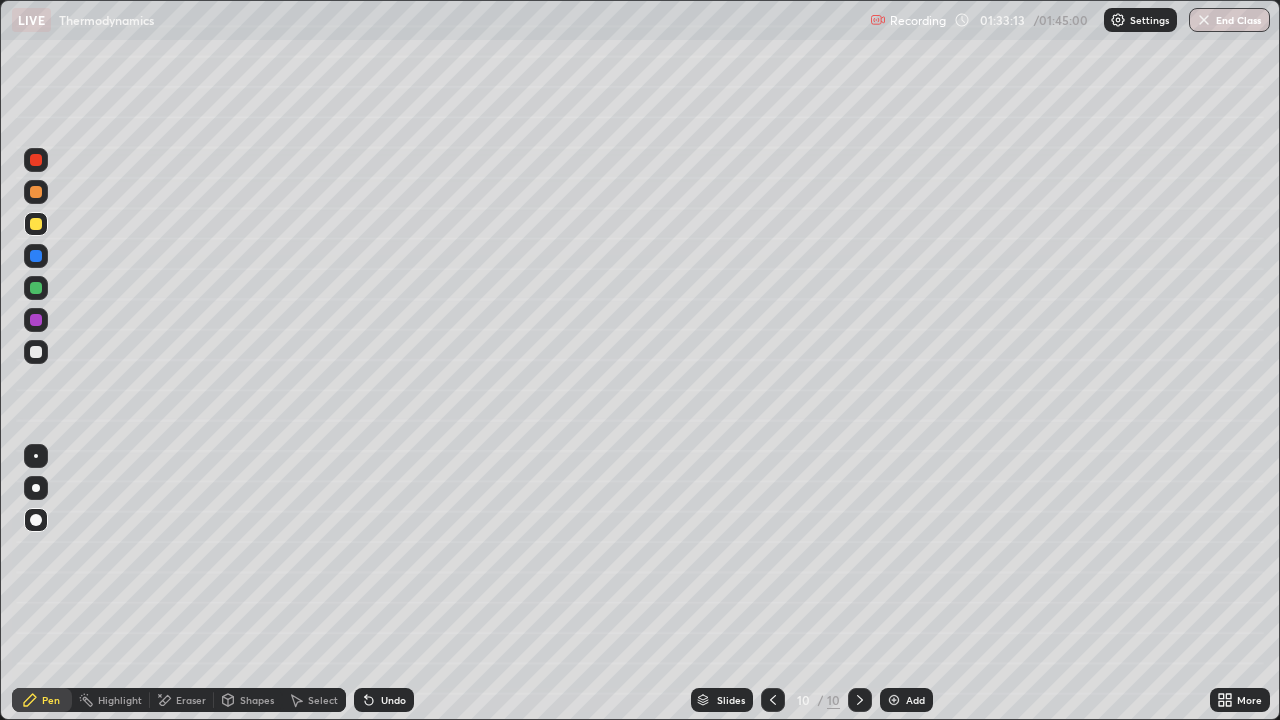 click on "Pen" at bounding box center (42, 700) 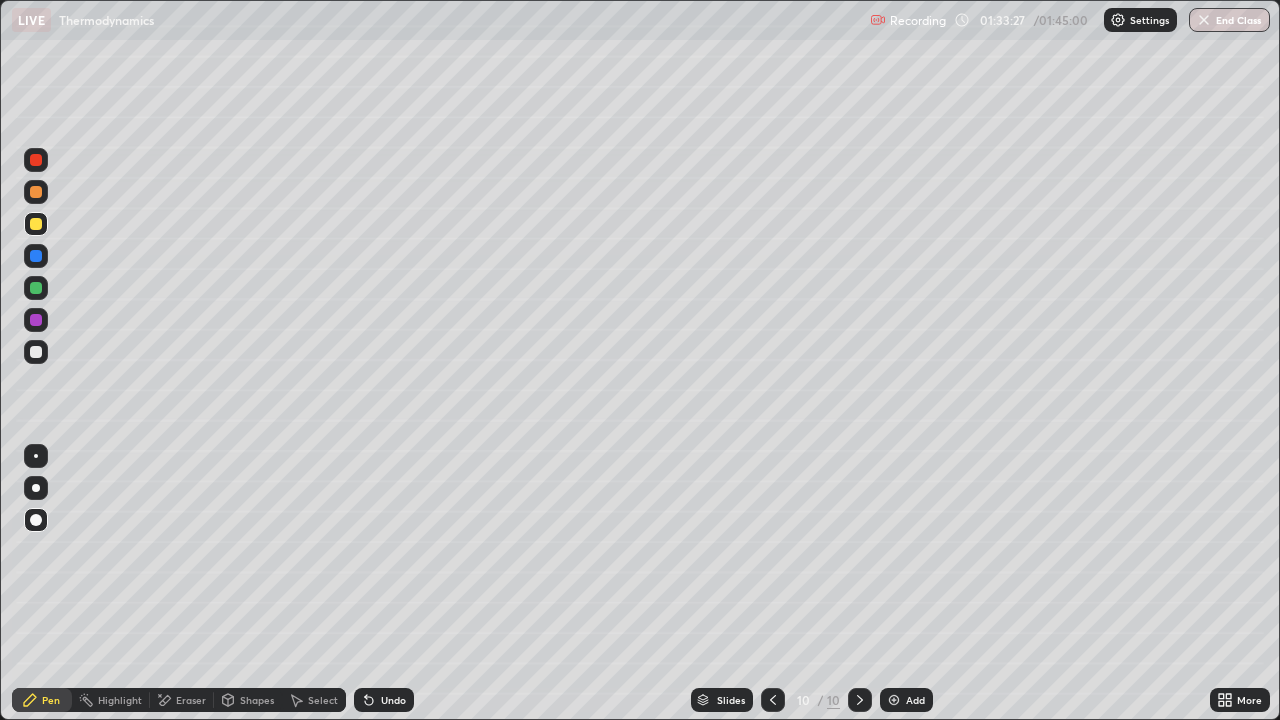 click on "Pen" at bounding box center [51, 700] 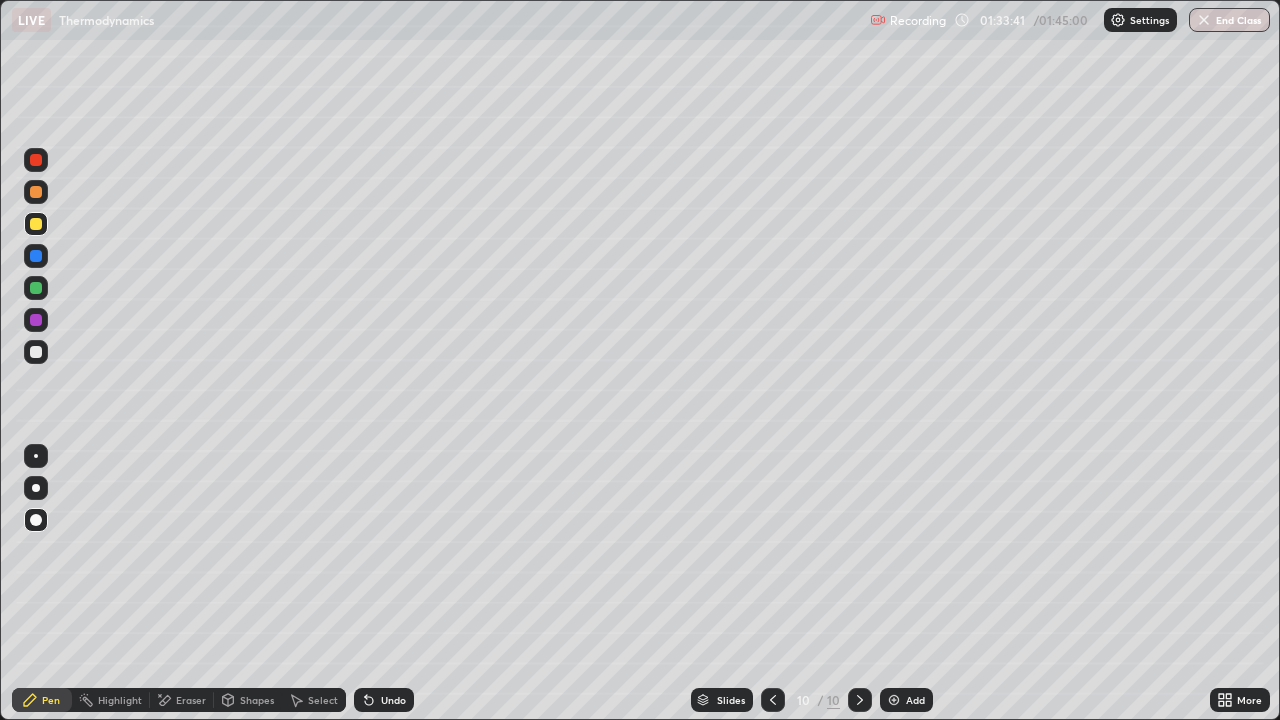 click on "Shapes" at bounding box center (248, 700) 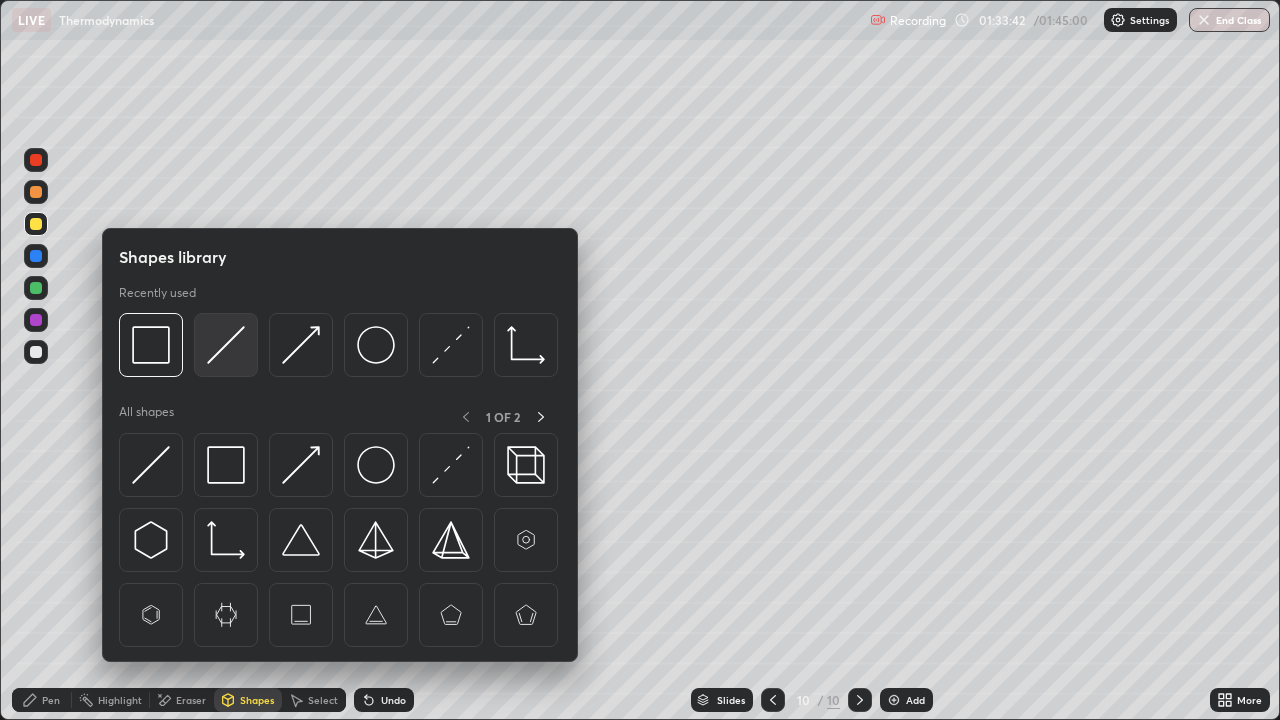 click at bounding box center (226, 345) 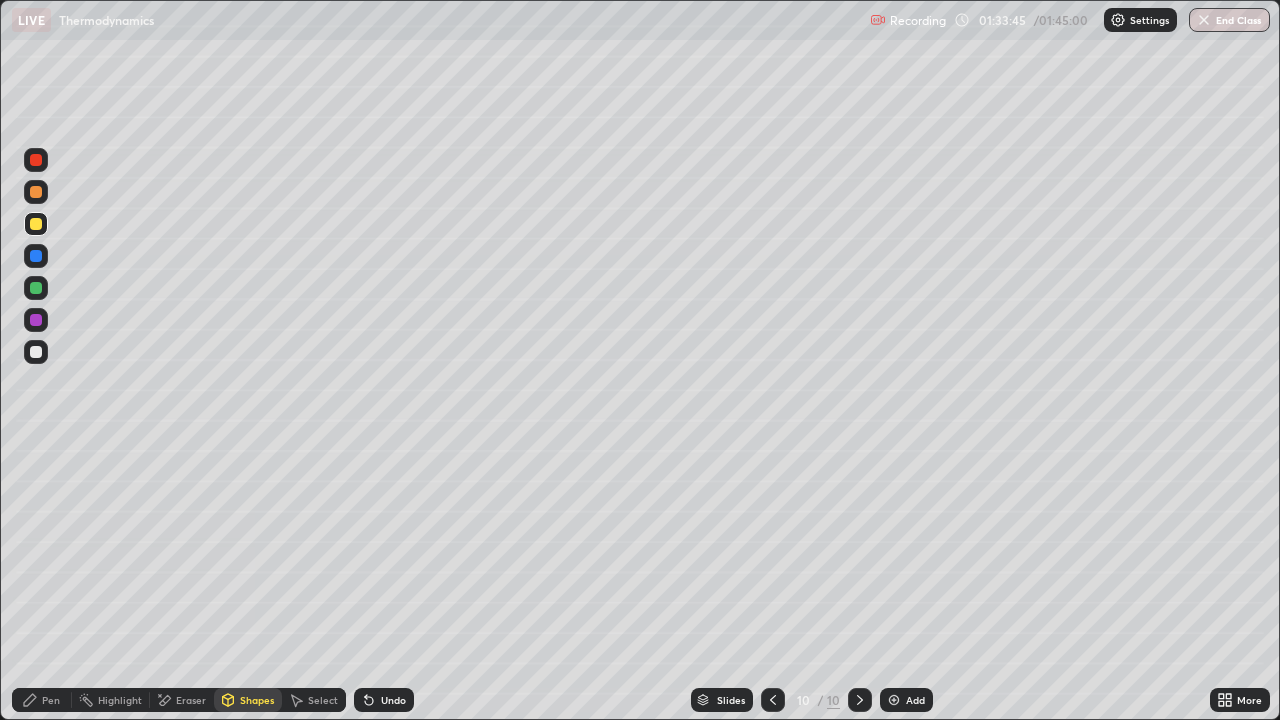 click on "Pen" at bounding box center (51, 700) 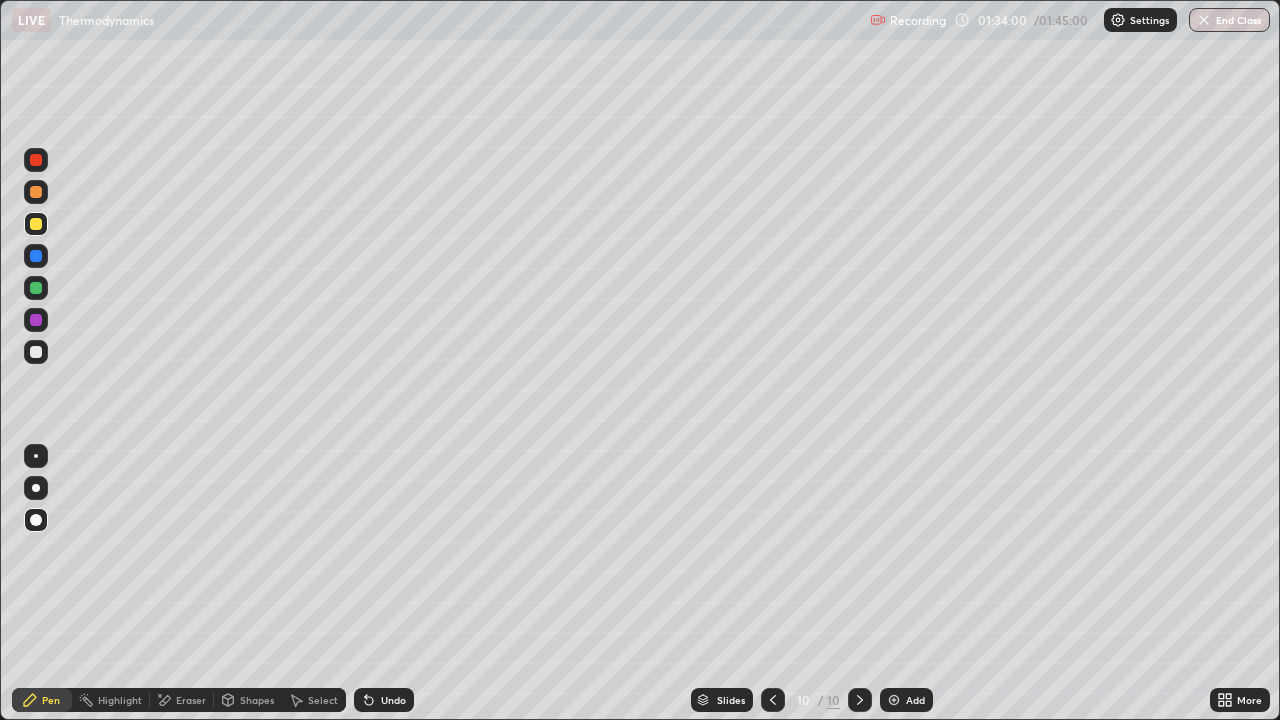 click on "Pen" at bounding box center (51, 700) 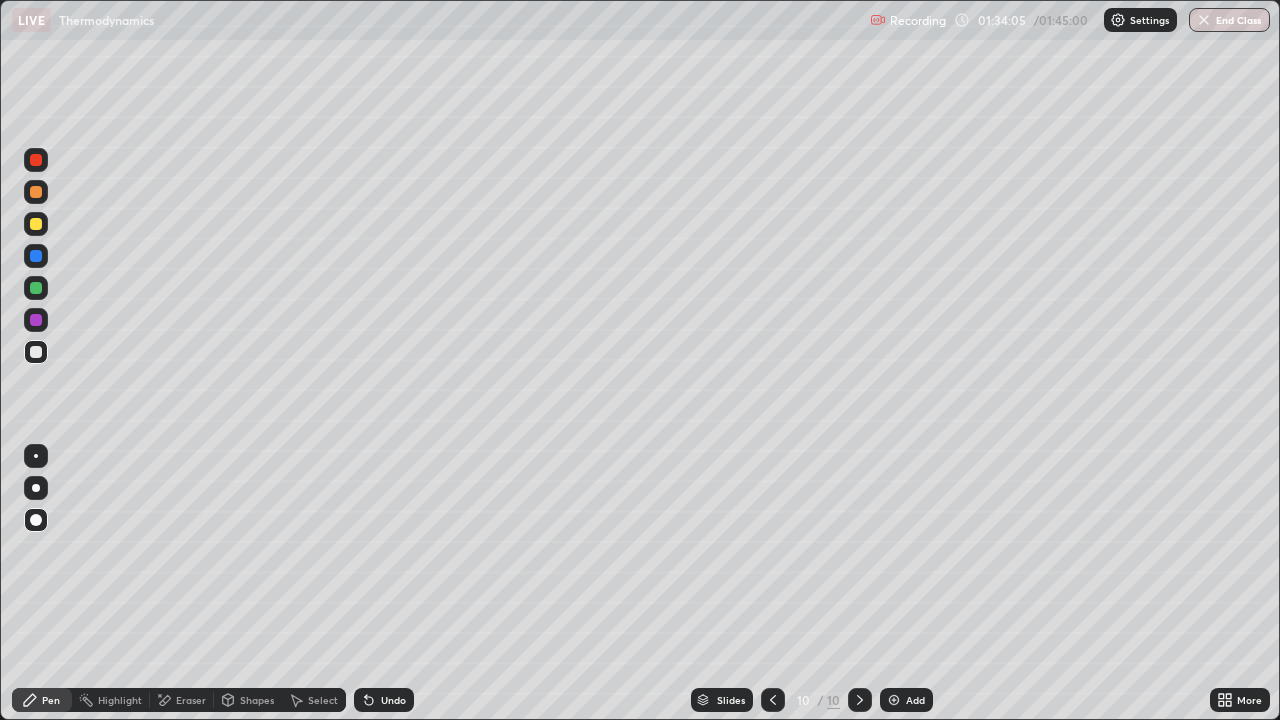 click on "Undo" at bounding box center (384, 700) 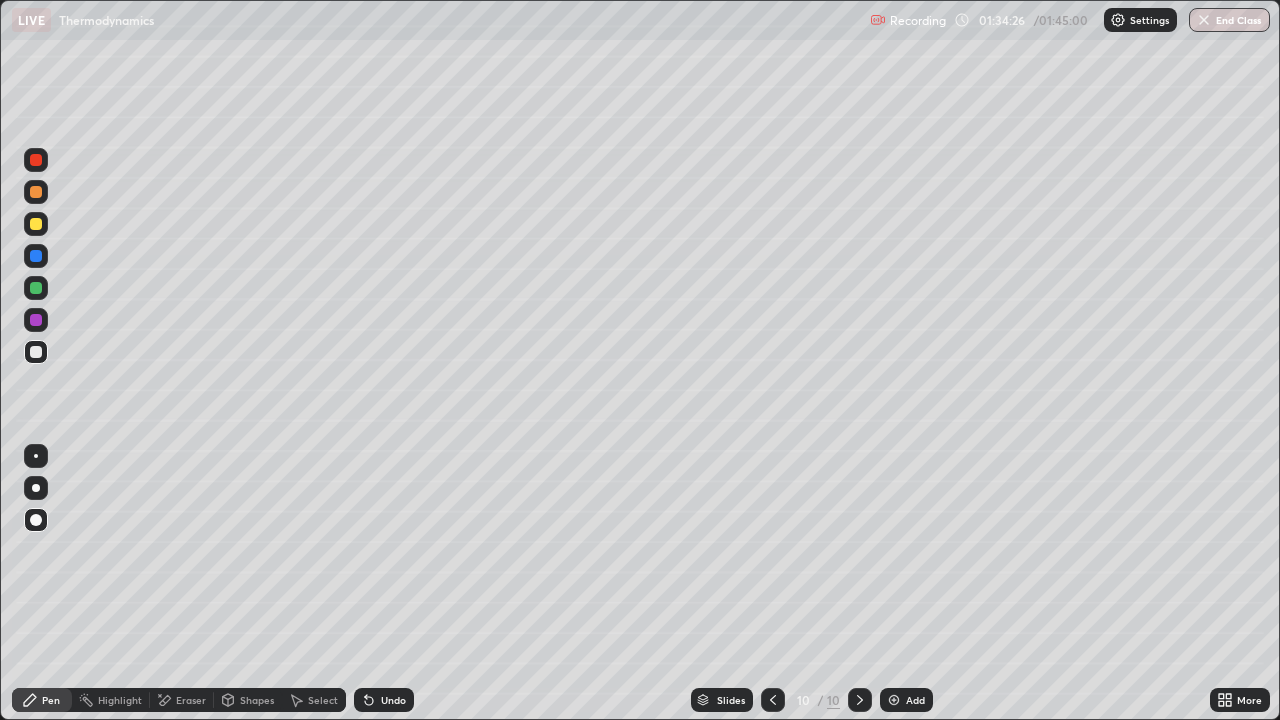 click on "Shapes" at bounding box center [257, 700] 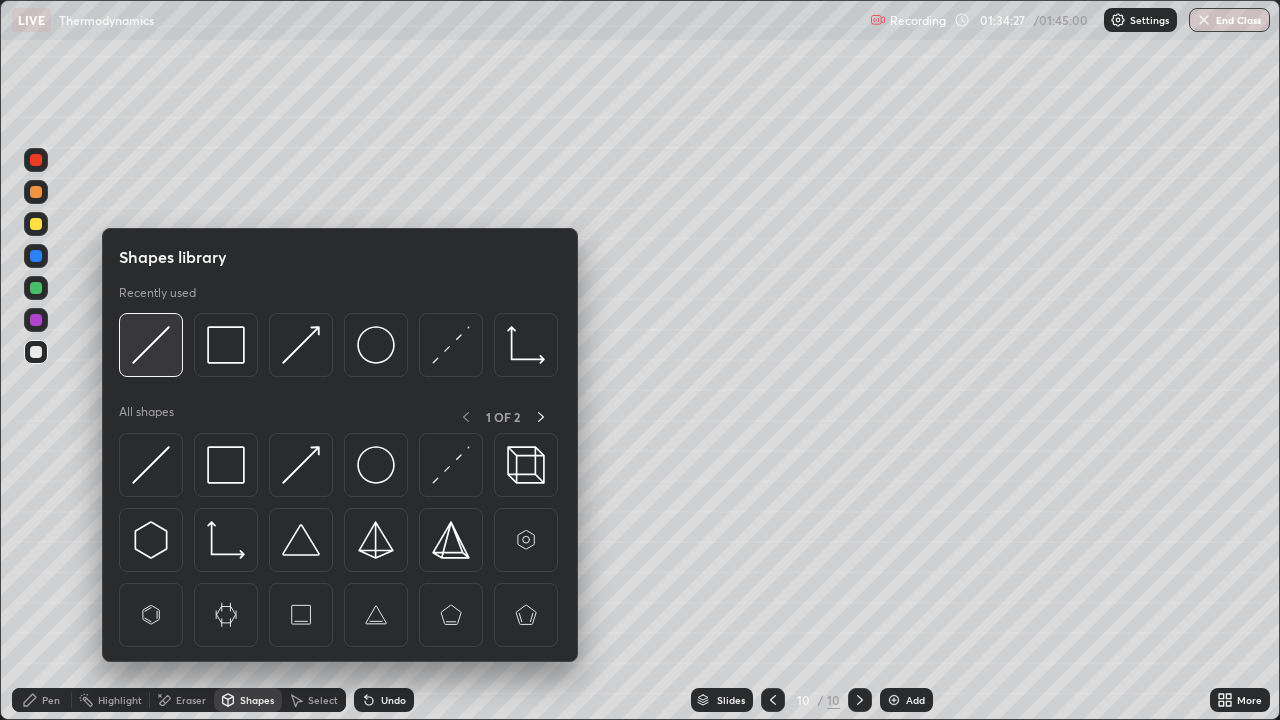 click at bounding box center [151, 345] 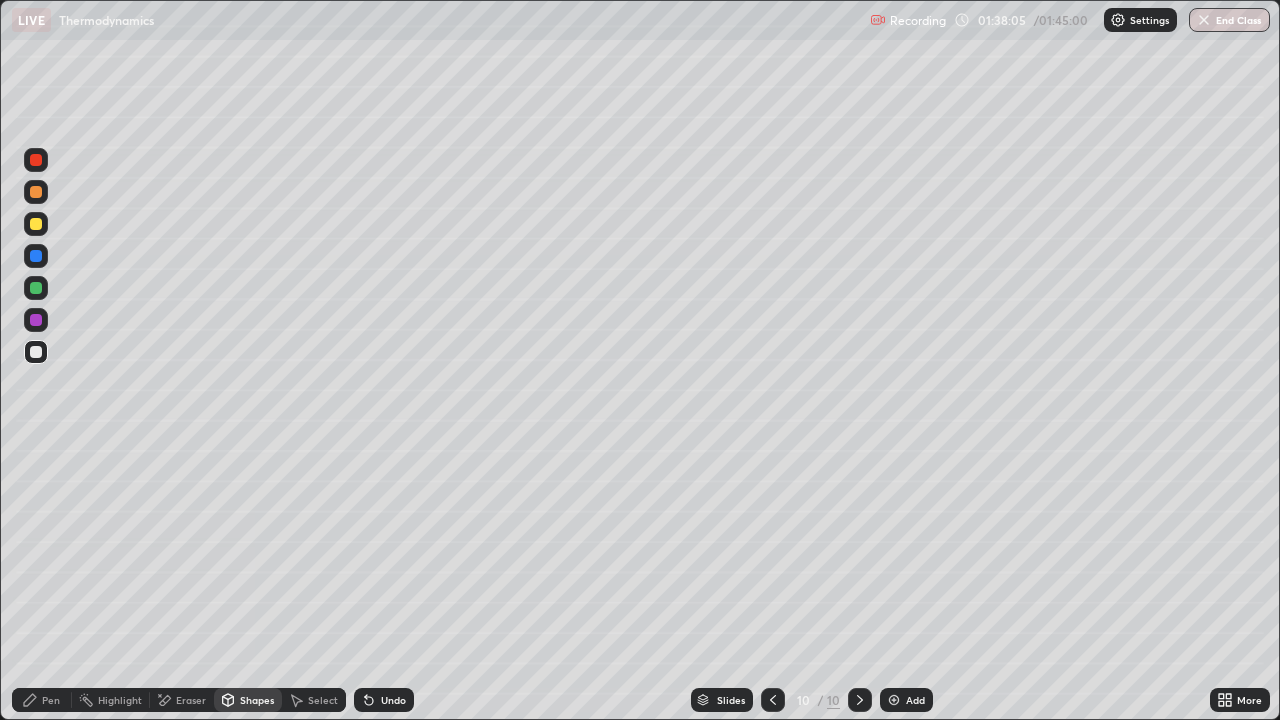click at bounding box center [36, 352] 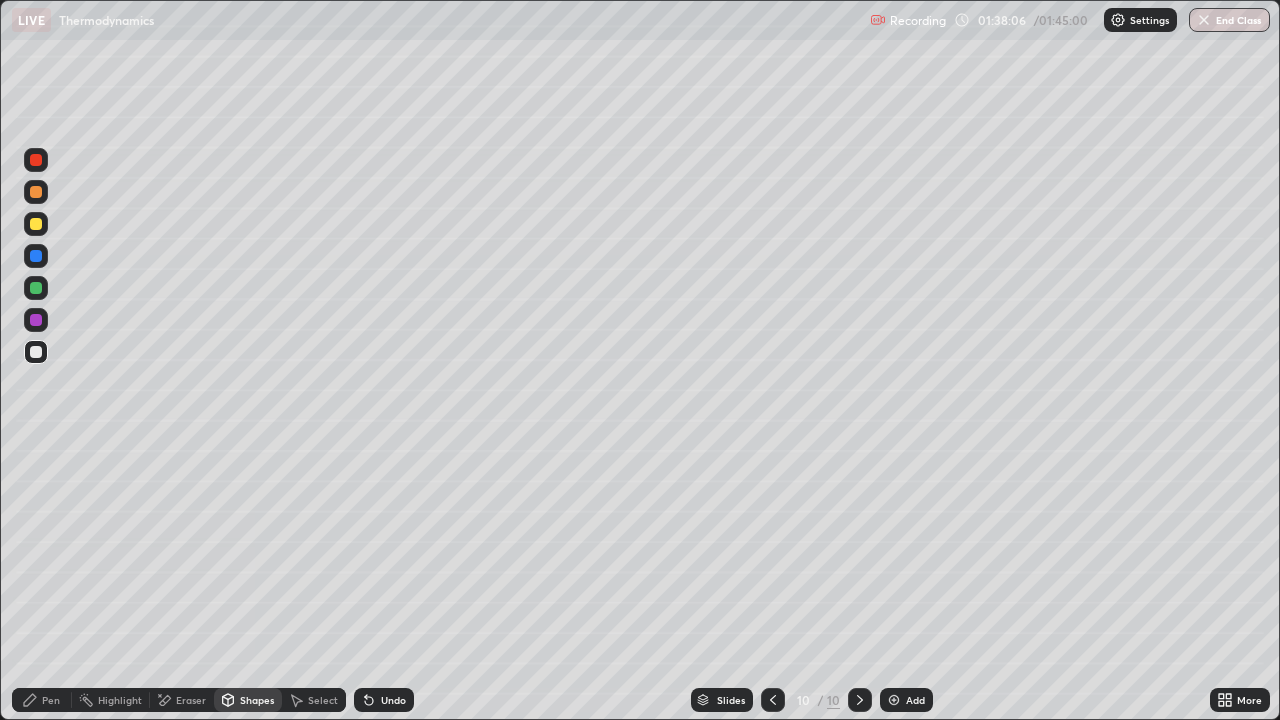 click on "Pen" at bounding box center [51, 700] 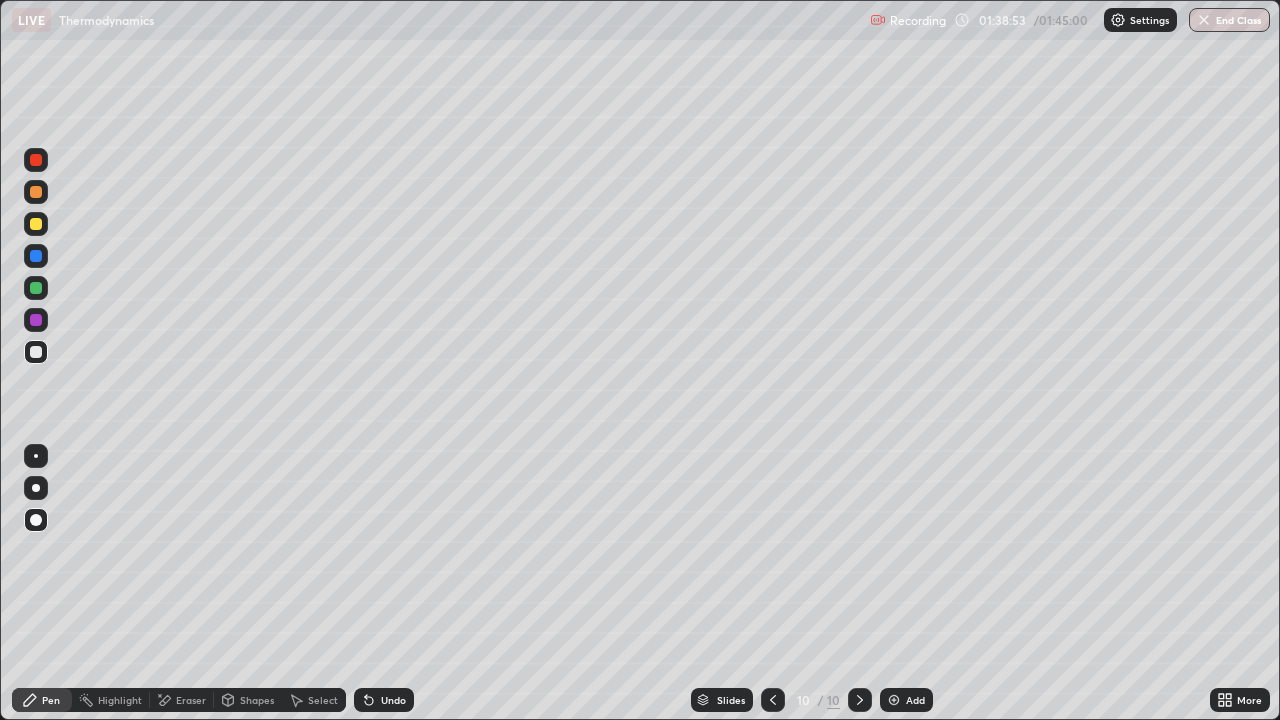 click at bounding box center (36, 224) 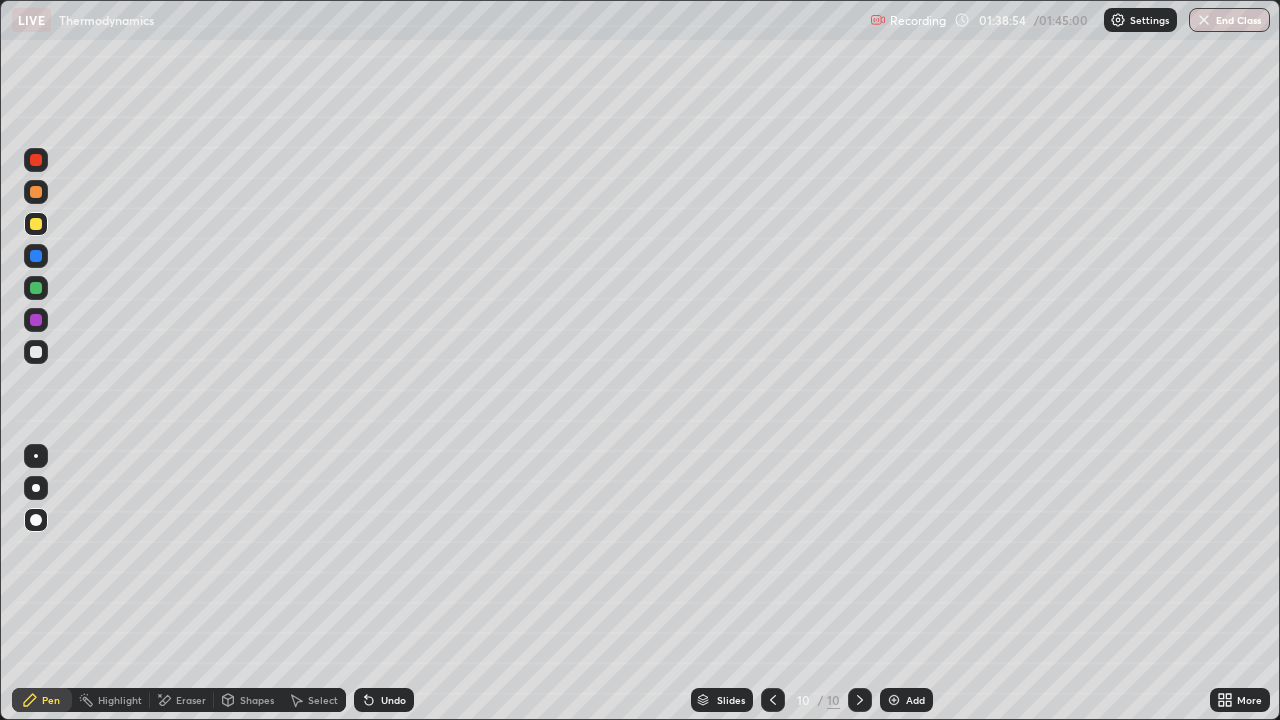 click on "Pen" at bounding box center [51, 700] 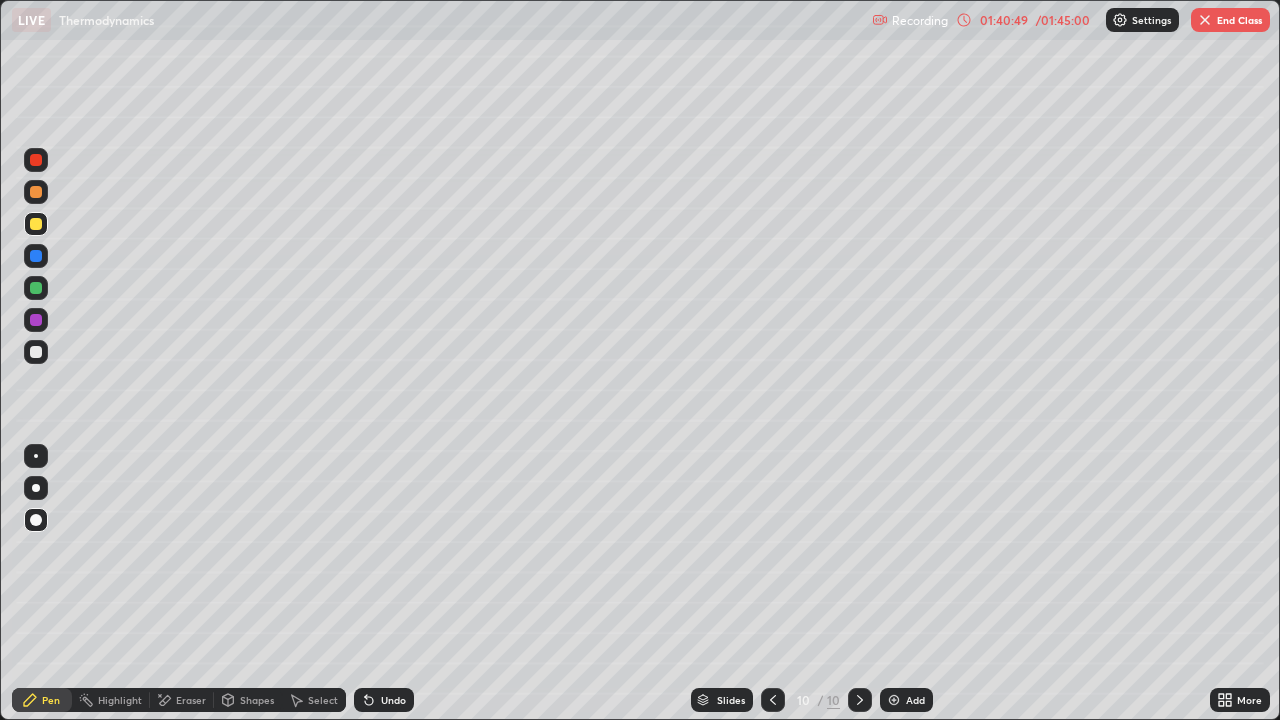 click on "Shapes" at bounding box center (257, 700) 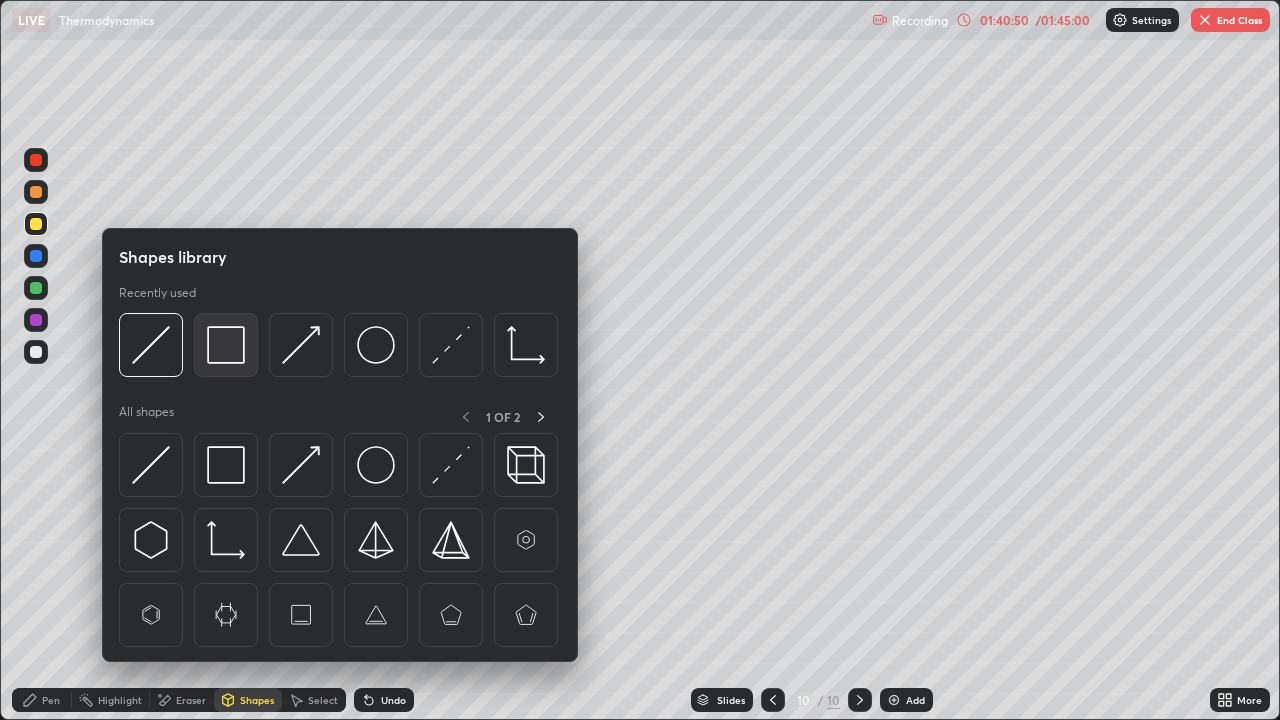 click at bounding box center (226, 345) 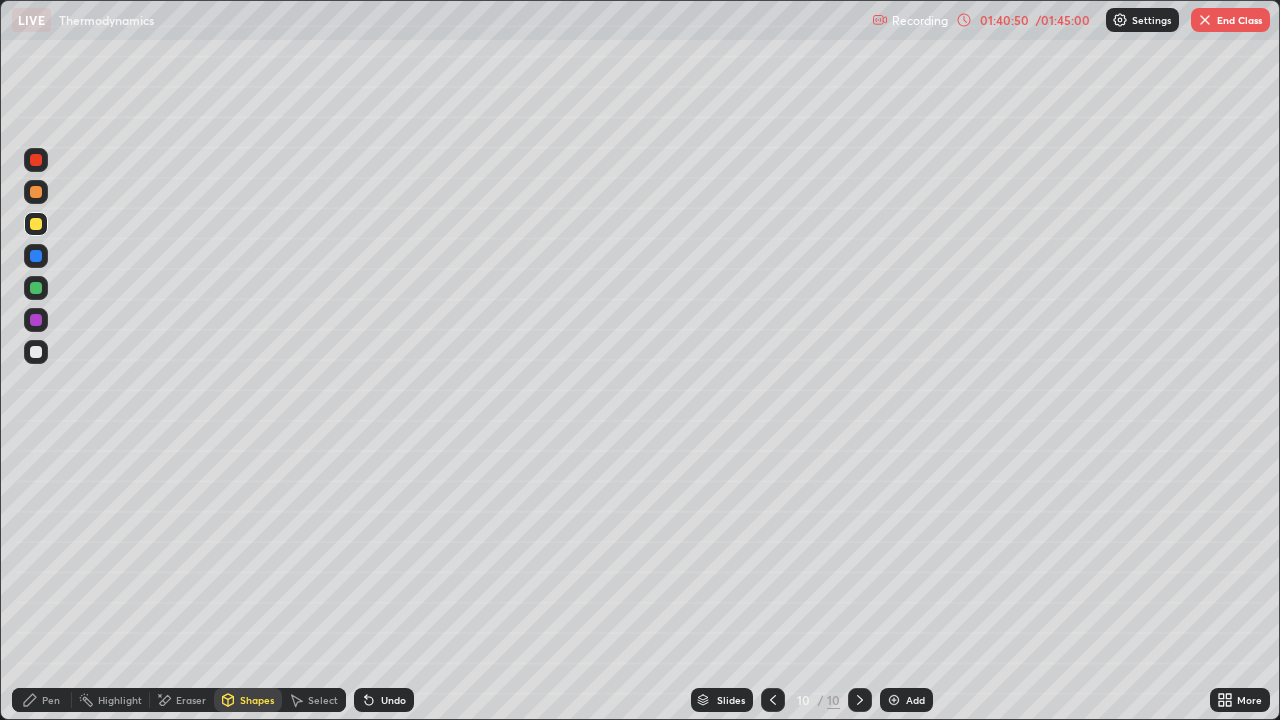 click at bounding box center [36, 352] 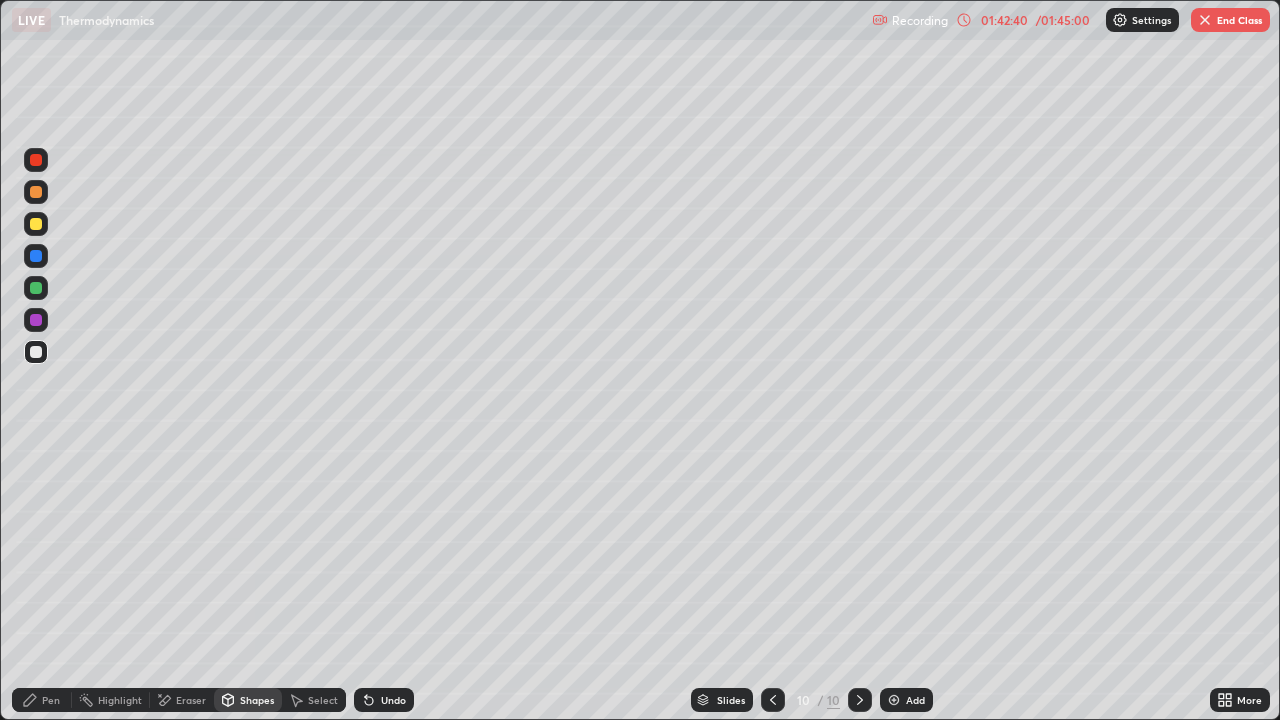 click on "End Class" at bounding box center [1230, 20] 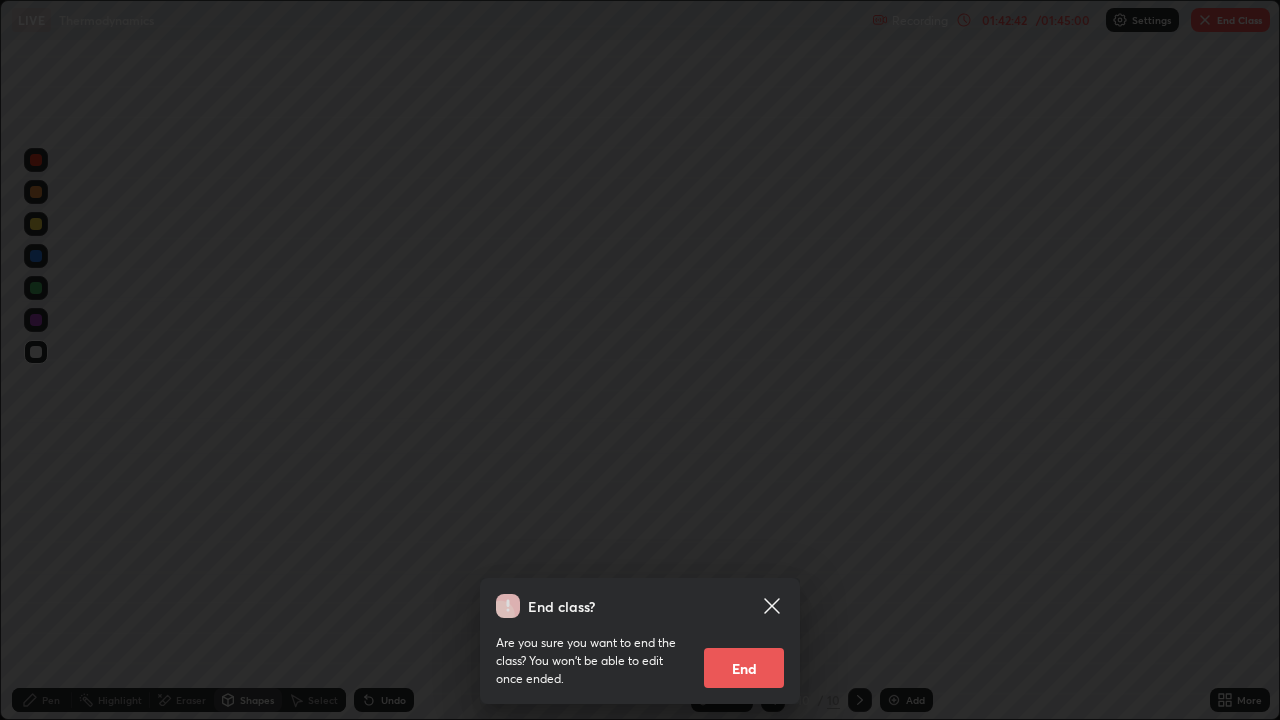 click on "End" at bounding box center [744, 668] 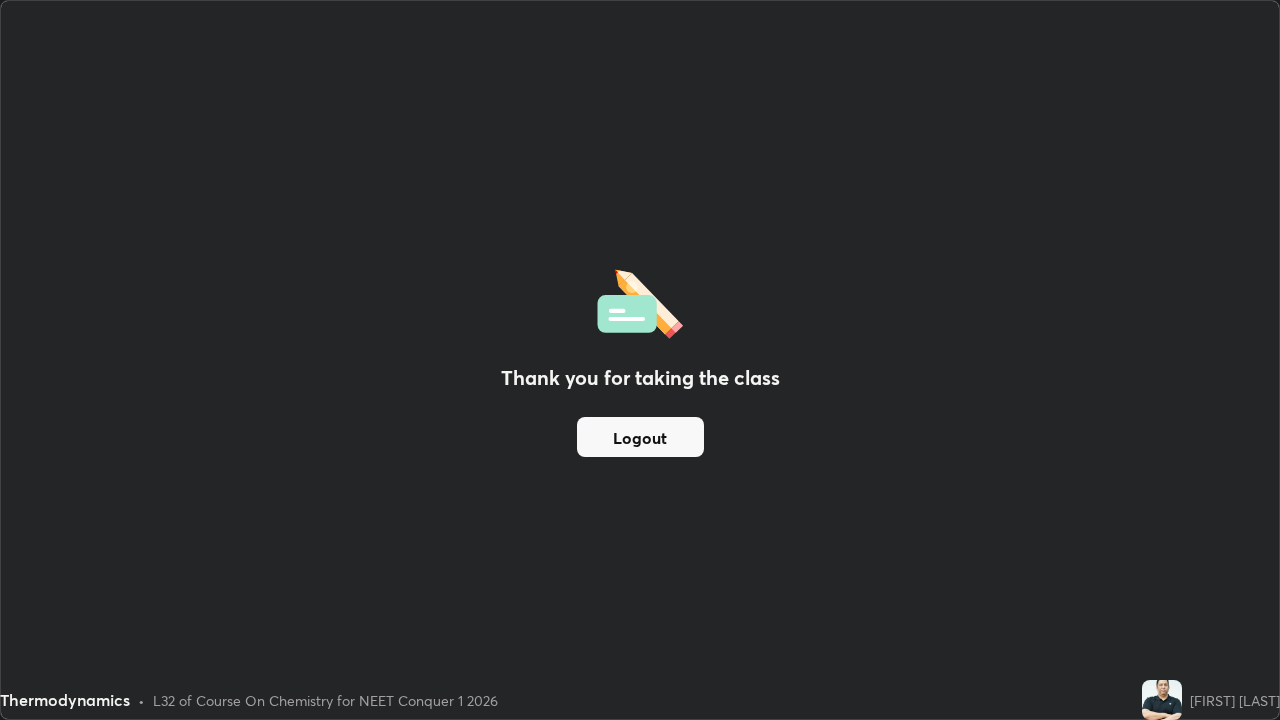 click on "Logout" at bounding box center [640, 437] 